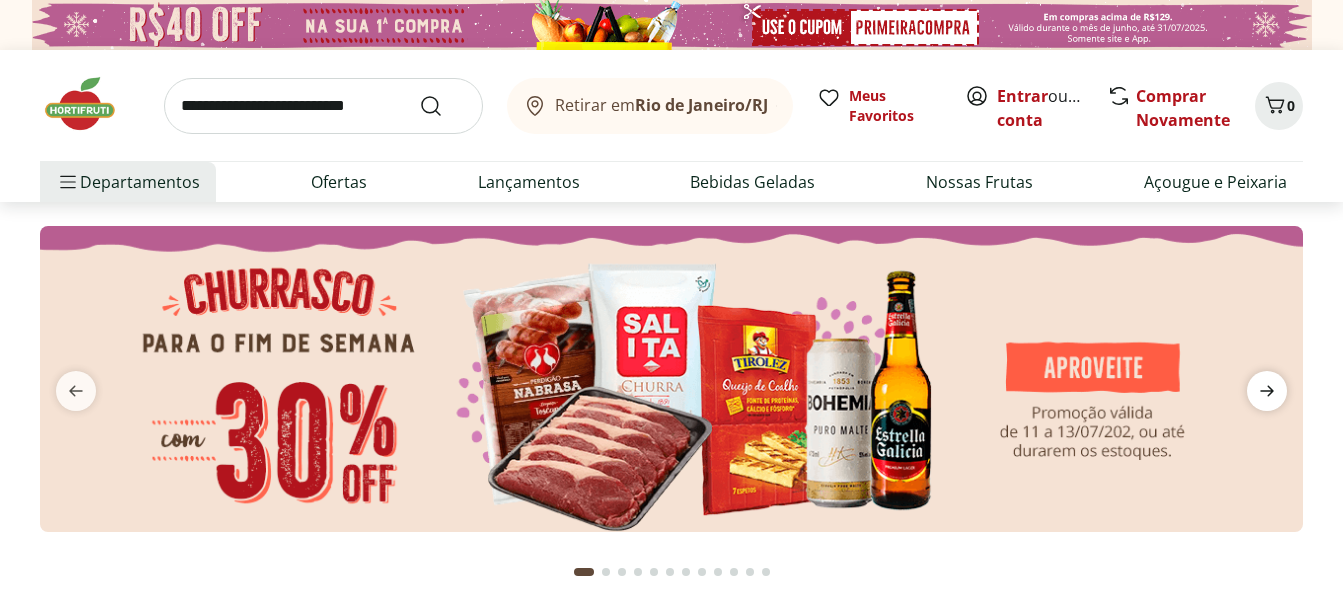 scroll, scrollTop: 0, scrollLeft: 0, axis: both 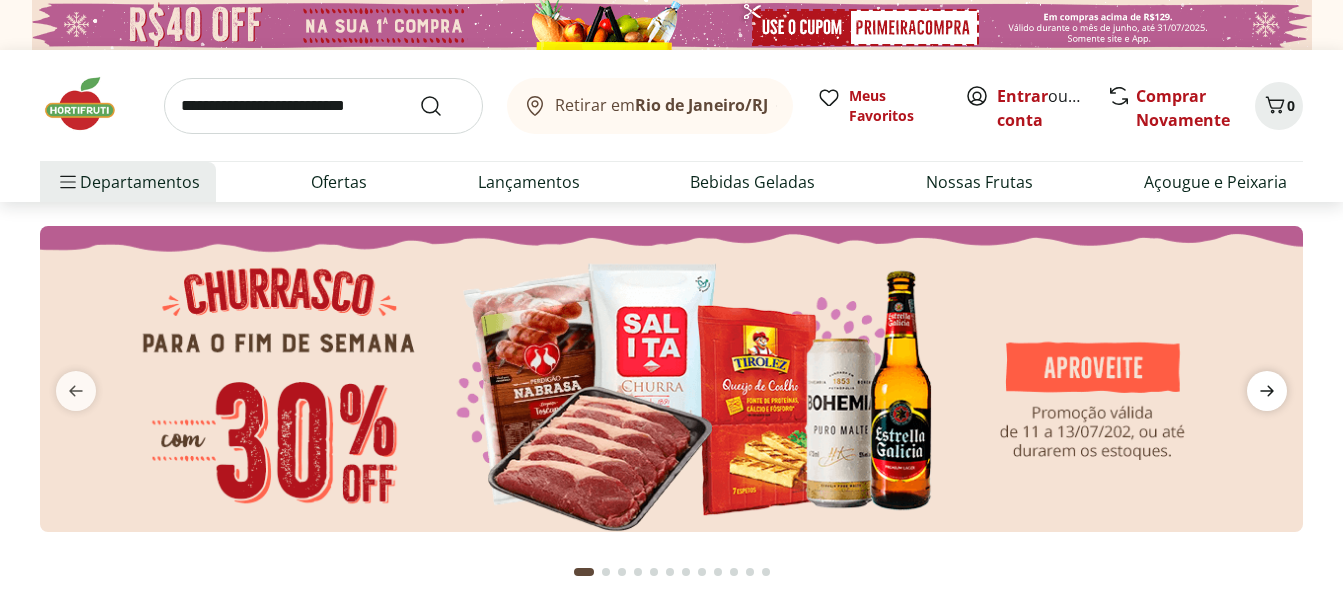 click at bounding box center (1267, 391) 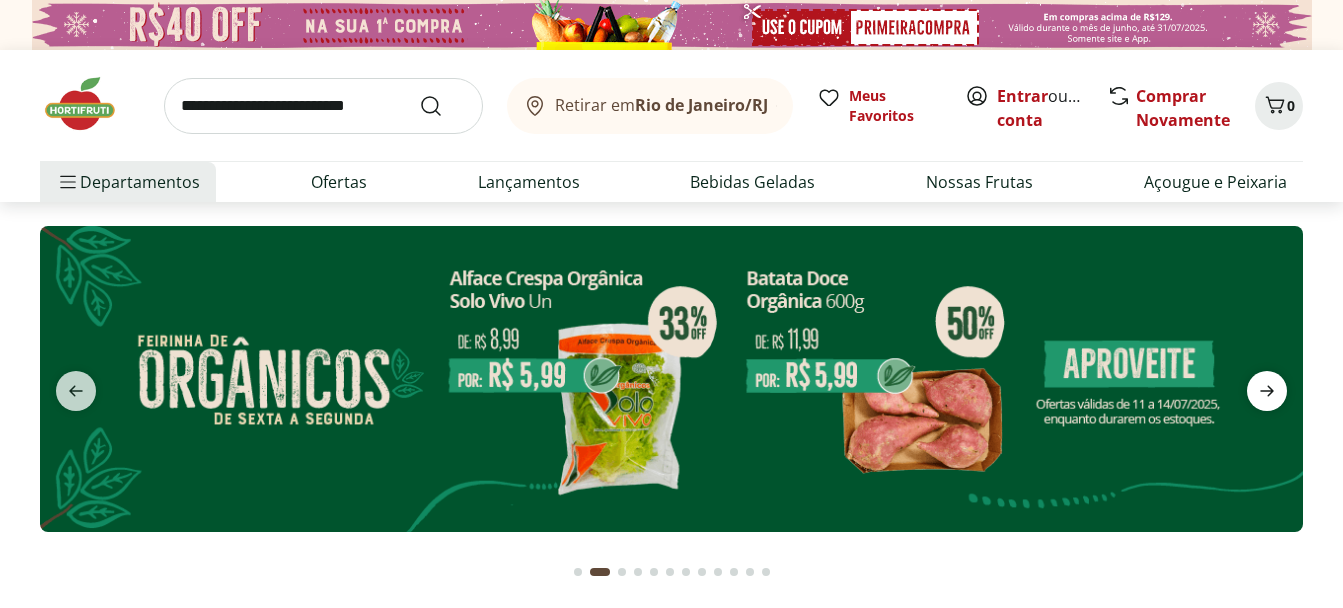 click at bounding box center (1267, 391) 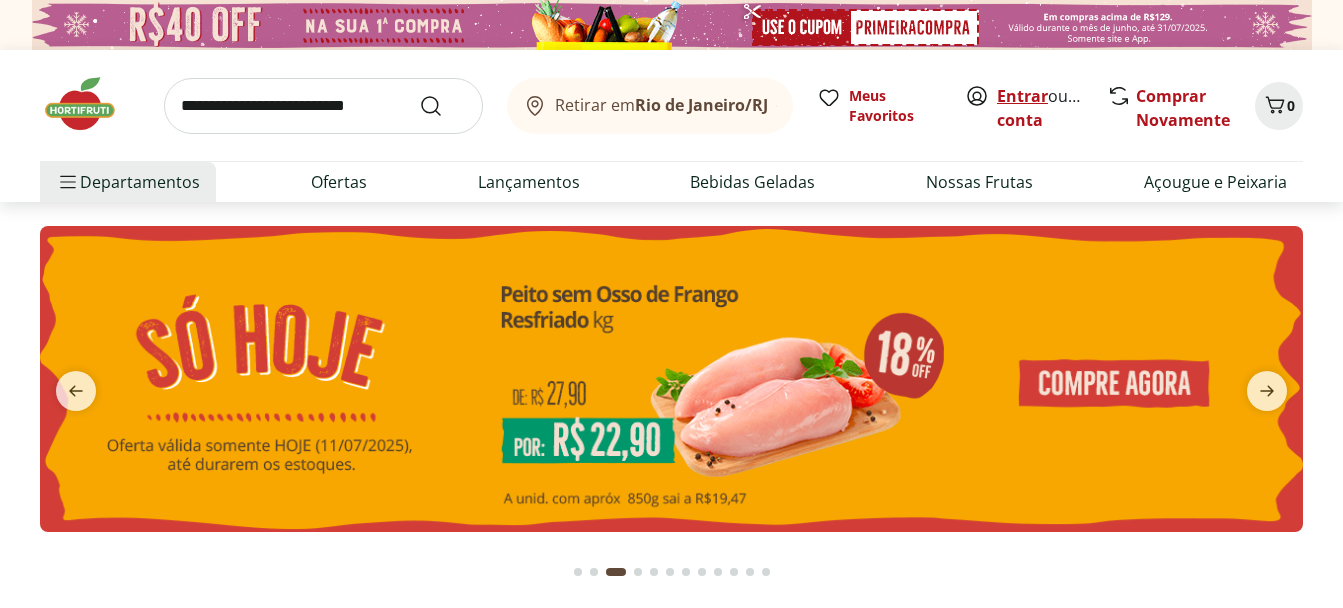 click on "Entrar" at bounding box center (1022, 96) 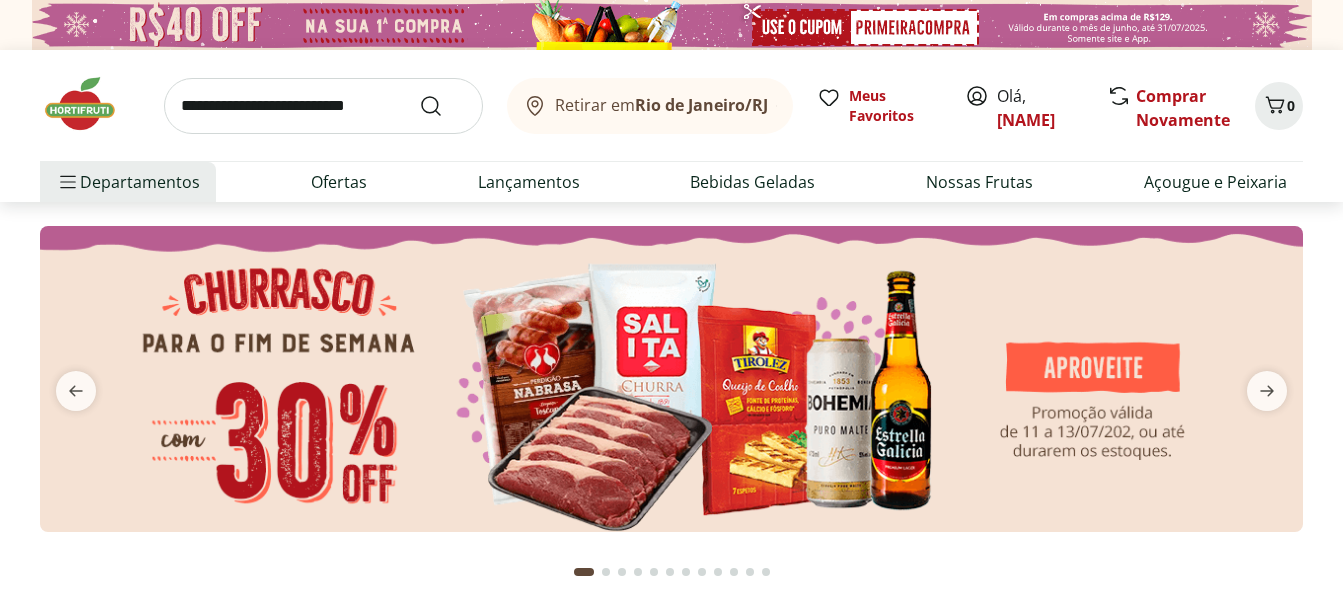 scroll, scrollTop: 0, scrollLeft: 0, axis: both 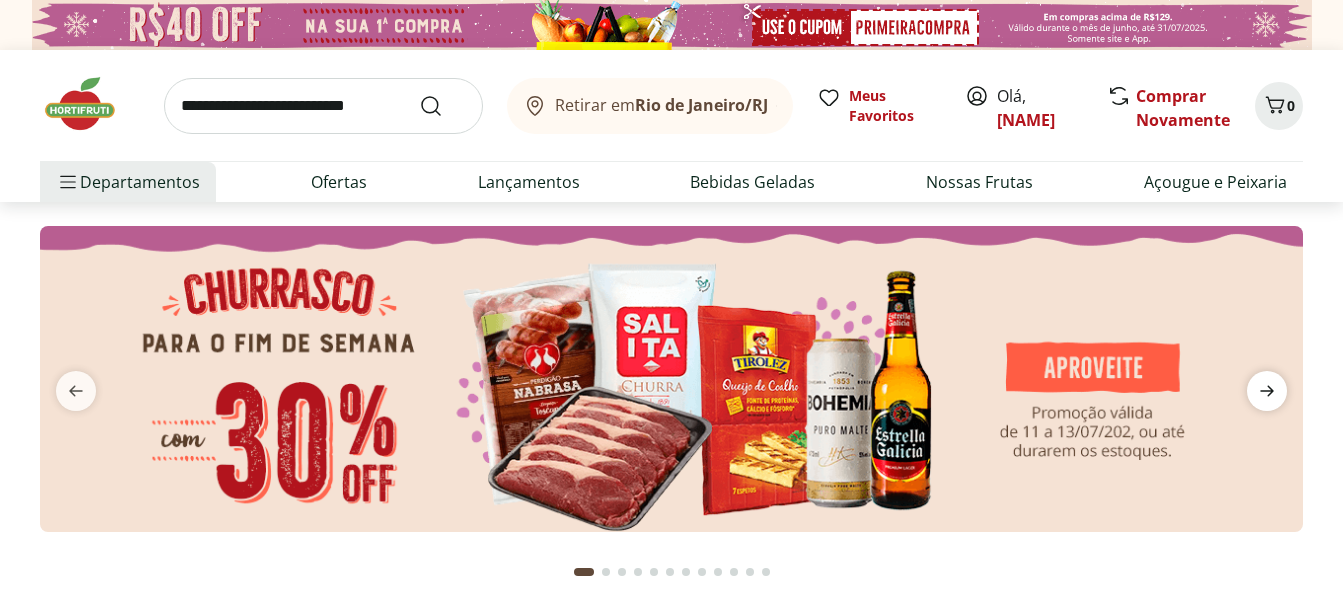 click 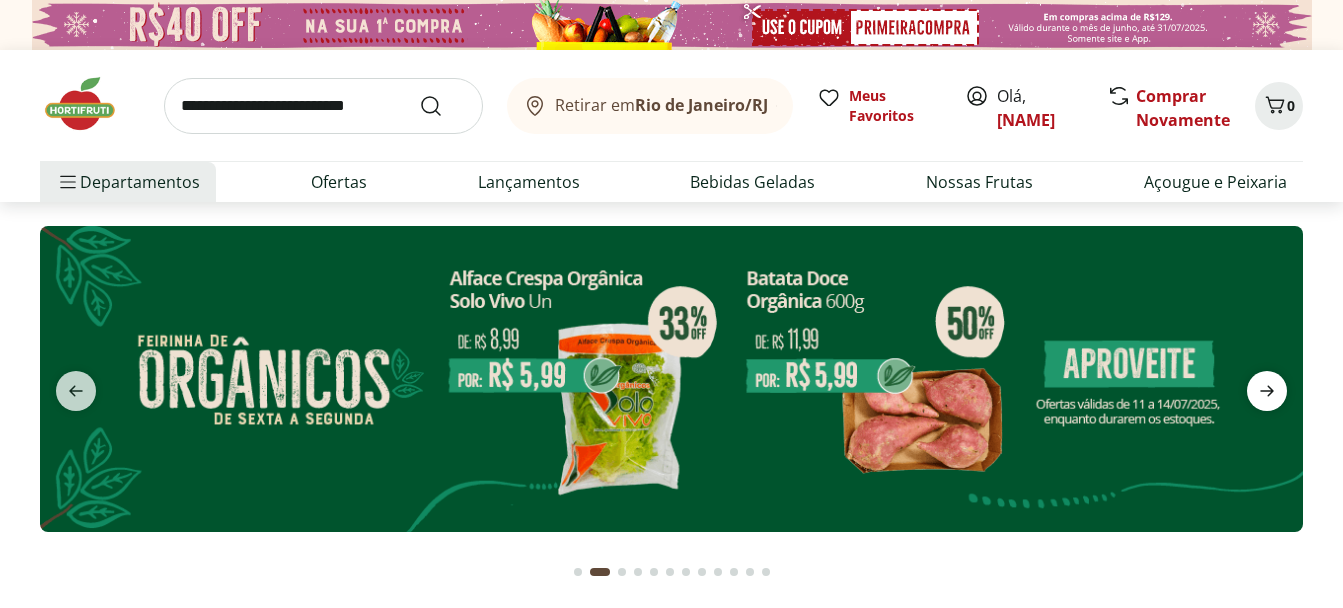 click 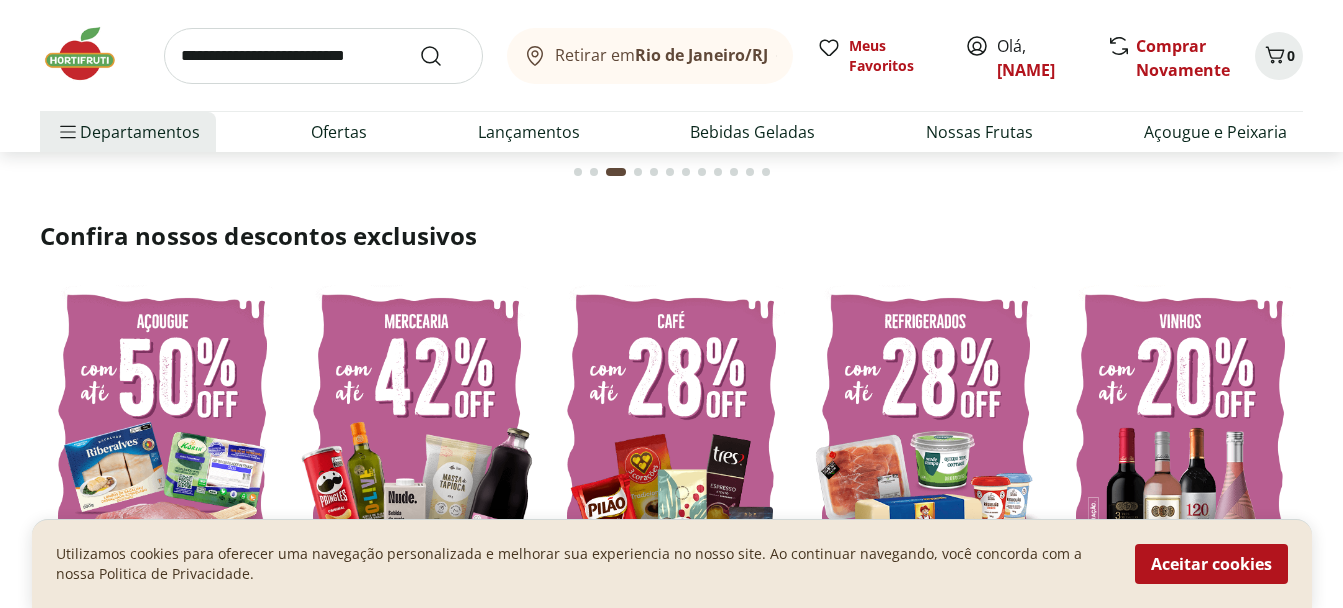 scroll, scrollTop: 700, scrollLeft: 0, axis: vertical 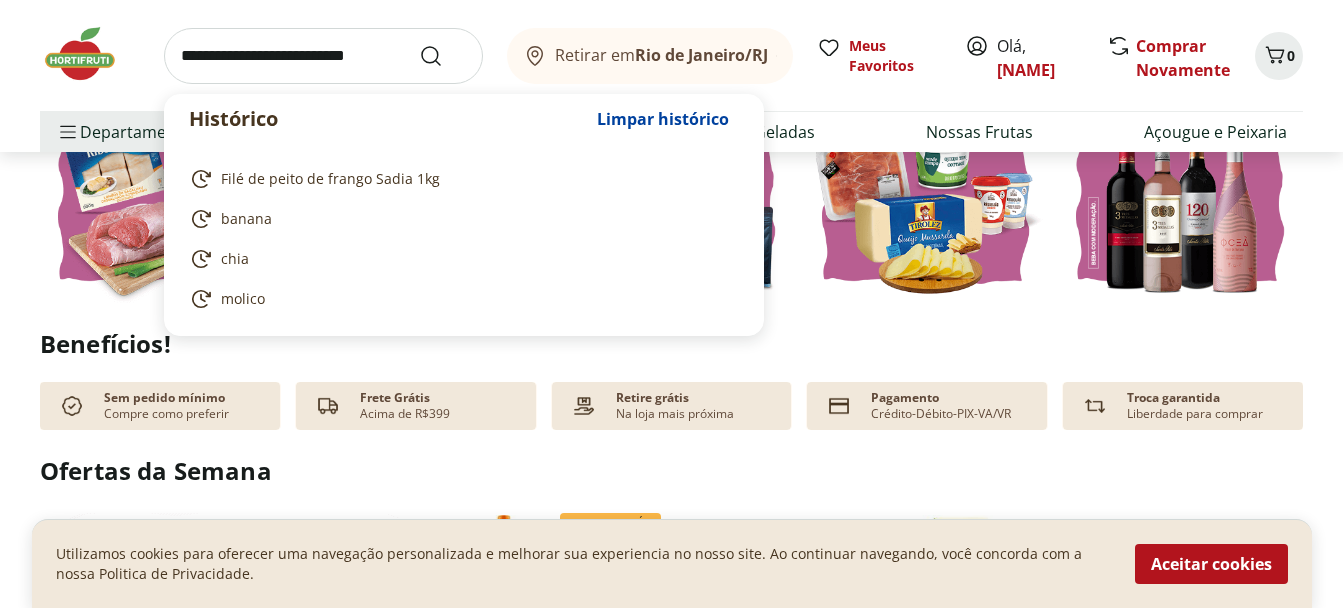 click at bounding box center [323, 56] 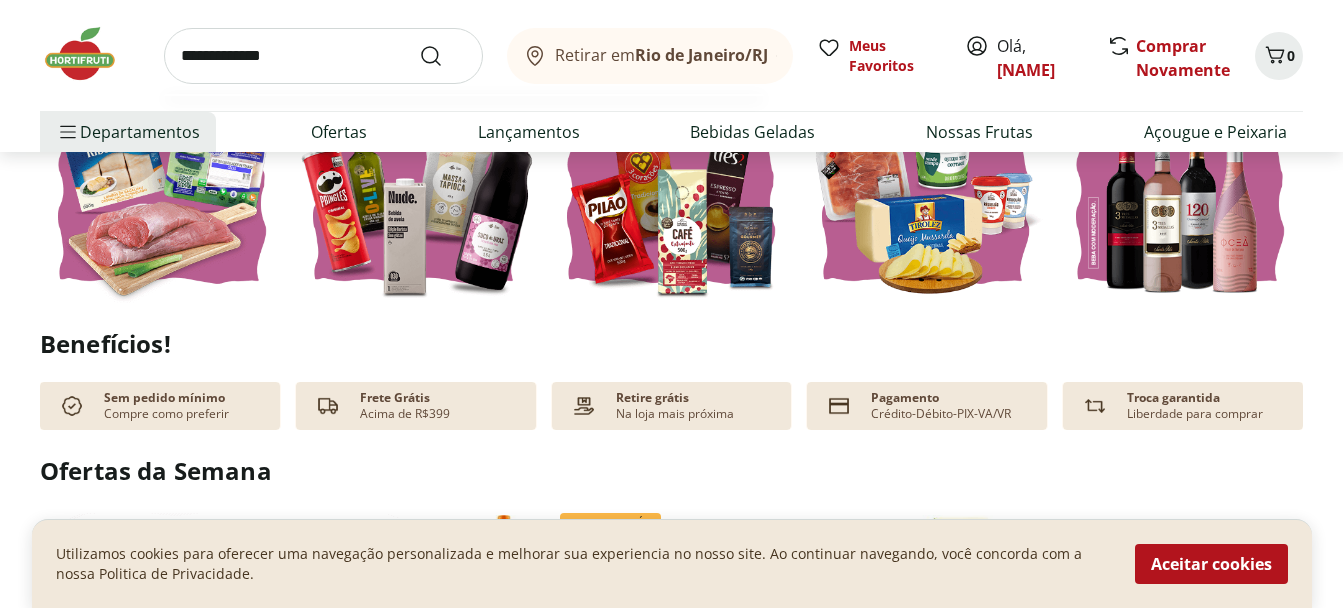 type on "**********" 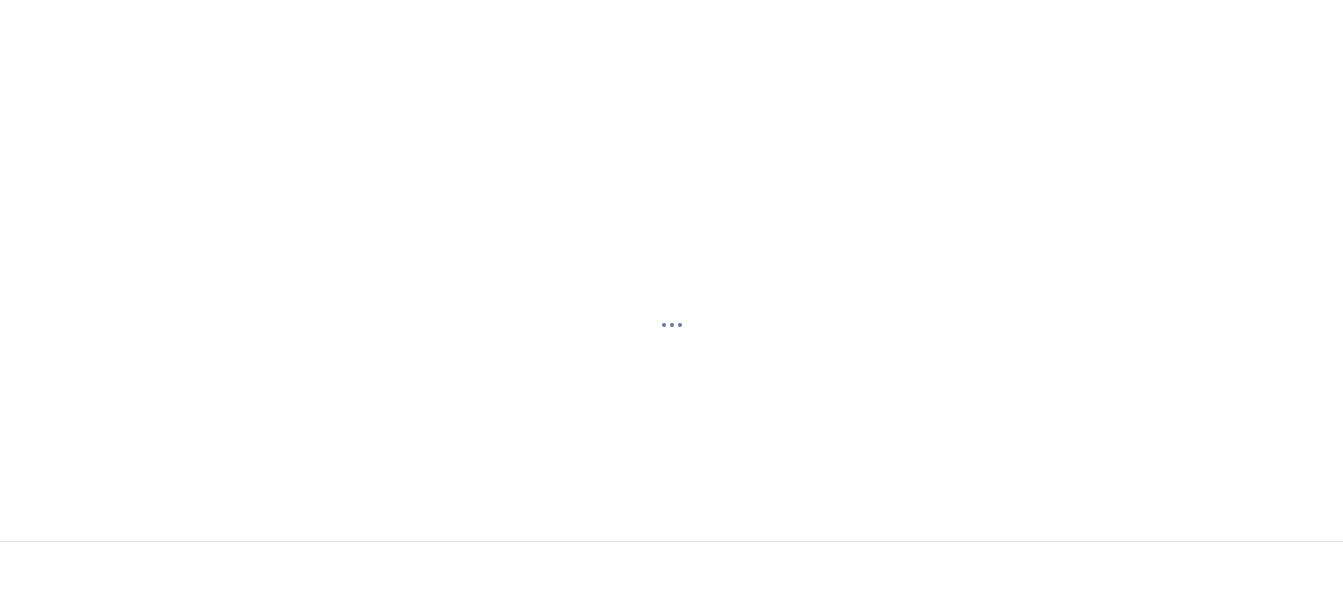 scroll, scrollTop: 0, scrollLeft: 0, axis: both 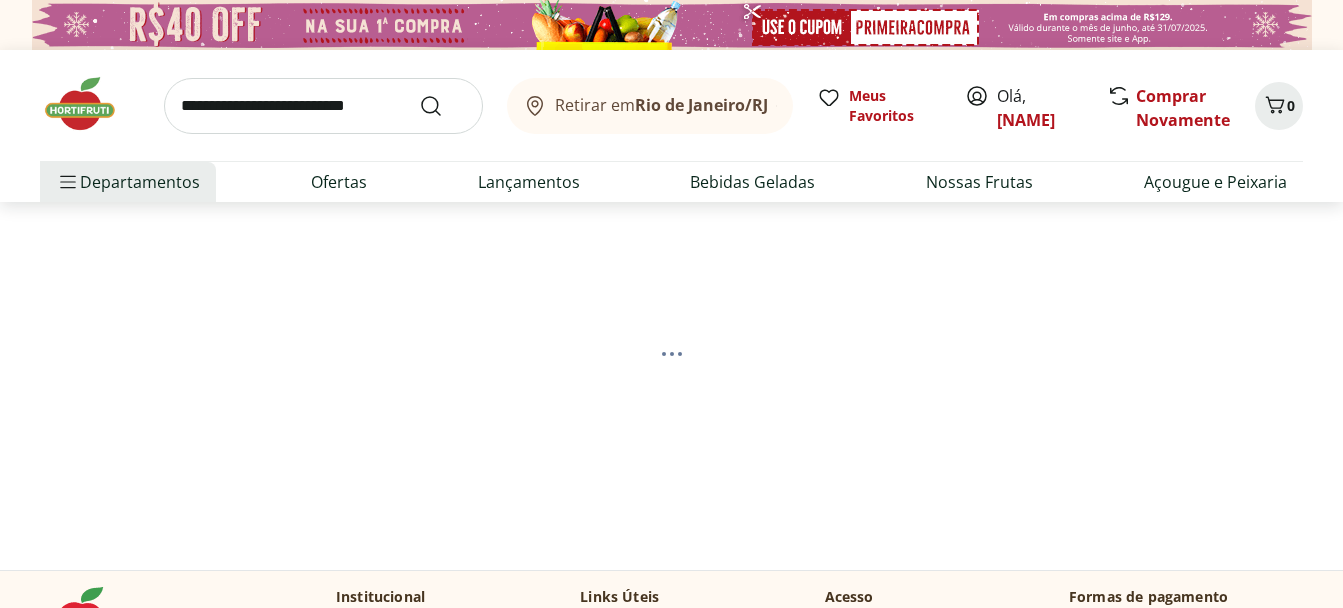 select on "**********" 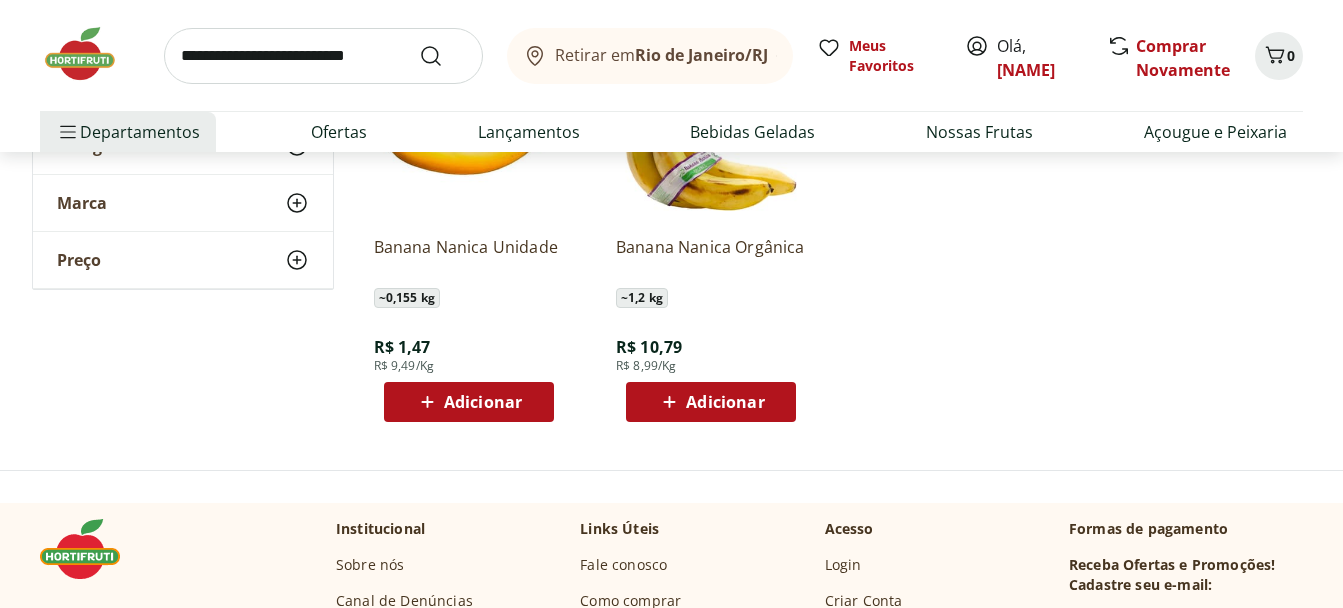 scroll, scrollTop: 400, scrollLeft: 0, axis: vertical 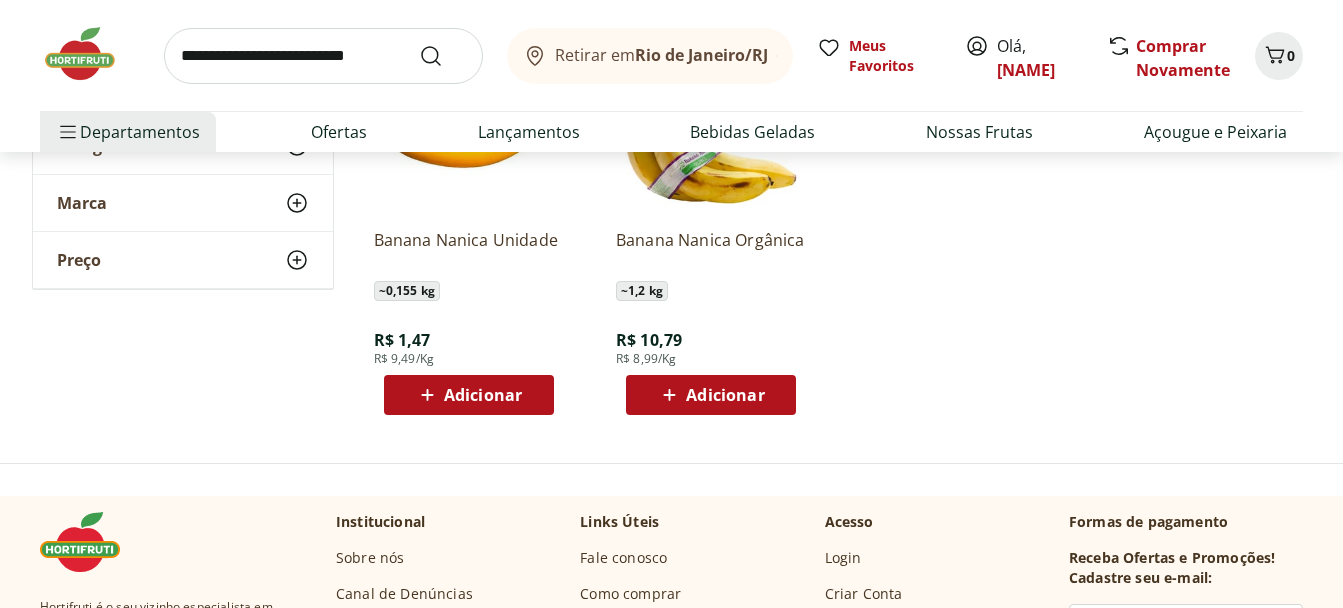 click on "Adicionar" at bounding box center [469, 395] 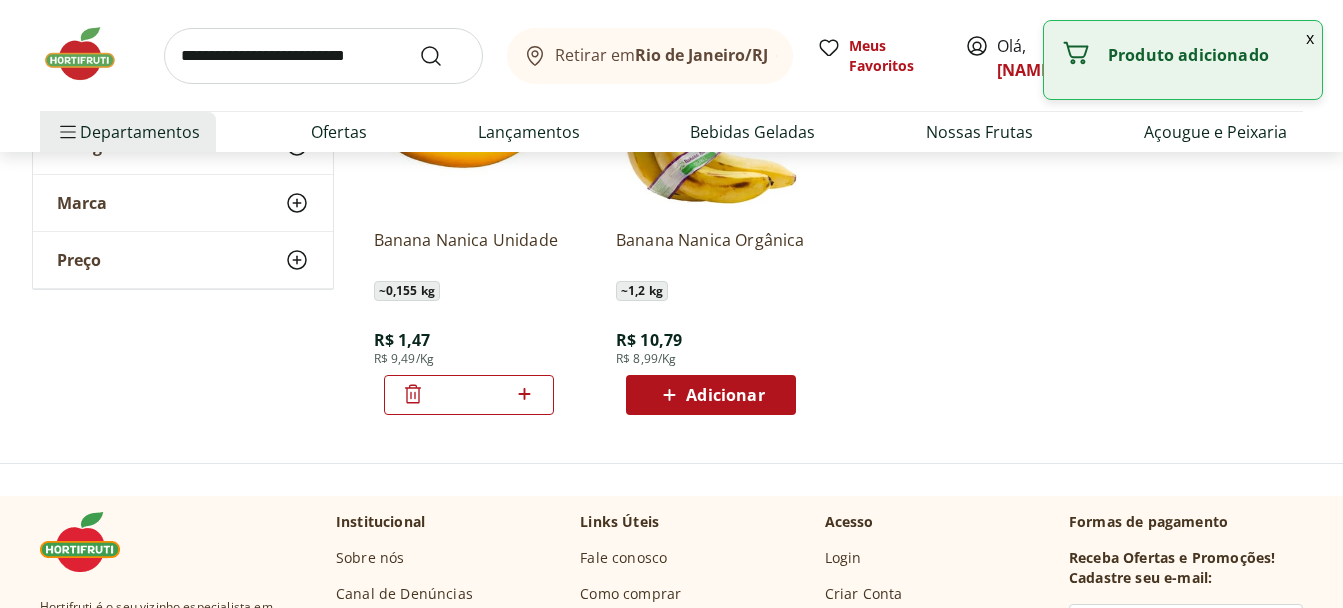 click 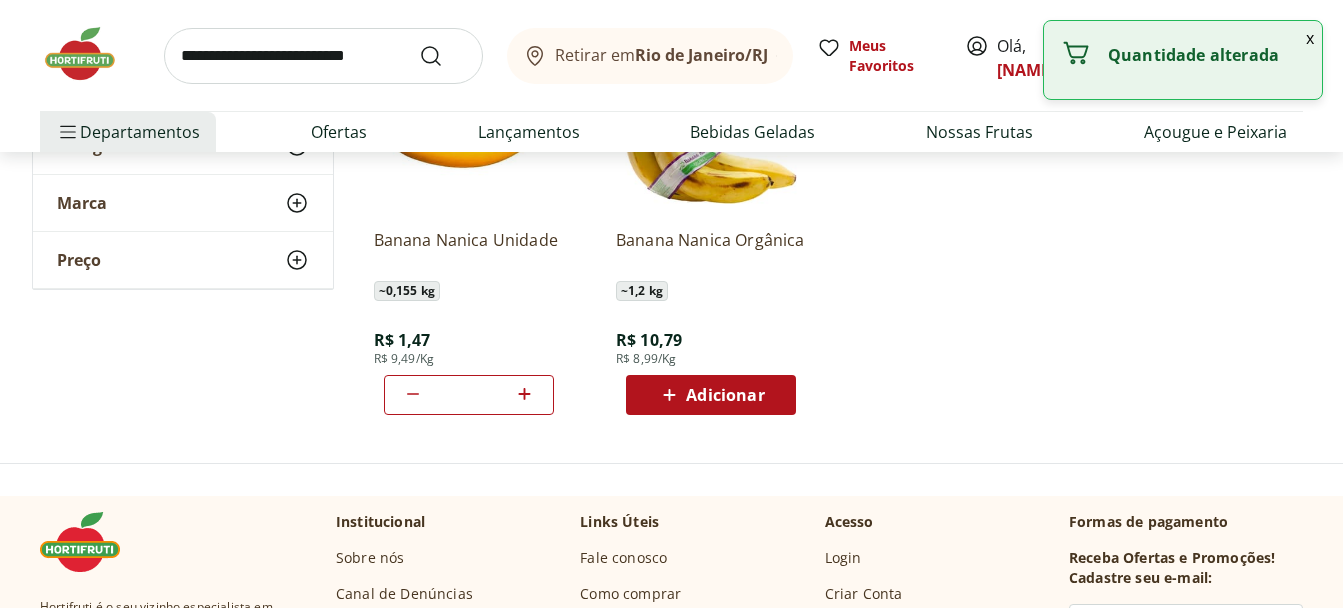 click 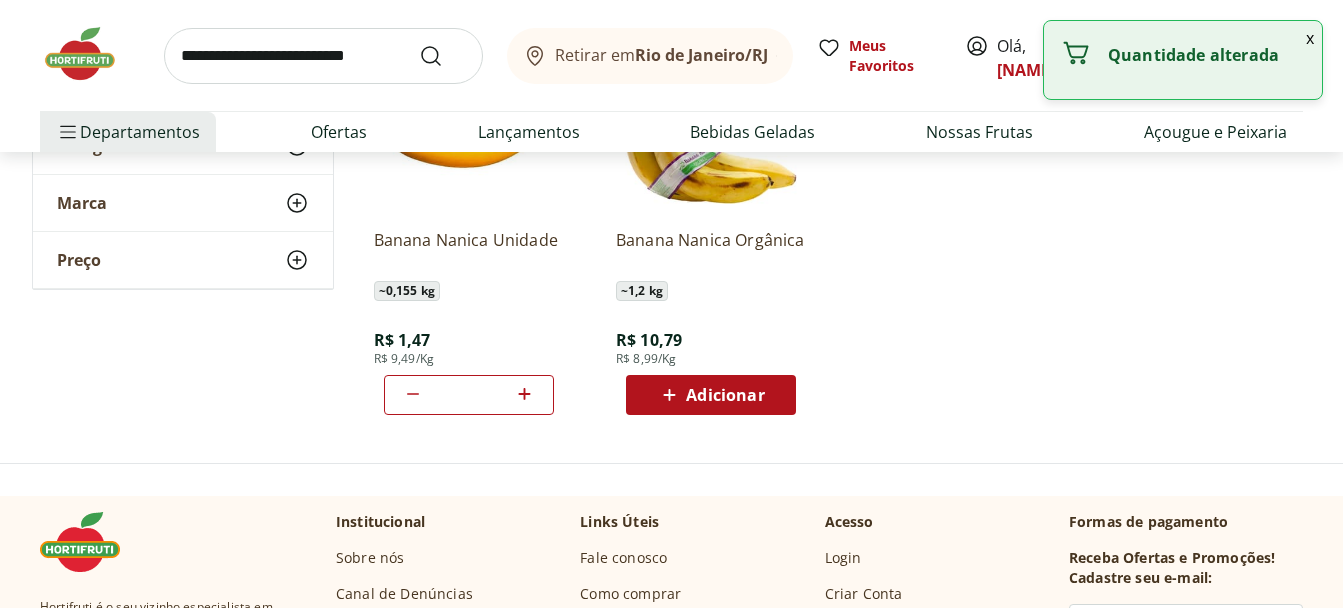 click 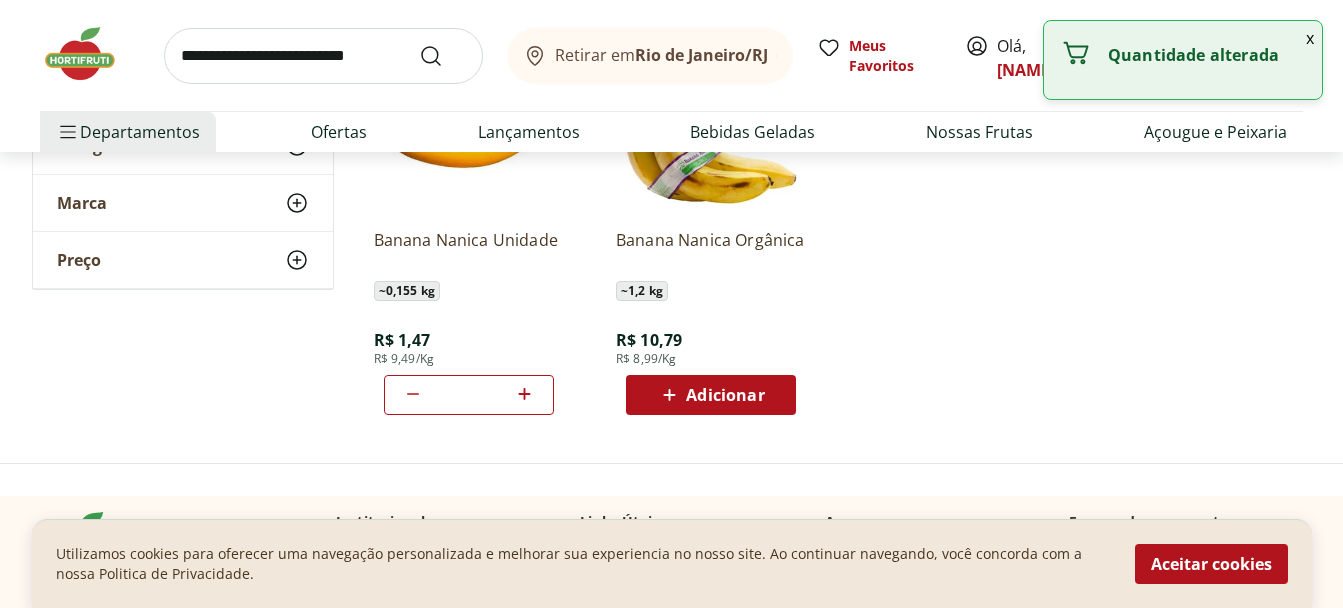 click 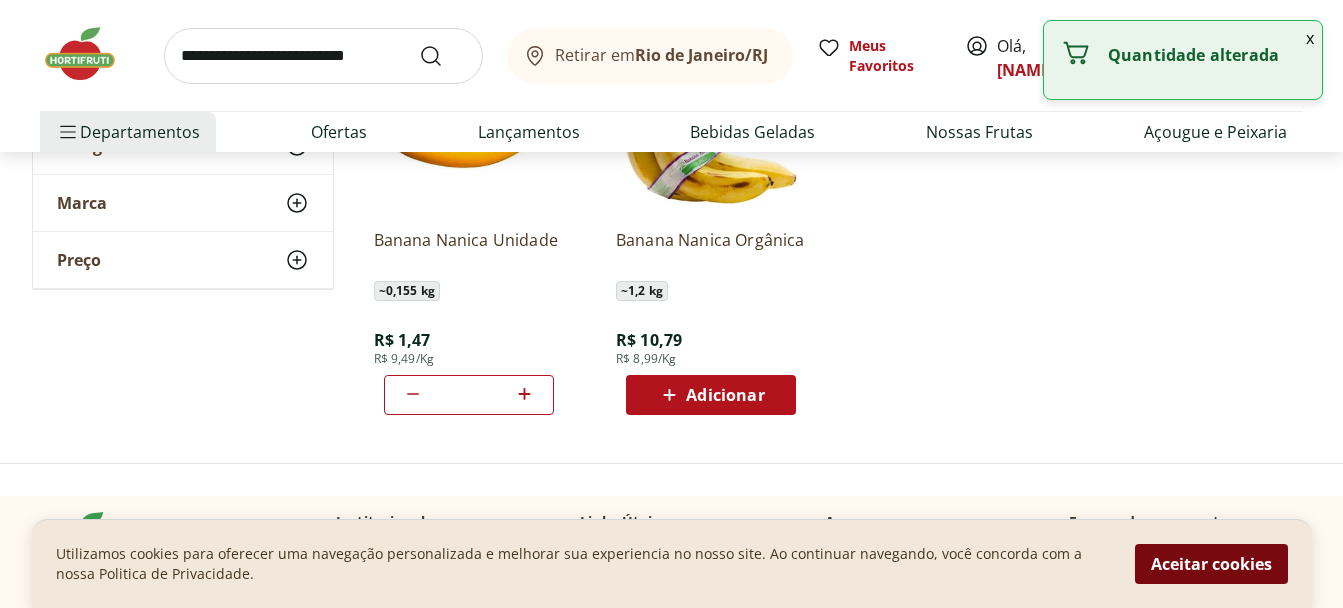 click on "Aceitar cookies" at bounding box center [1211, 564] 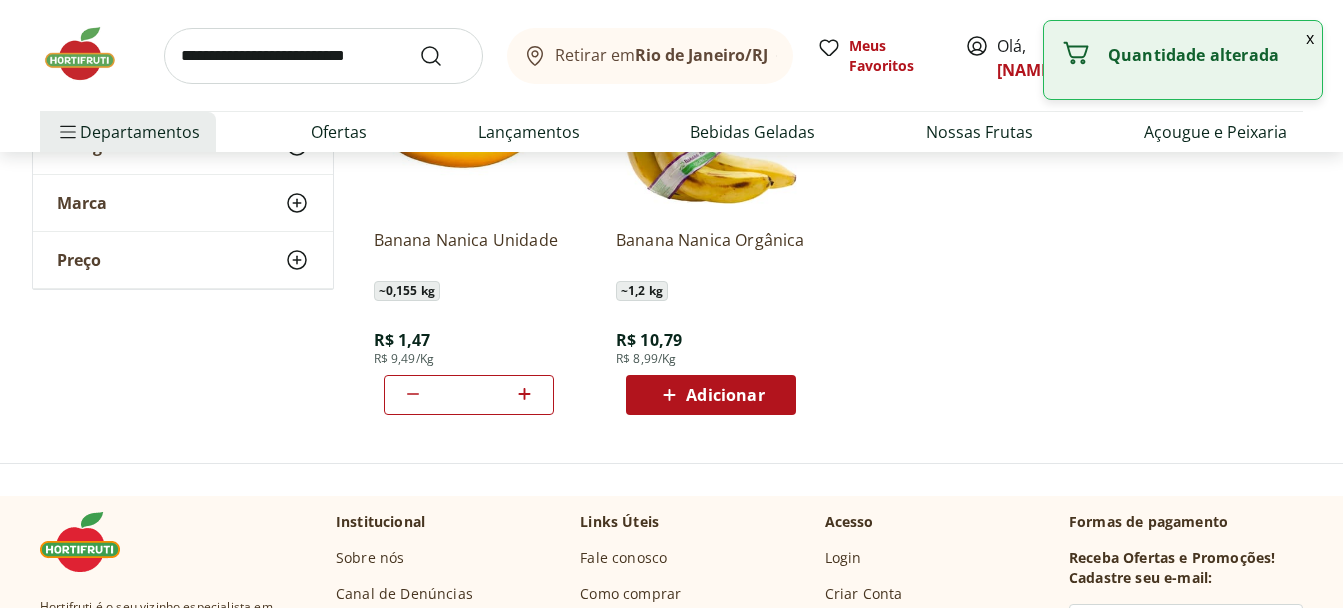 click 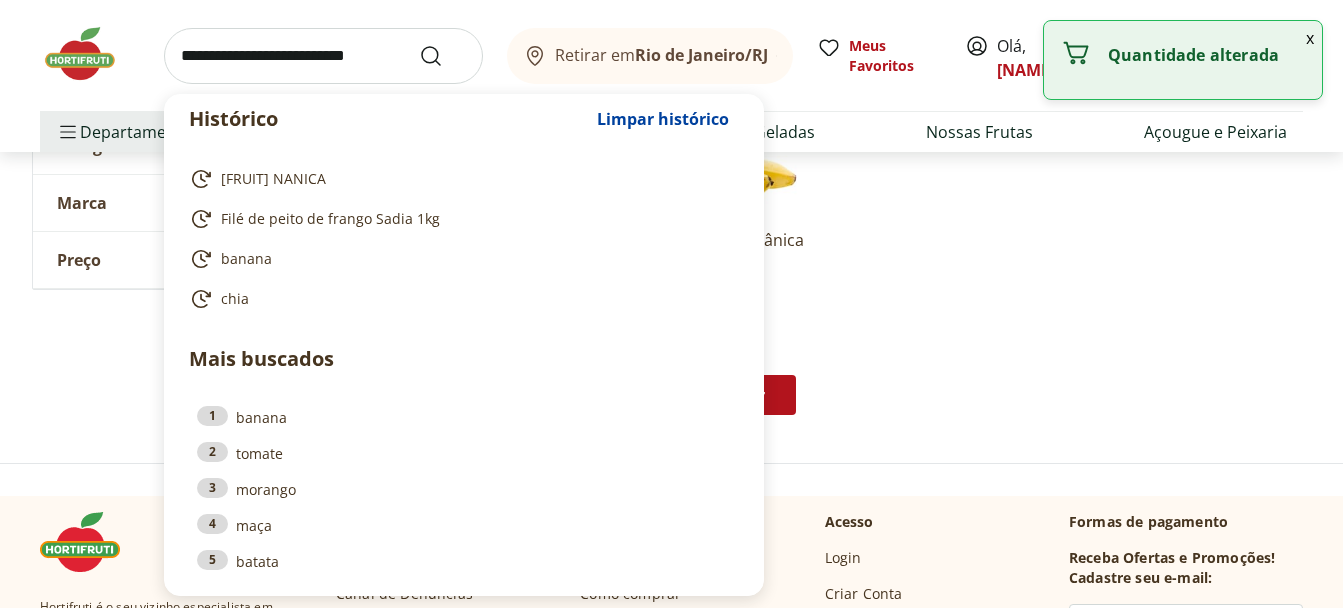 click at bounding box center (323, 56) 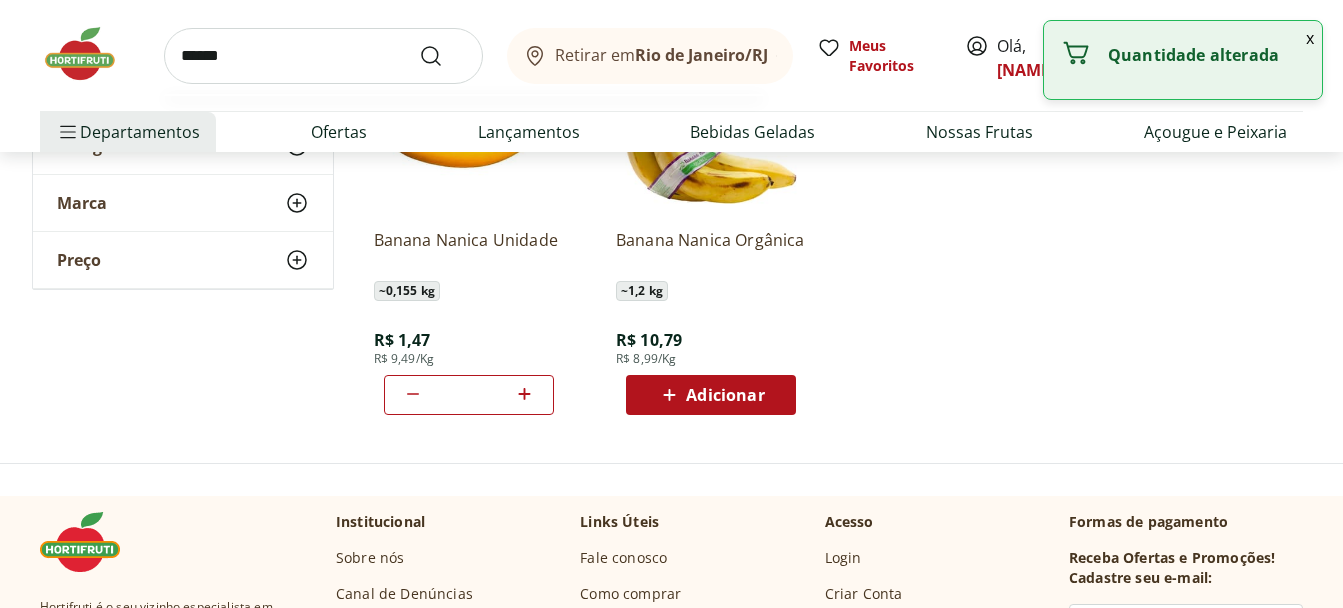 type on "******" 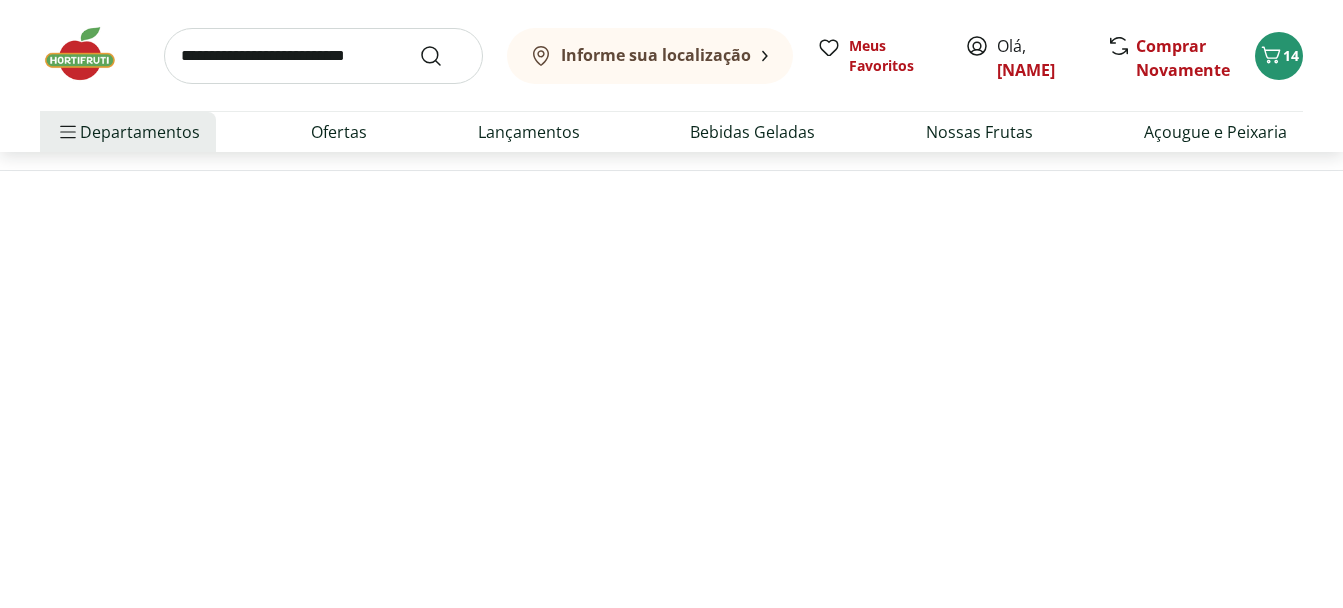 scroll, scrollTop: 0, scrollLeft: 0, axis: both 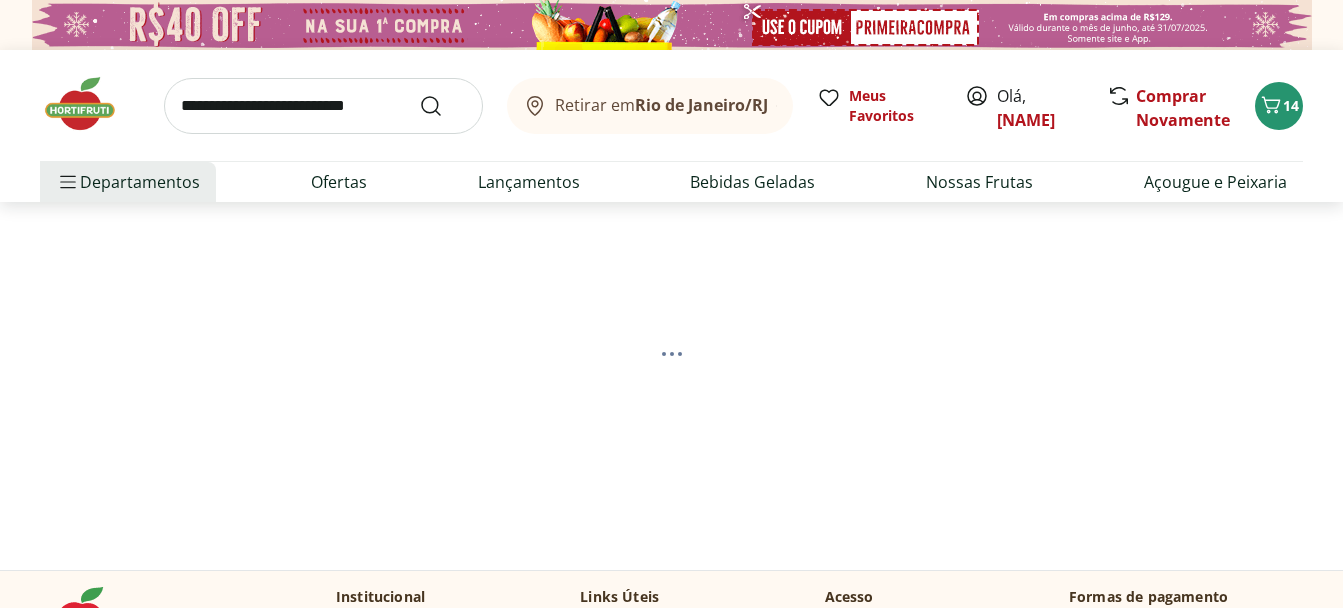 select on "**********" 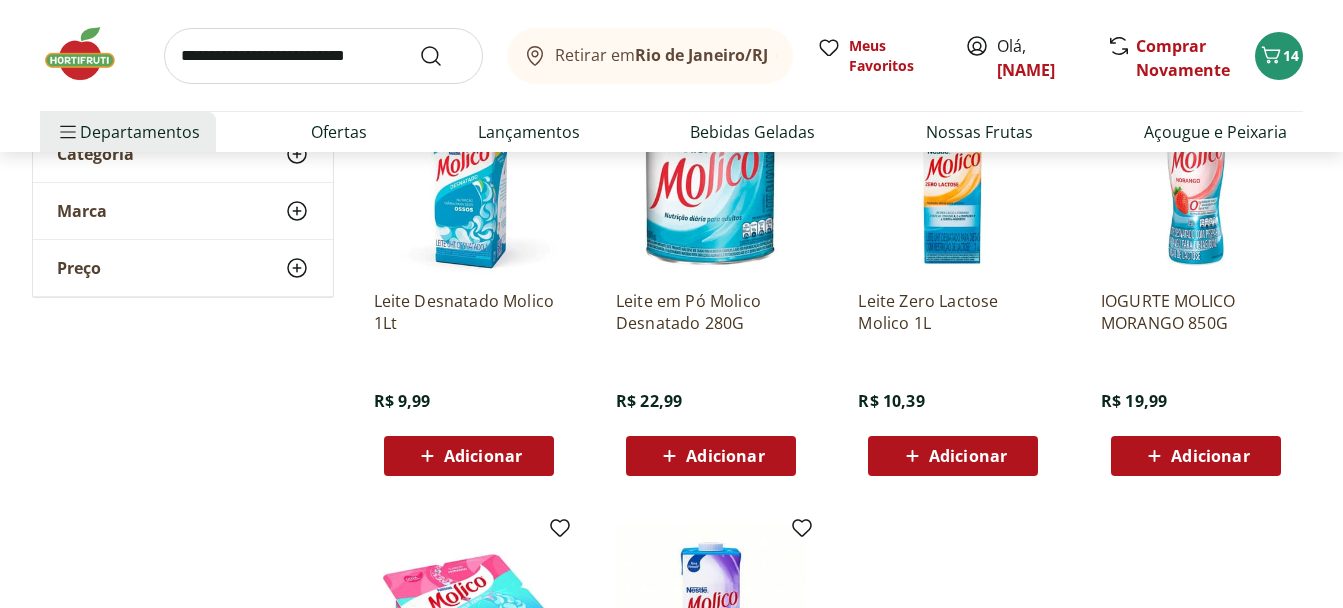 scroll, scrollTop: 400, scrollLeft: 0, axis: vertical 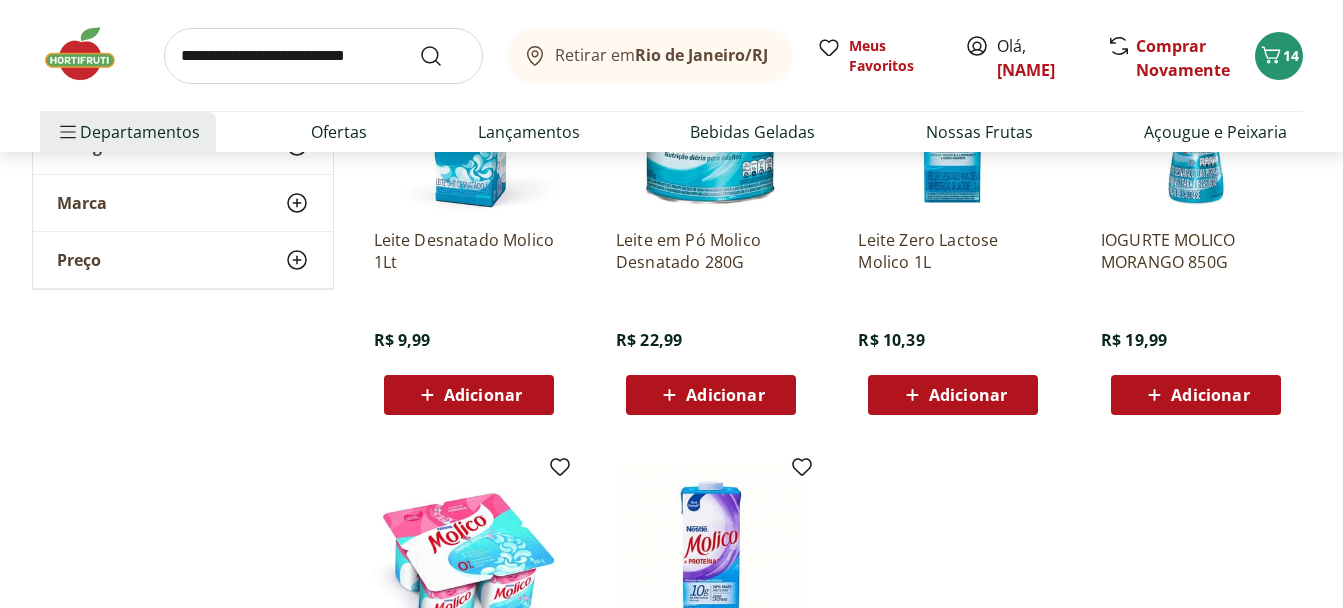 click on "Adicionar" at bounding box center (1210, 395) 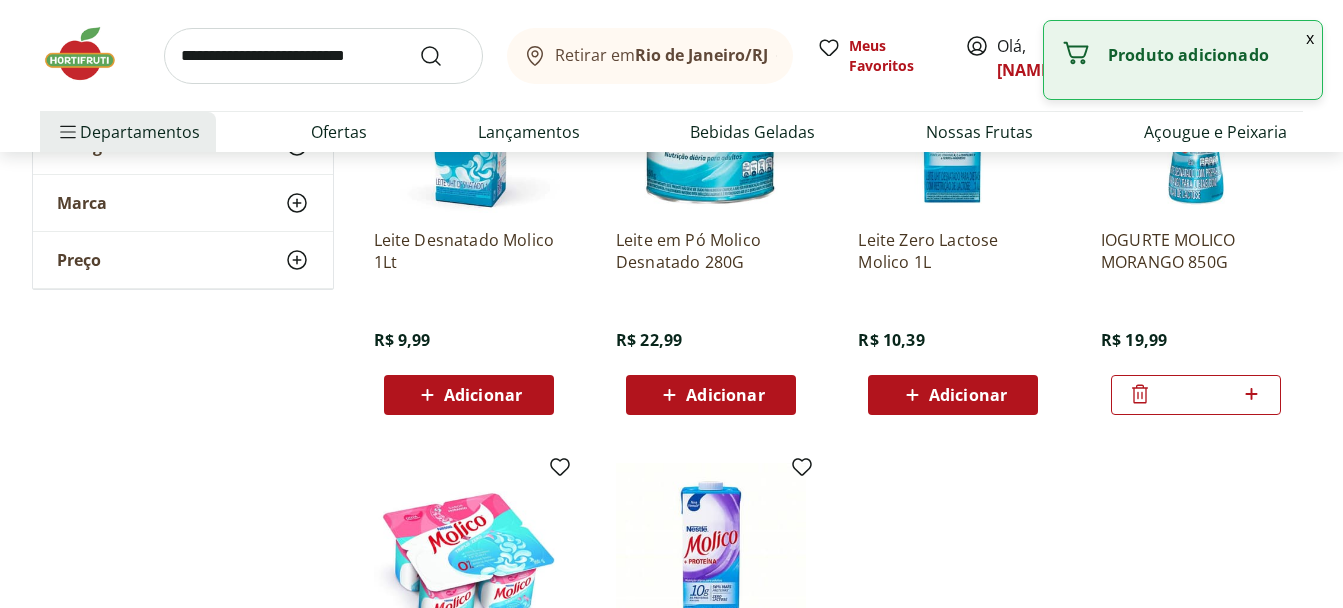 click 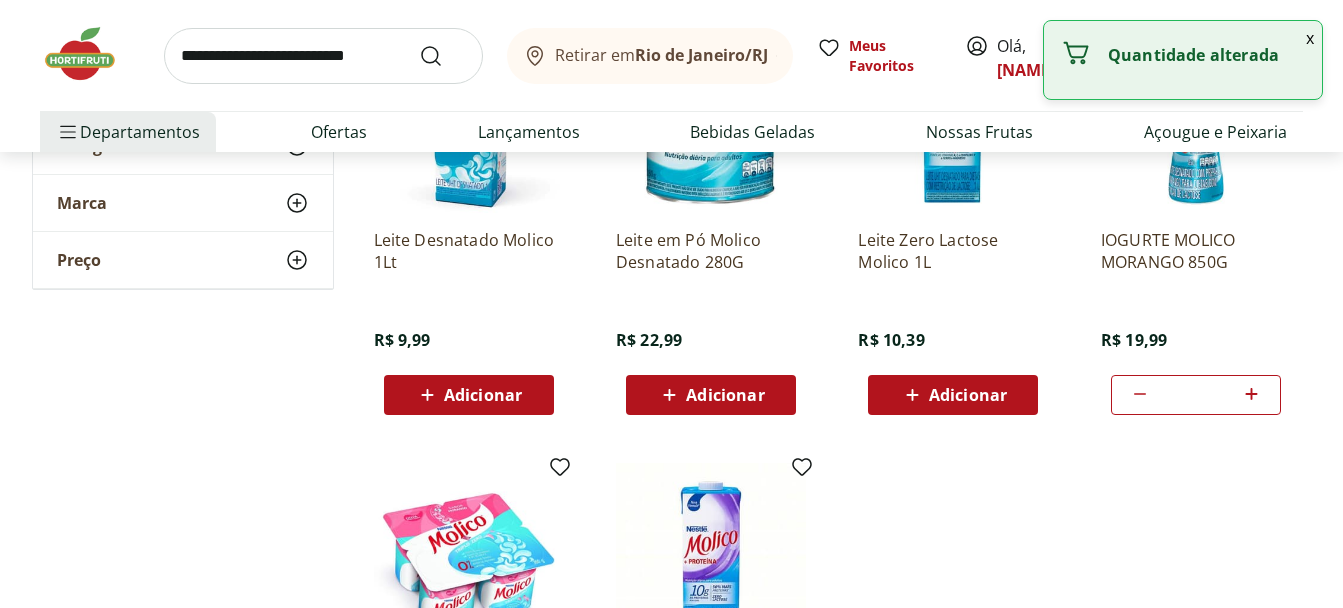 click 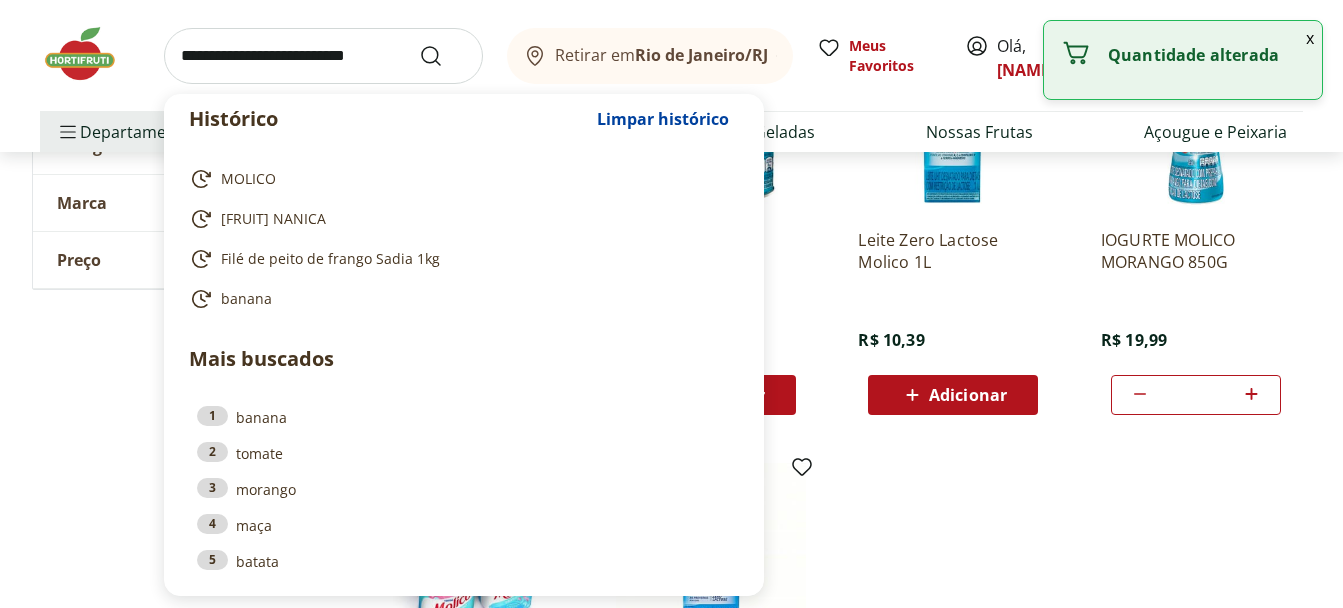 click at bounding box center [323, 56] 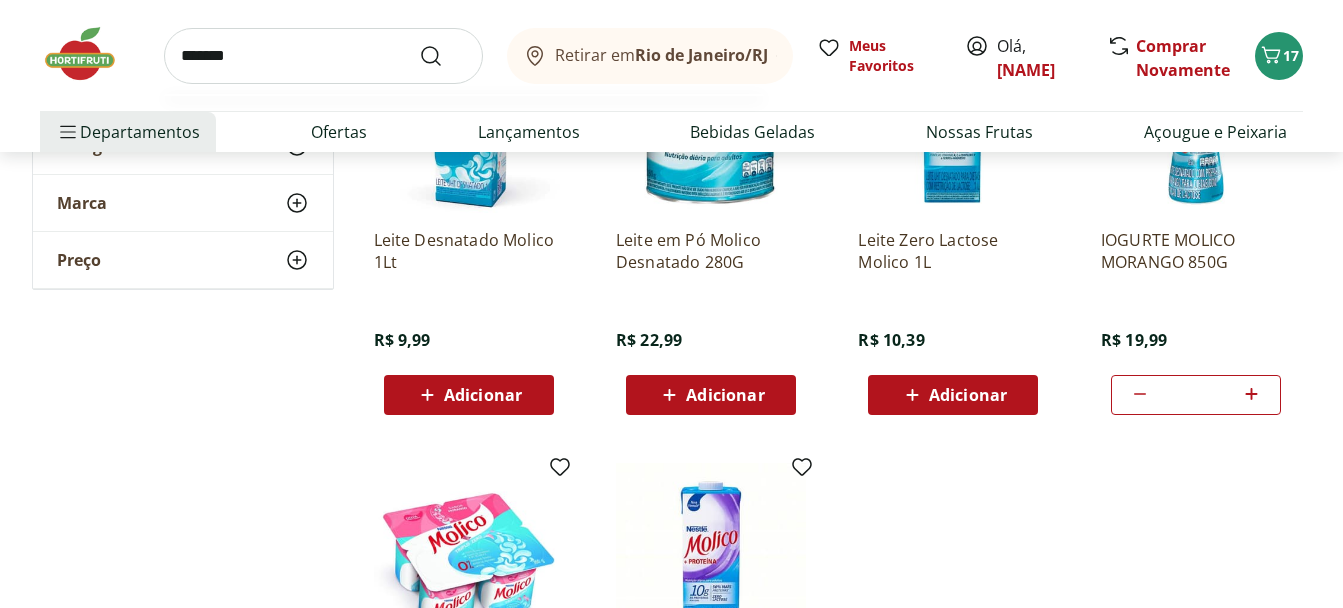 type on "*******" 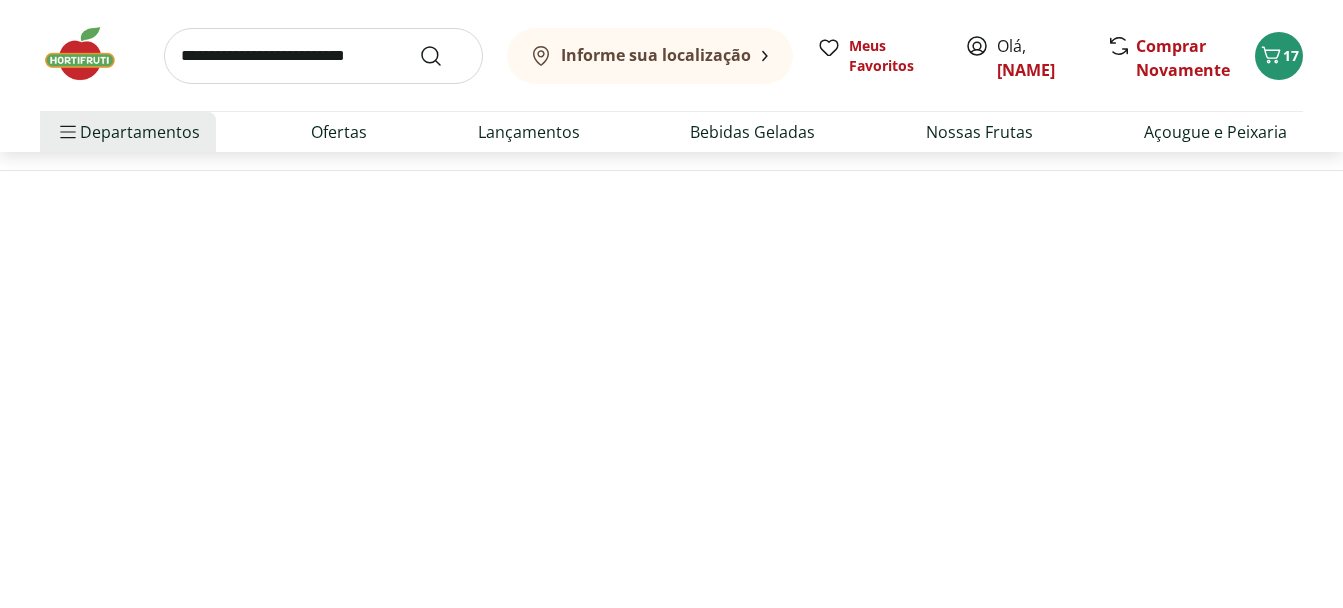 scroll, scrollTop: 0, scrollLeft: 0, axis: both 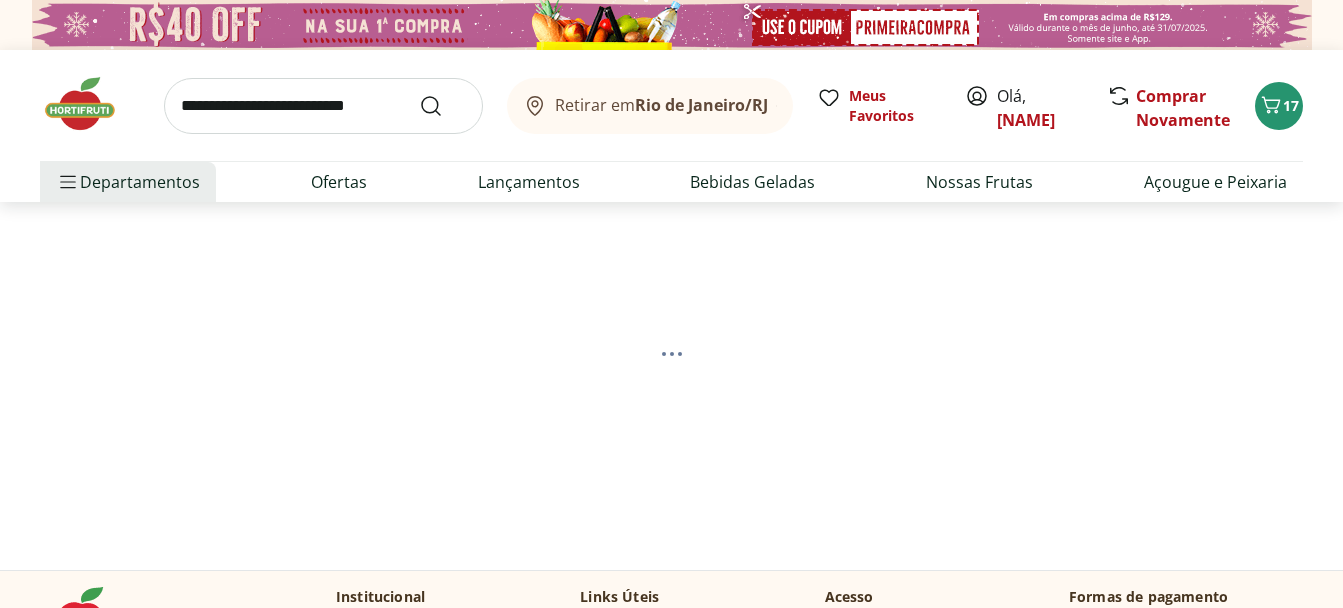 select on "**********" 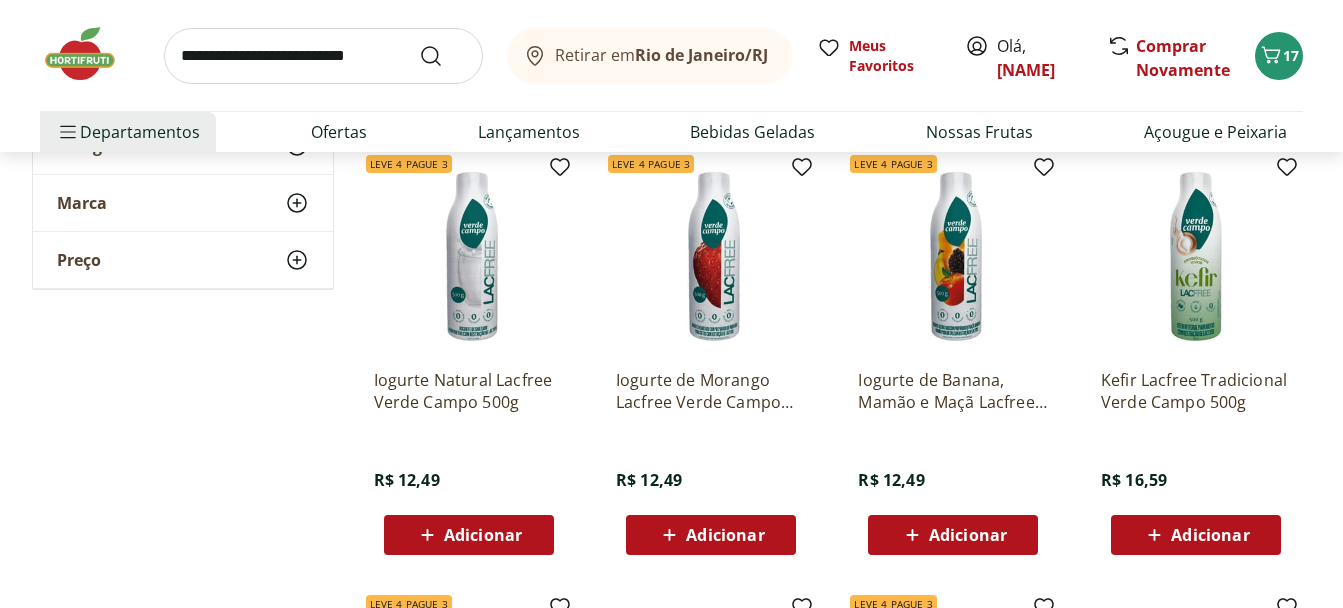 scroll, scrollTop: 400, scrollLeft: 0, axis: vertical 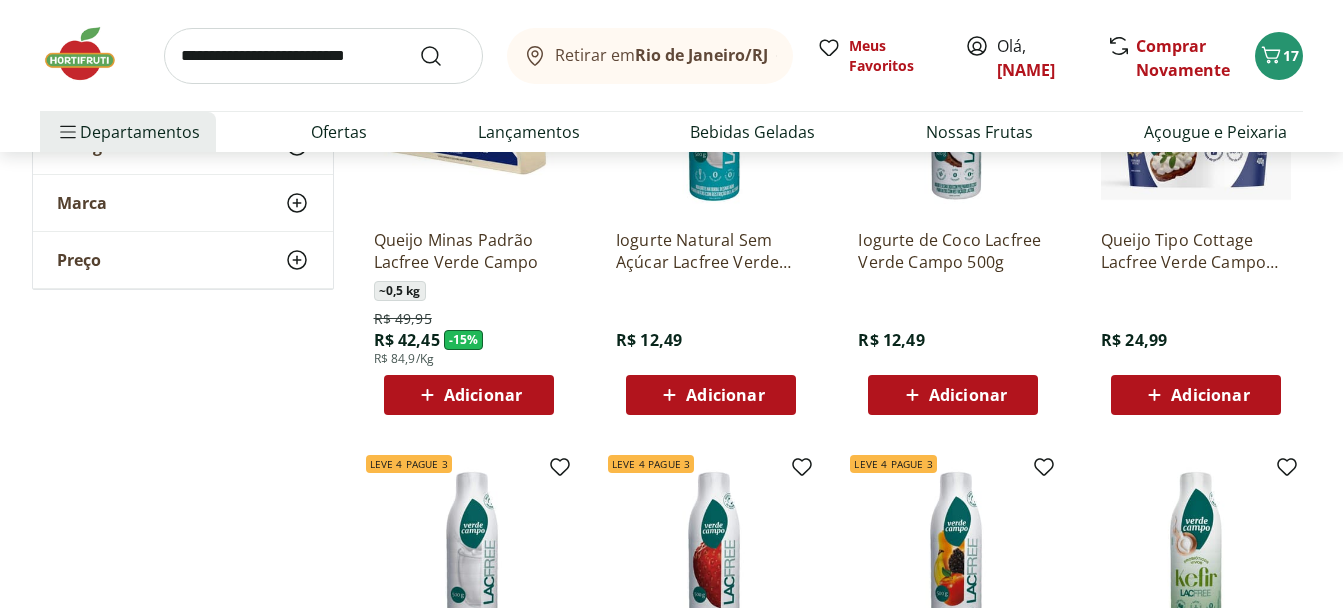 click on "Adicionar" at bounding box center [725, 395] 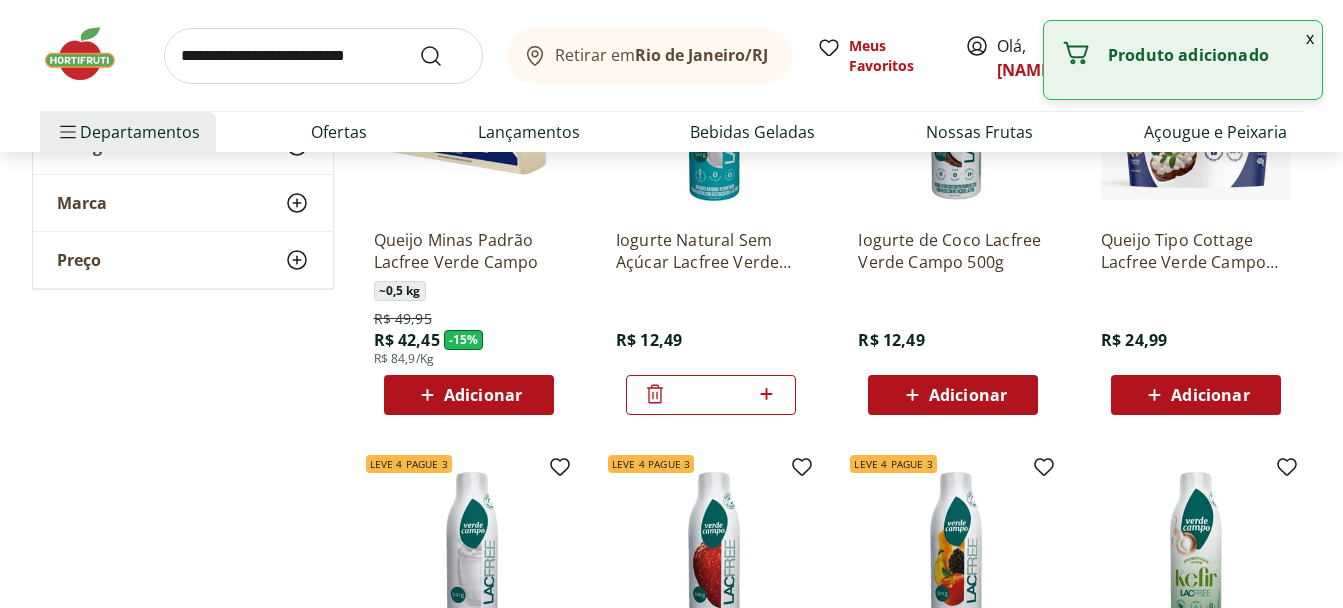 click 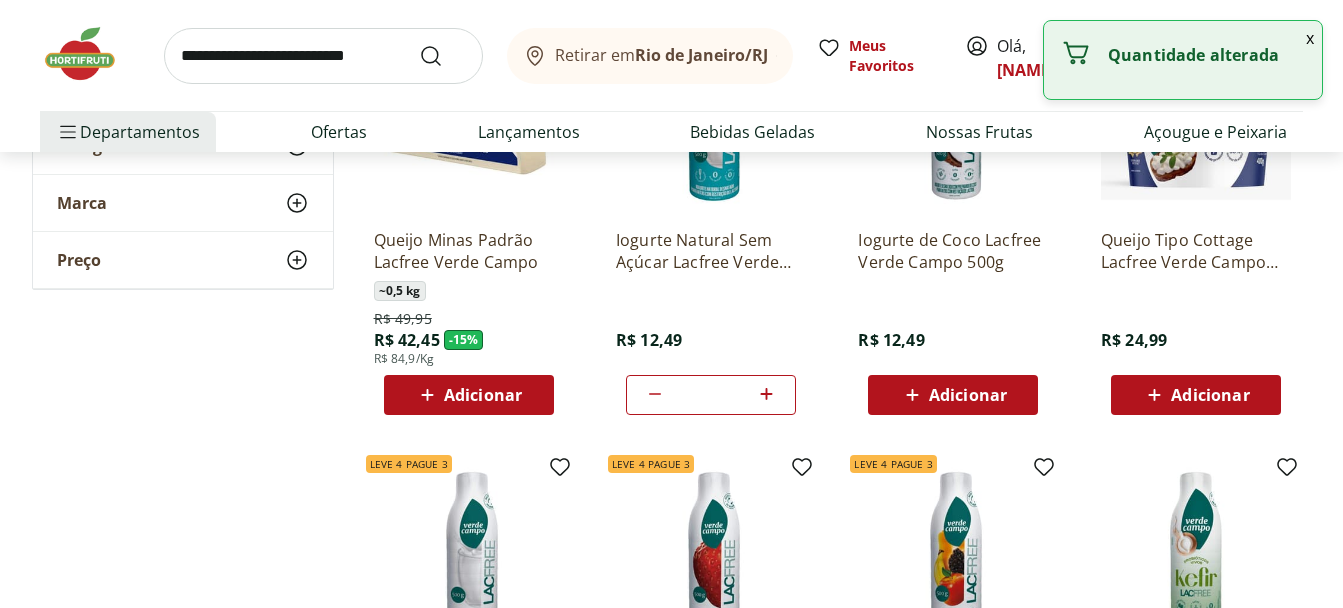 click 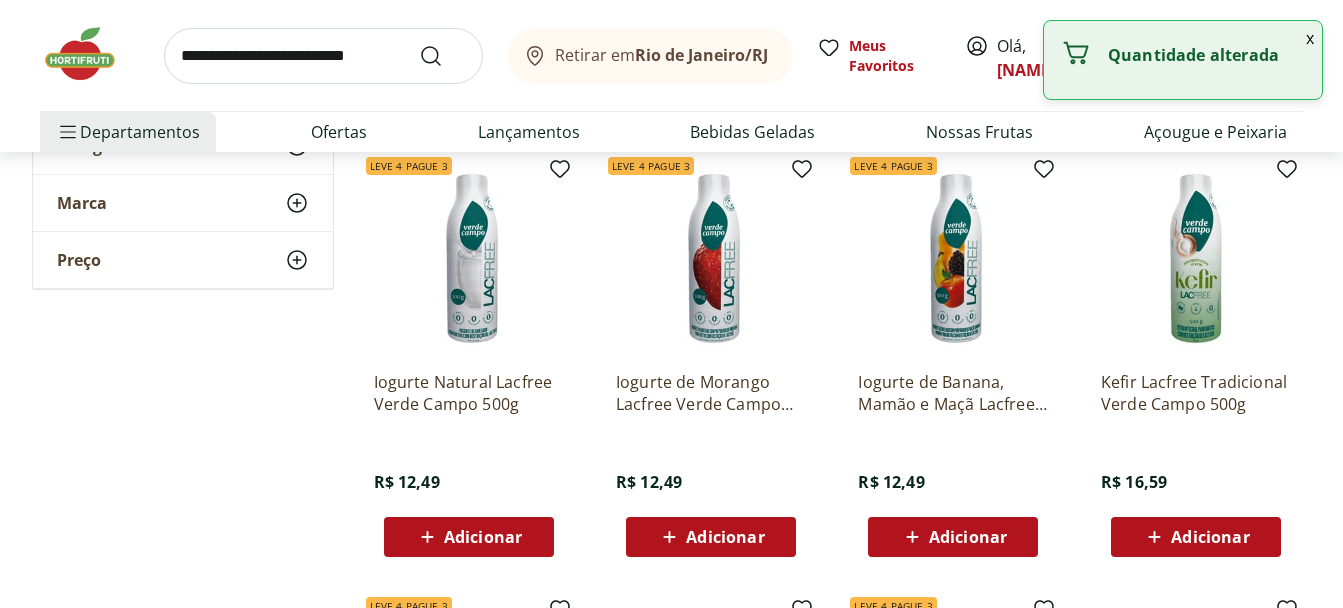 scroll, scrollTop: 700, scrollLeft: 0, axis: vertical 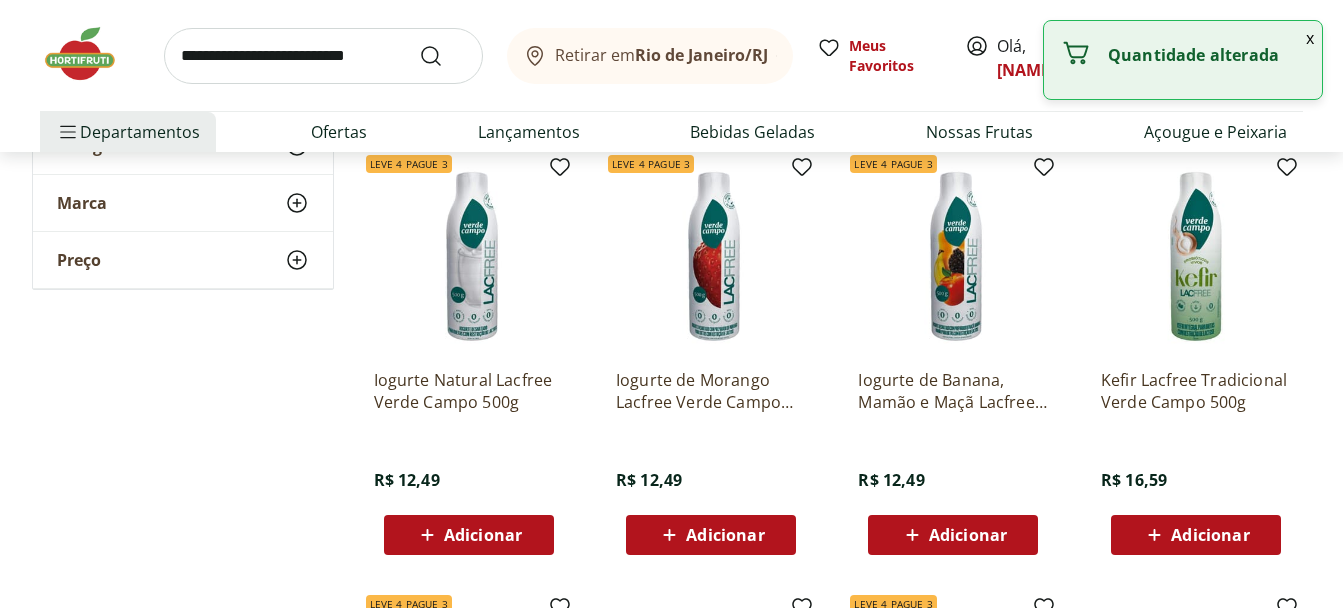 click at bounding box center (323, 56) 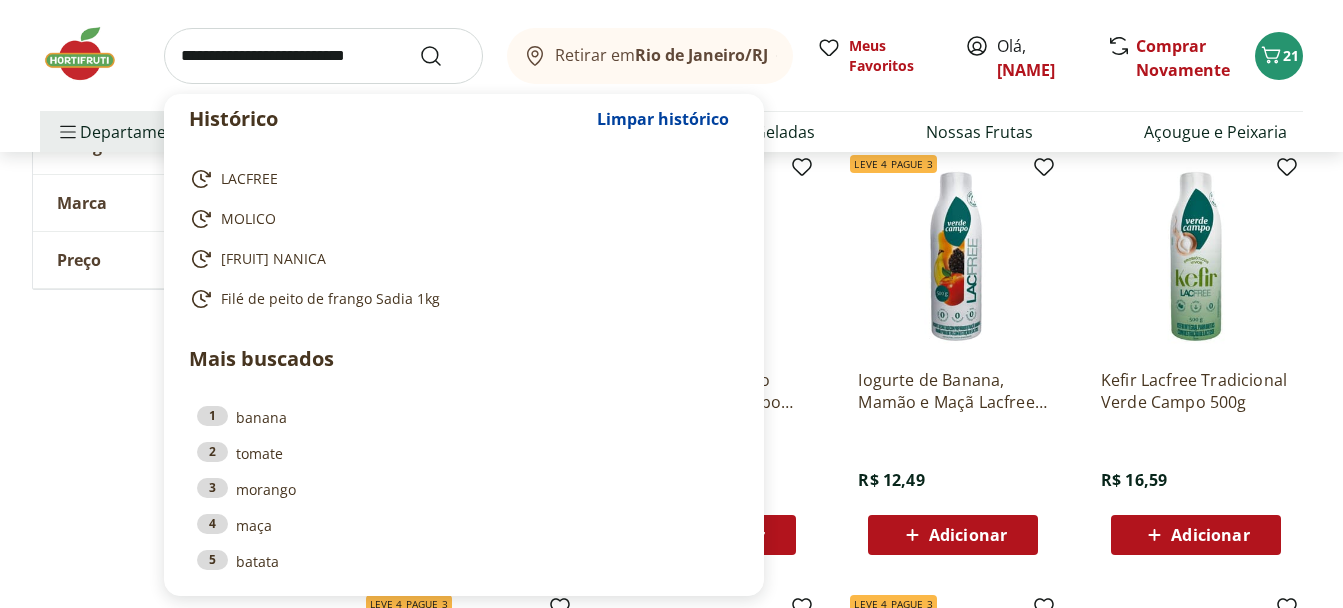 type on "*" 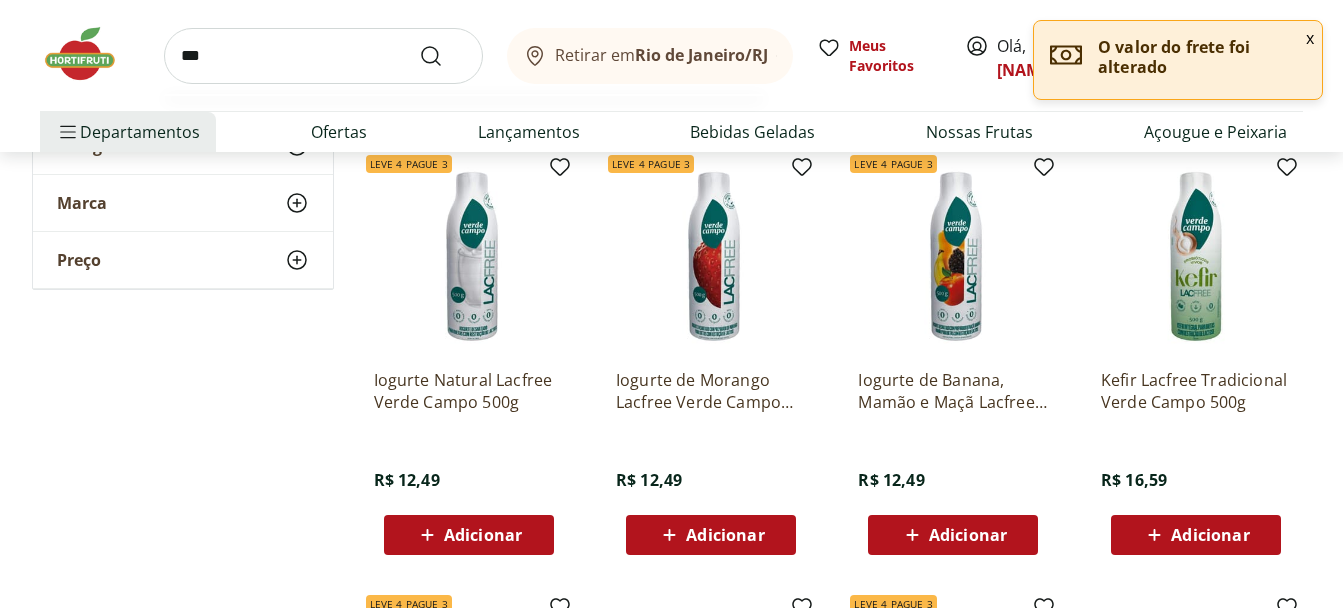 type on "***" 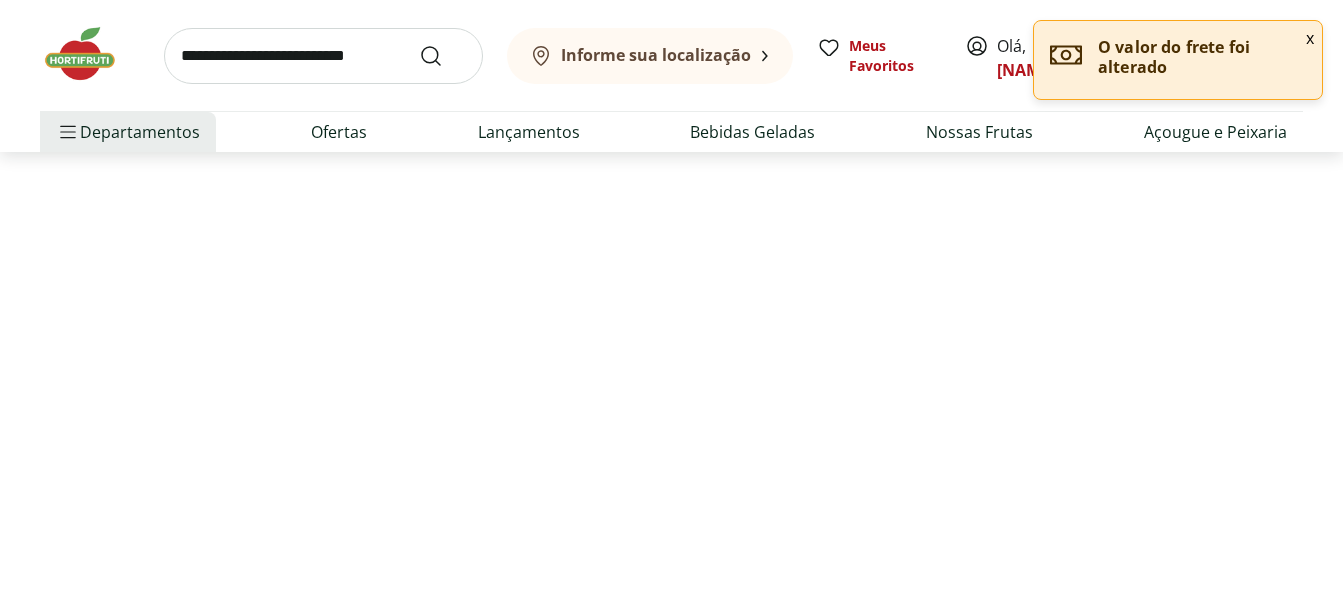 scroll, scrollTop: 0, scrollLeft: 0, axis: both 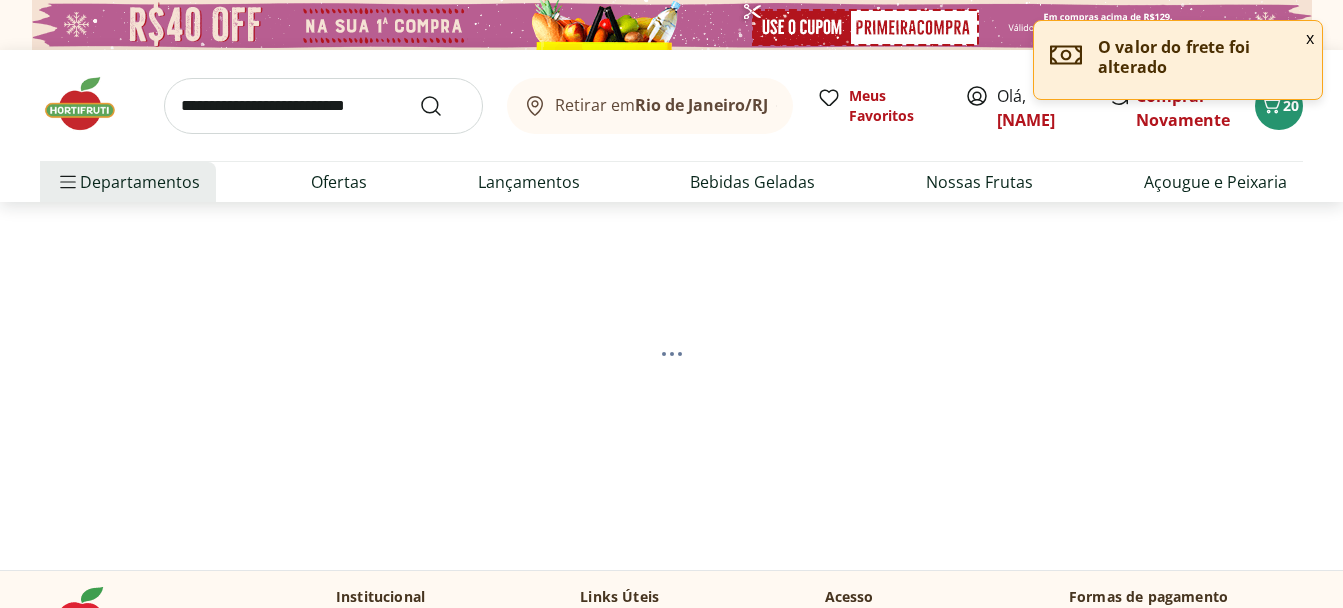 select on "**********" 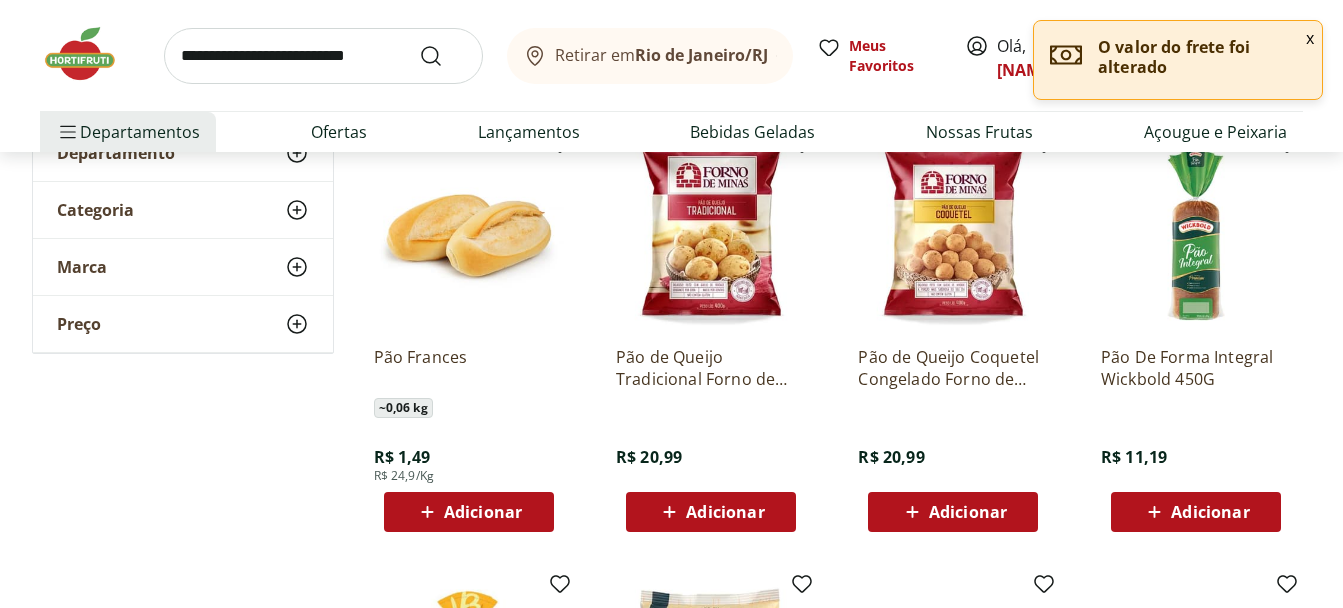 scroll, scrollTop: 300, scrollLeft: 0, axis: vertical 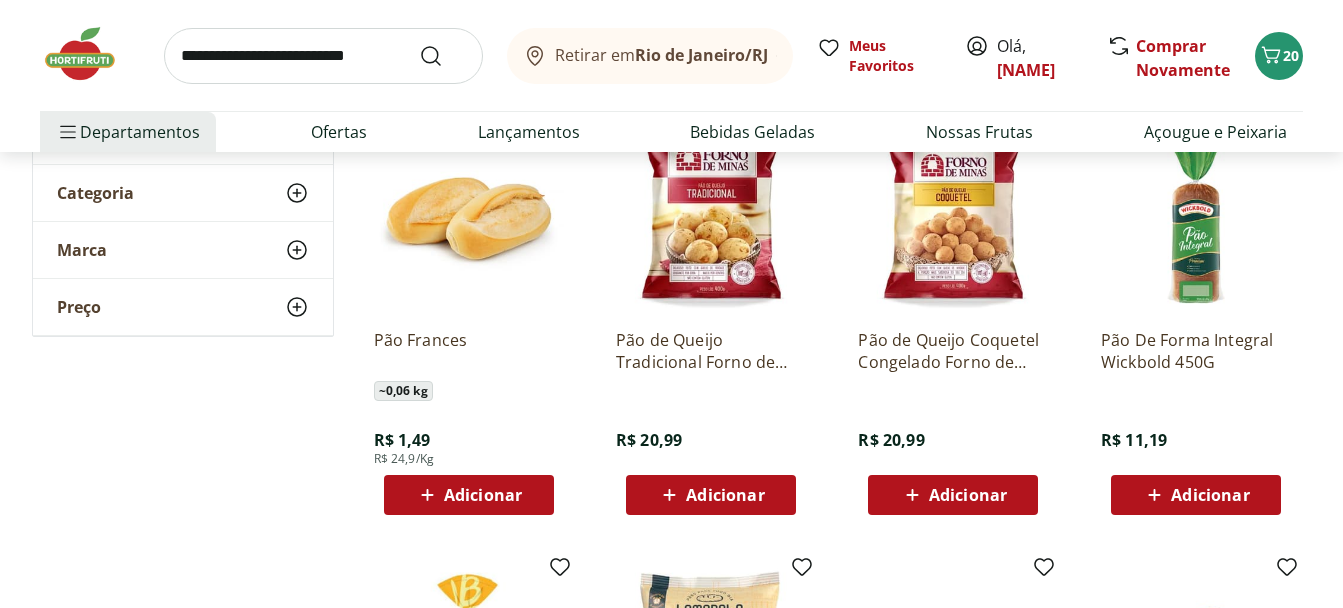 click on "Adicionar" at bounding box center [483, 495] 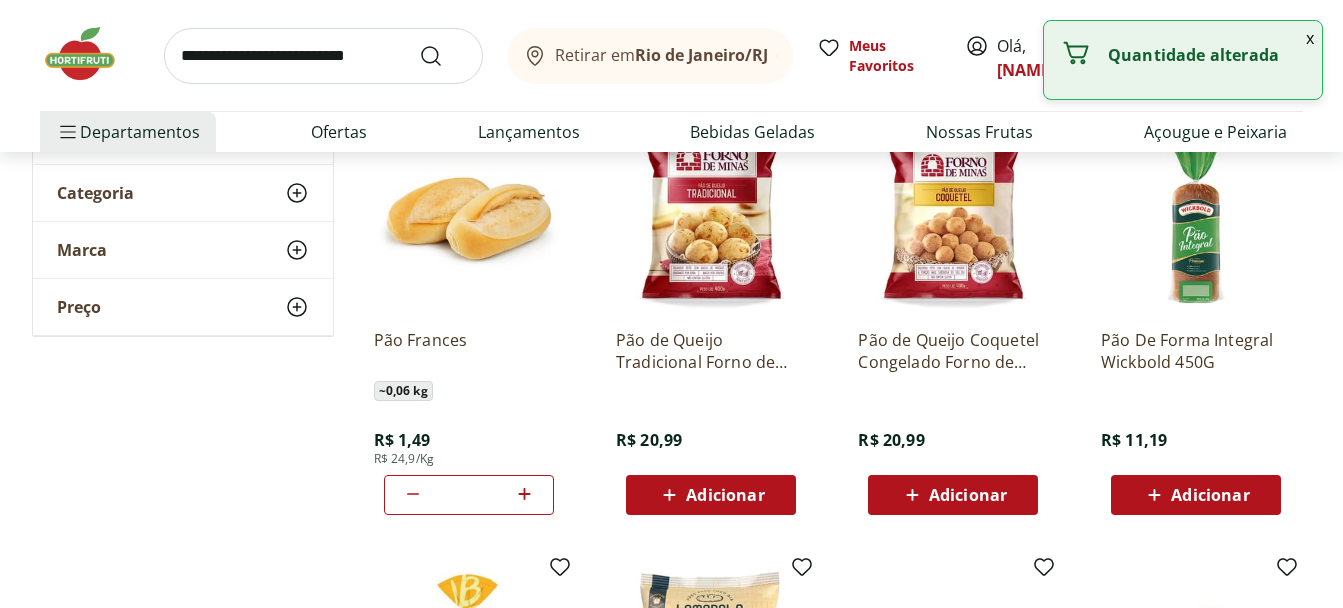 click 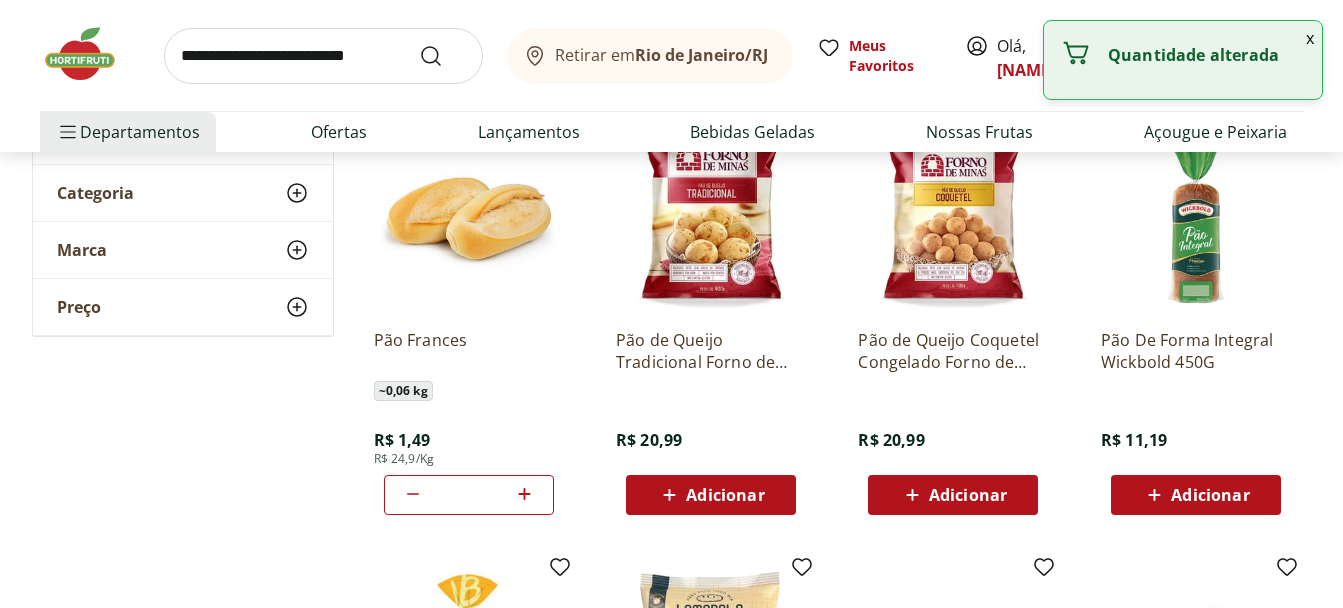 click 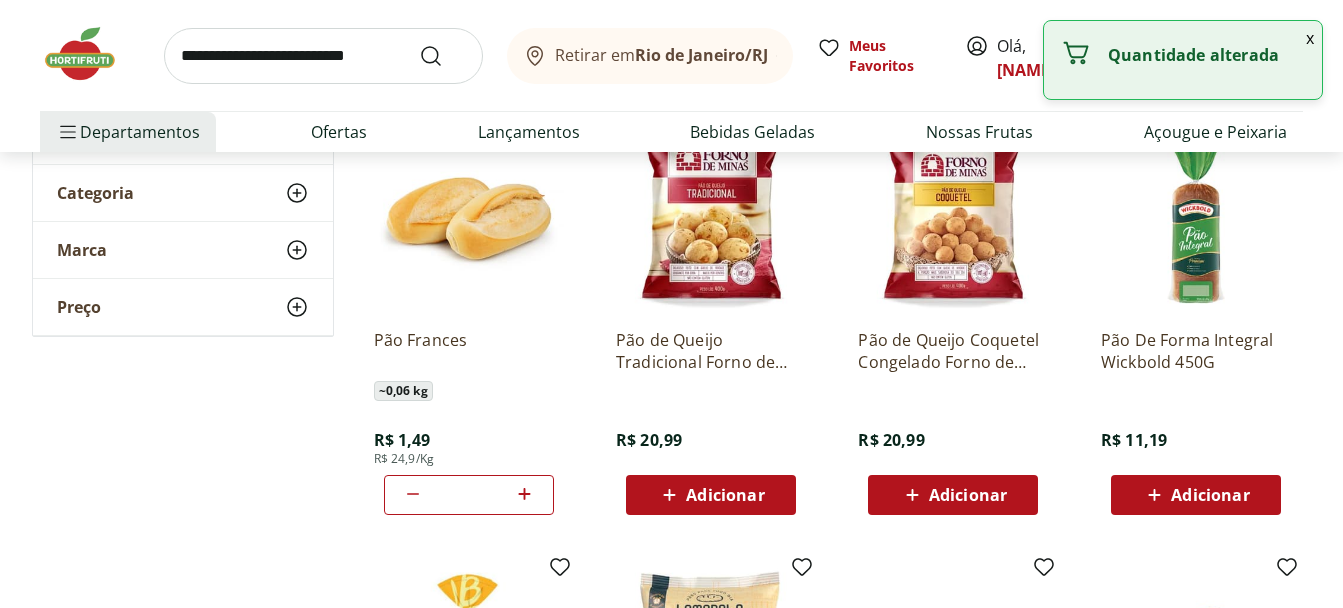 click 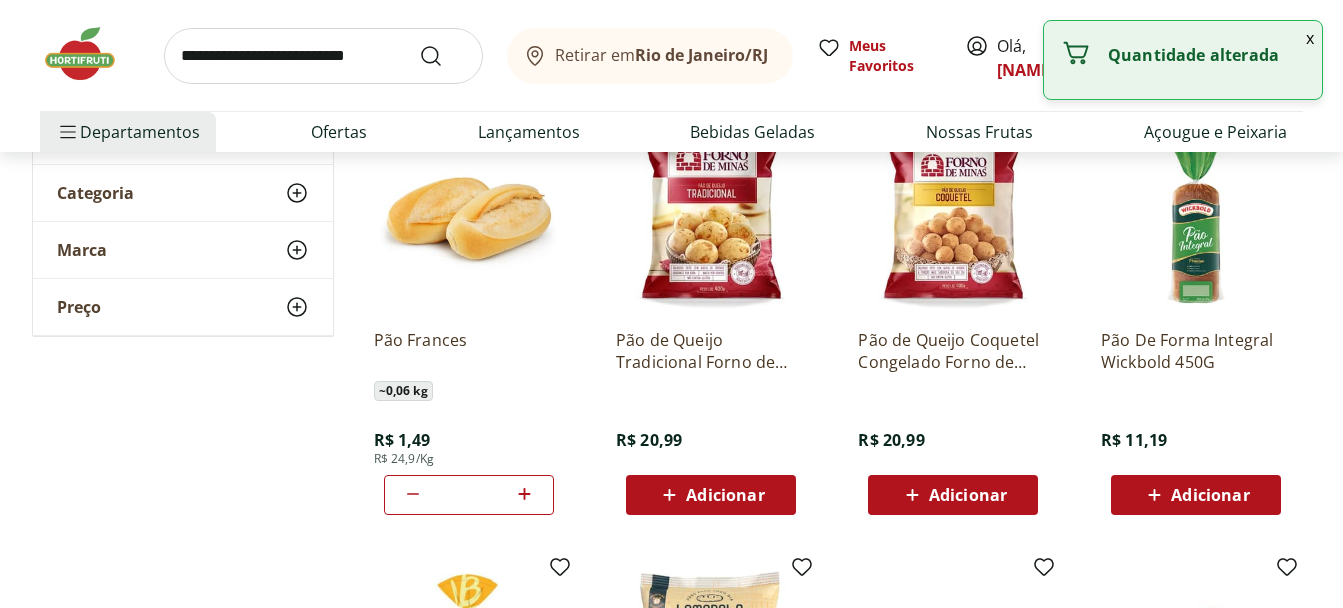 click at bounding box center [323, 56] 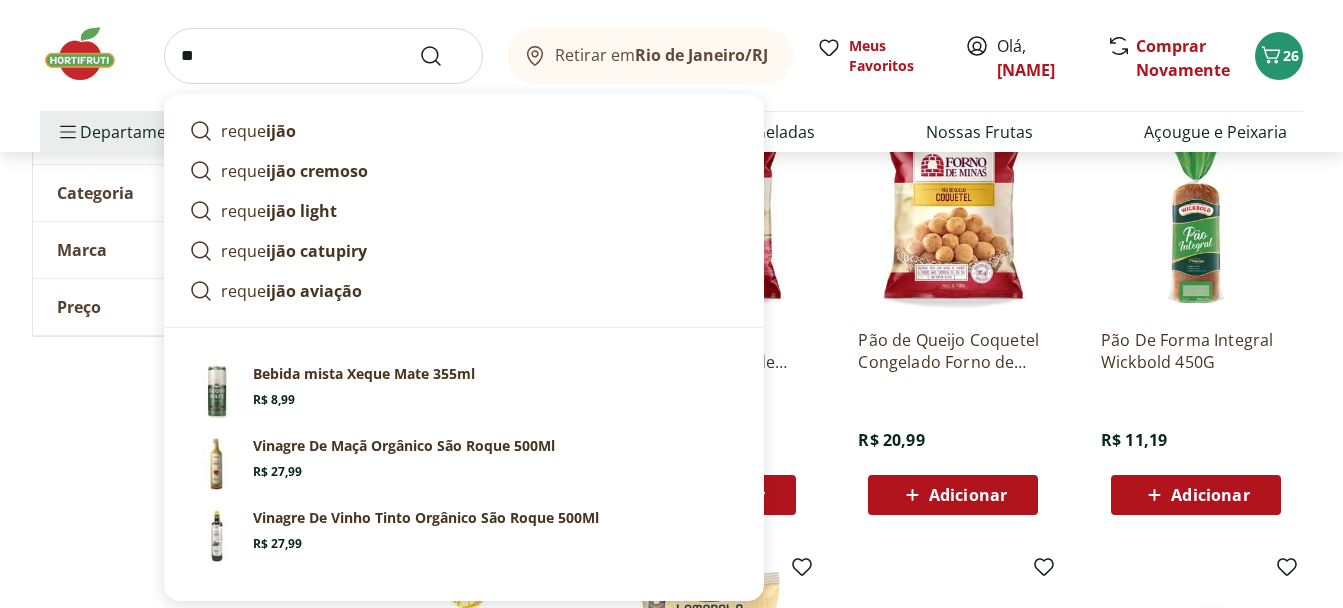 type on "*" 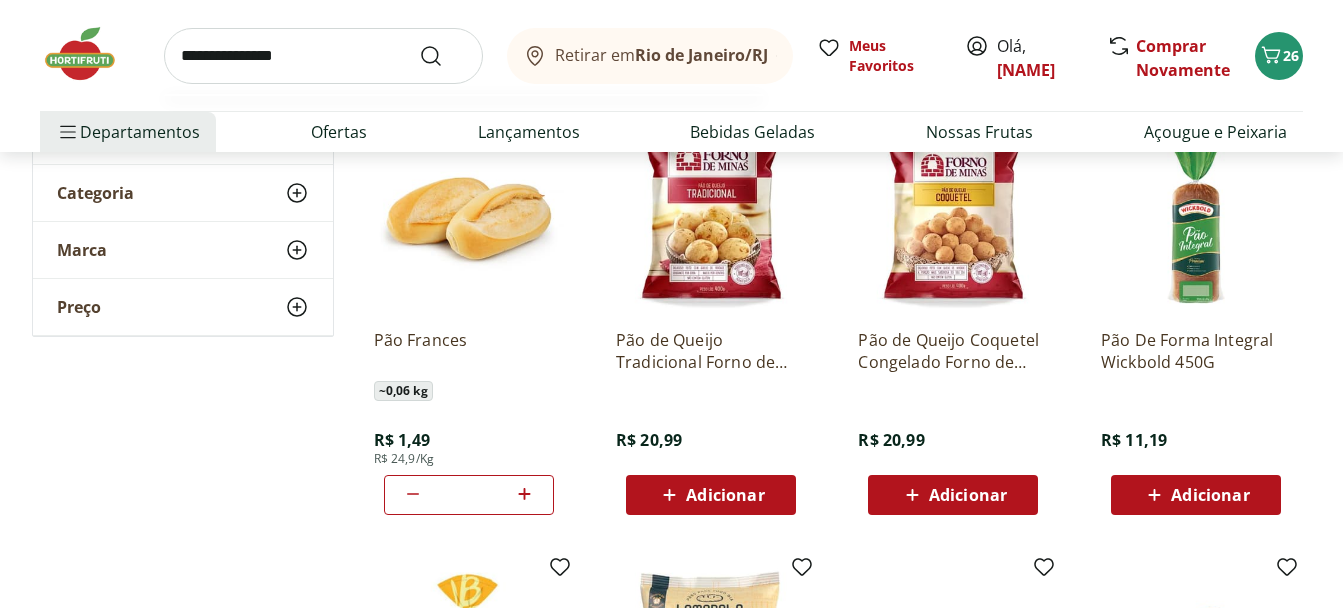 type on "**********" 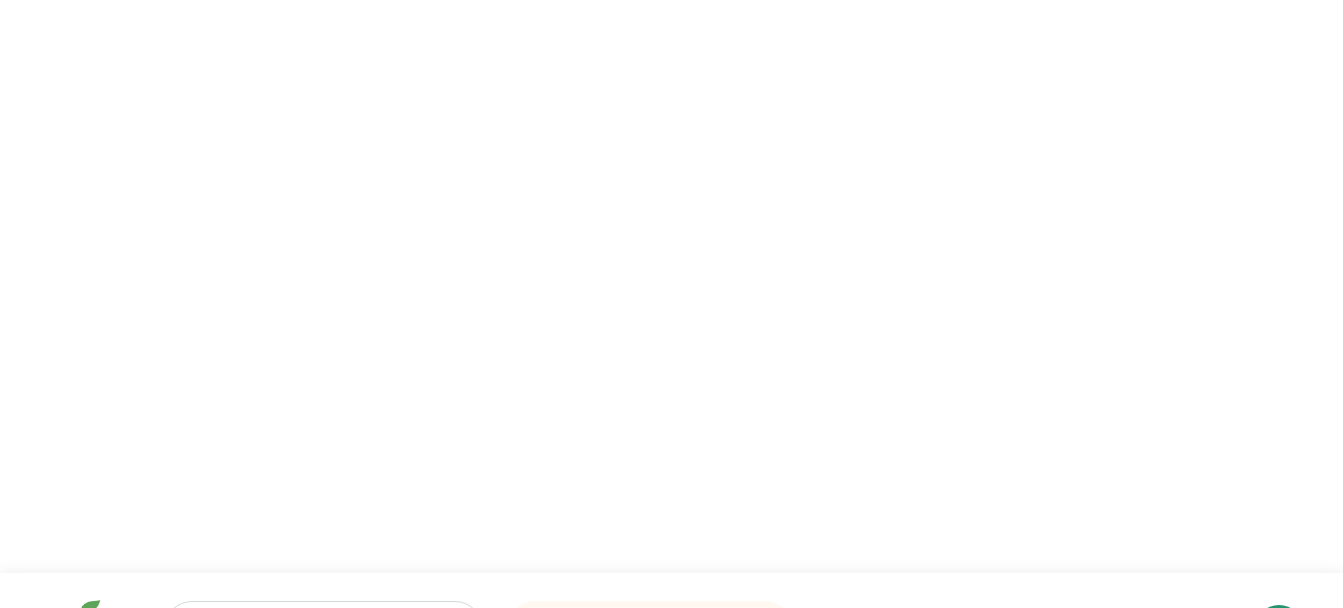 scroll, scrollTop: 0, scrollLeft: 0, axis: both 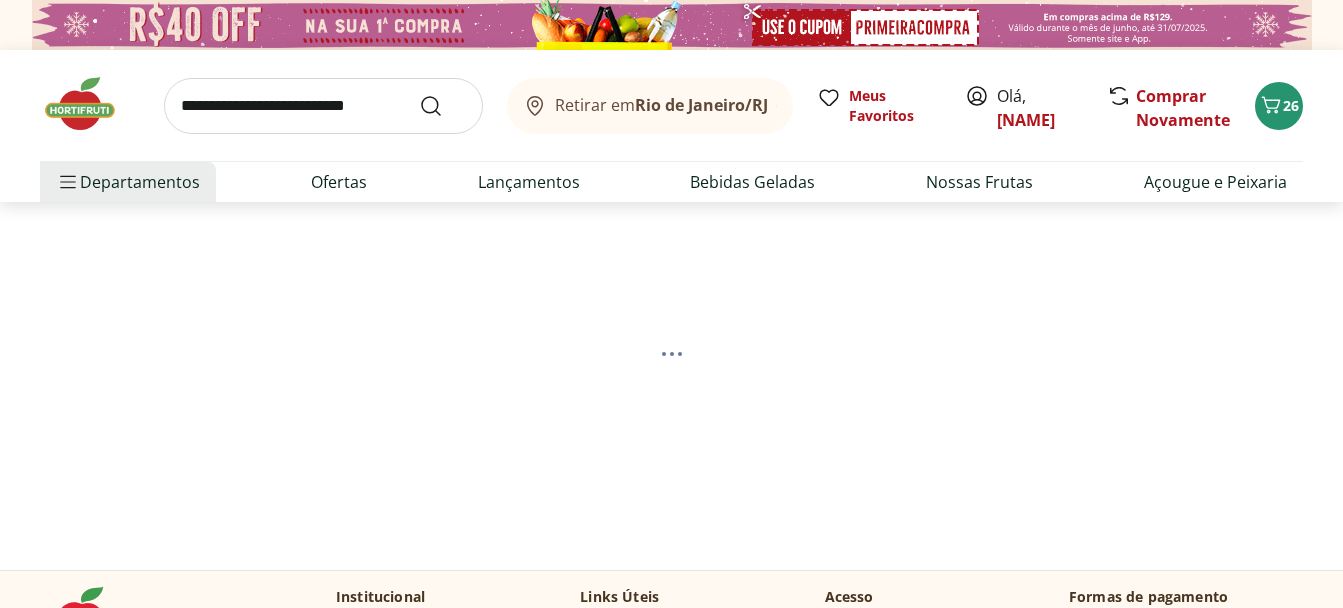 select on "**********" 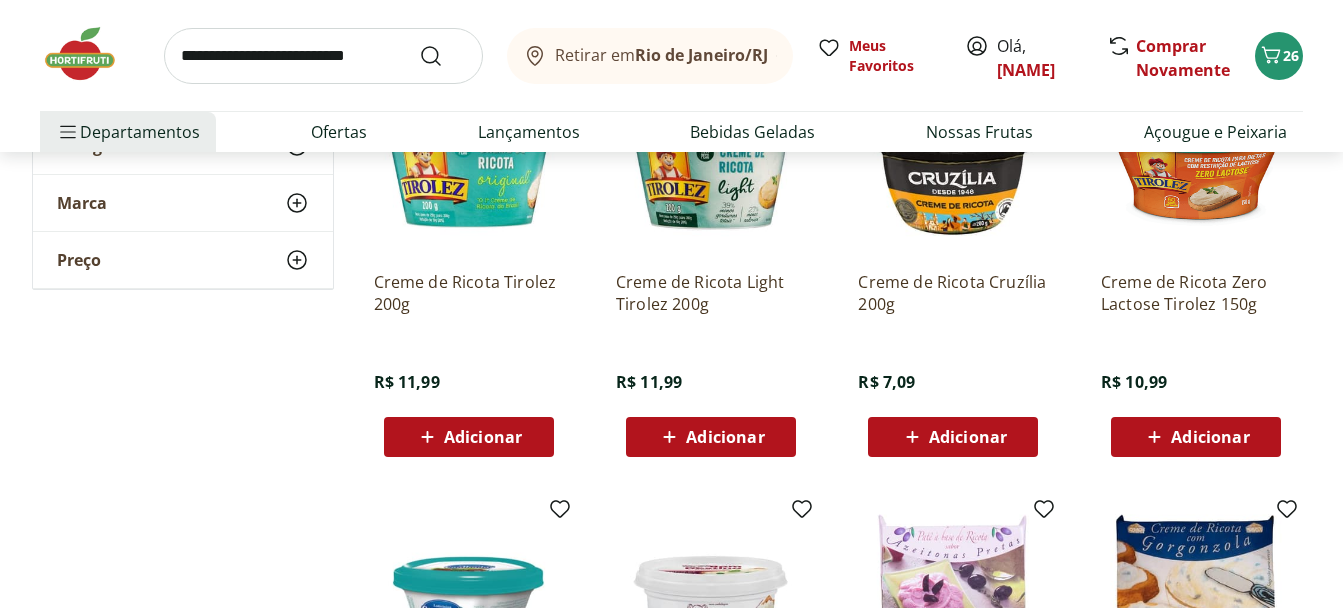 scroll, scrollTop: 300, scrollLeft: 0, axis: vertical 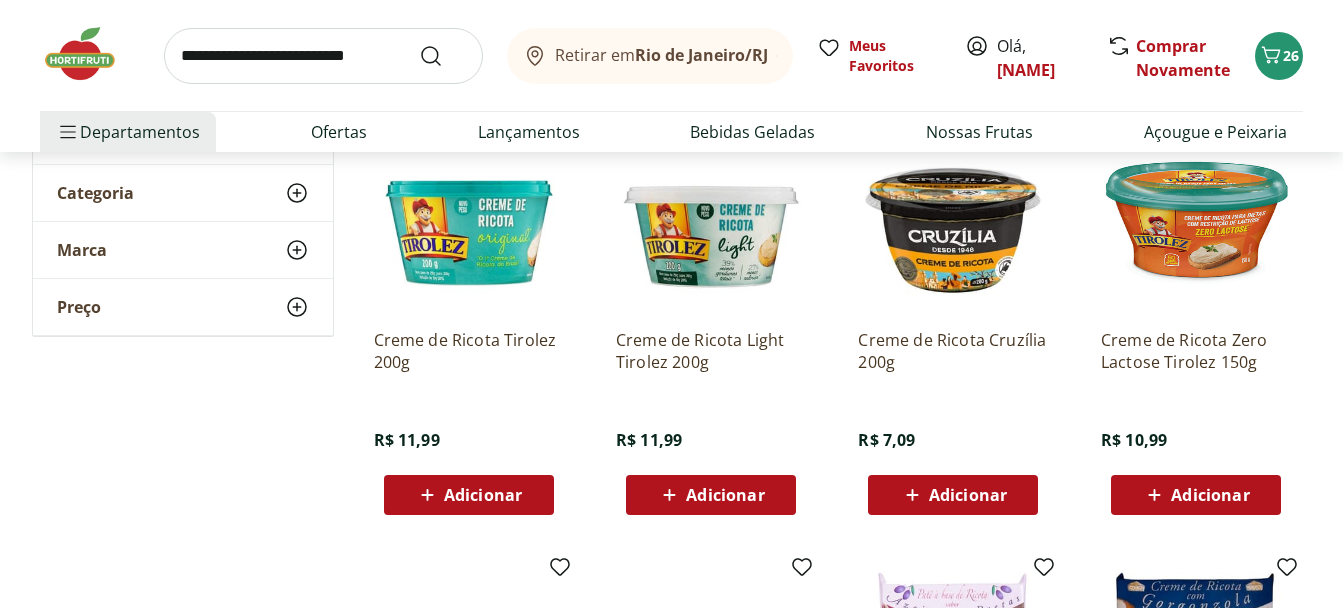 click on "Adicionar" at bounding box center (469, 495) 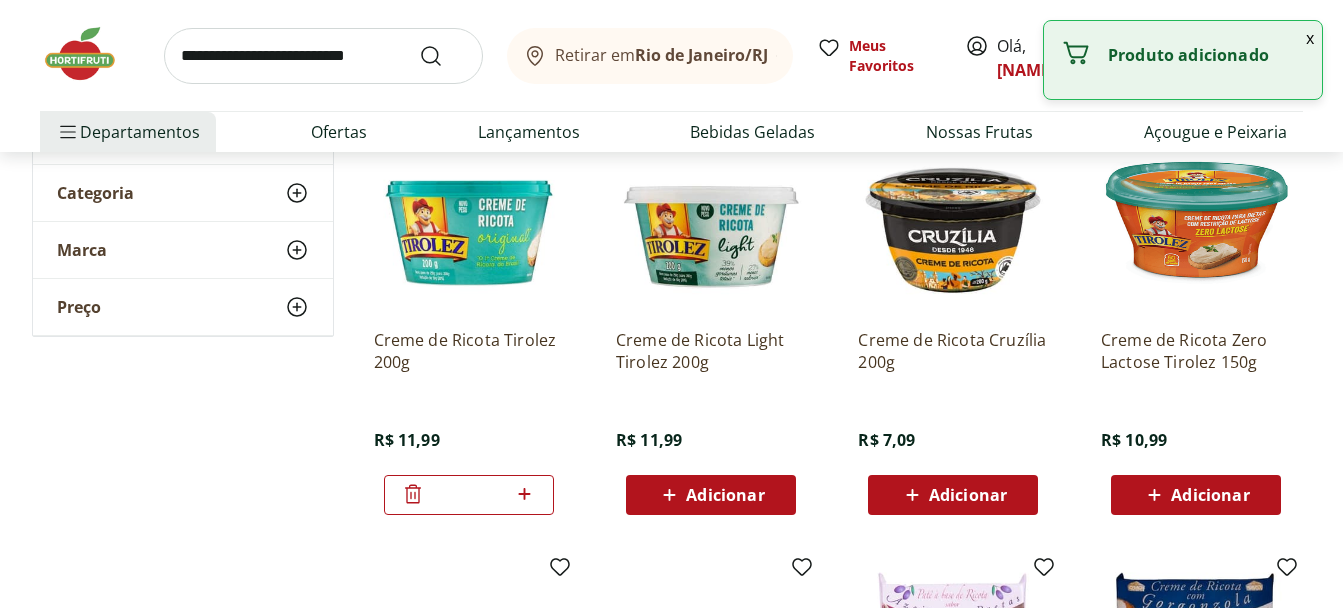 click 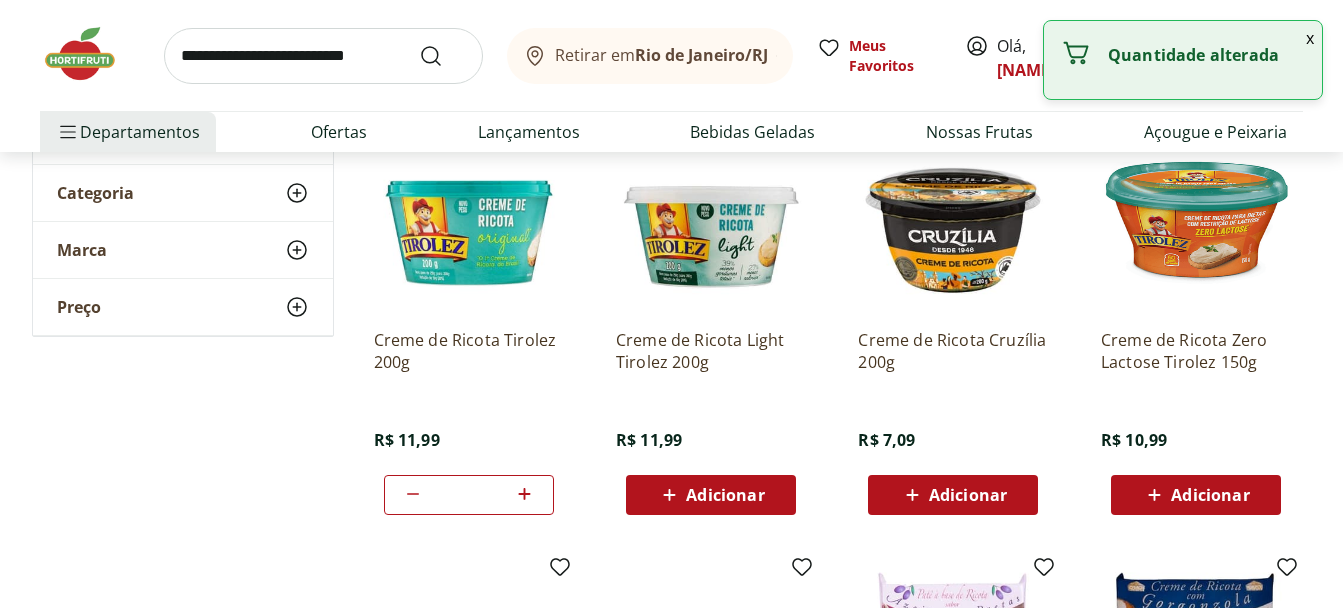 click at bounding box center [323, 56] 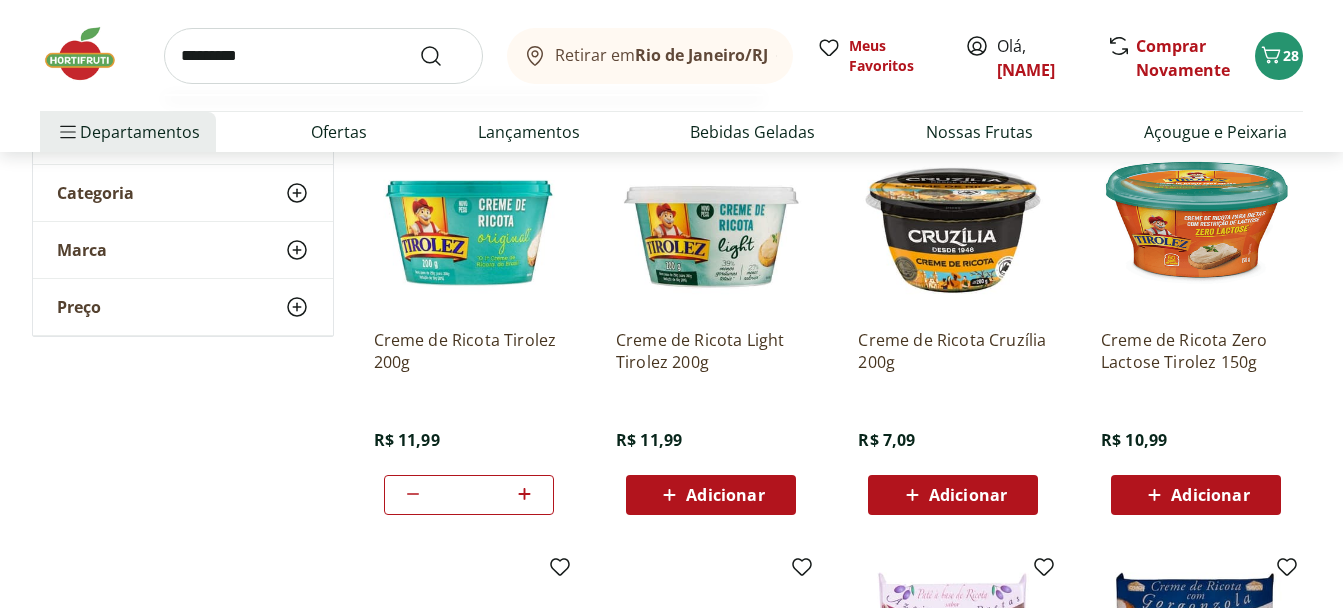 type on "*********" 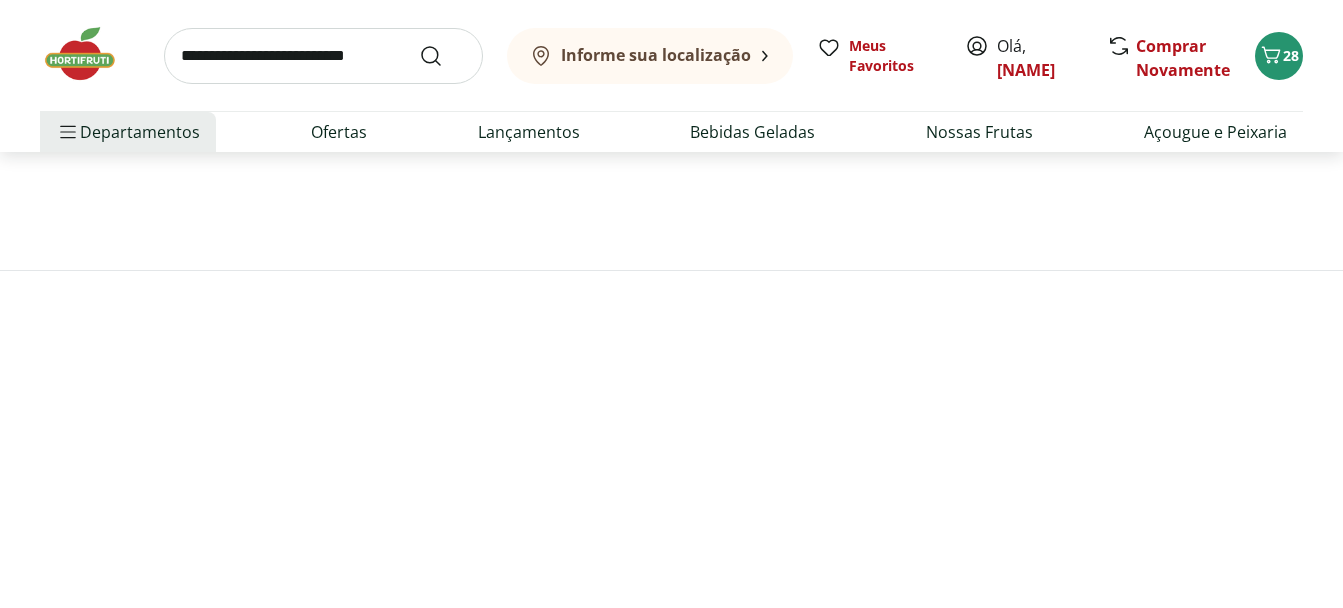 scroll, scrollTop: 0, scrollLeft: 0, axis: both 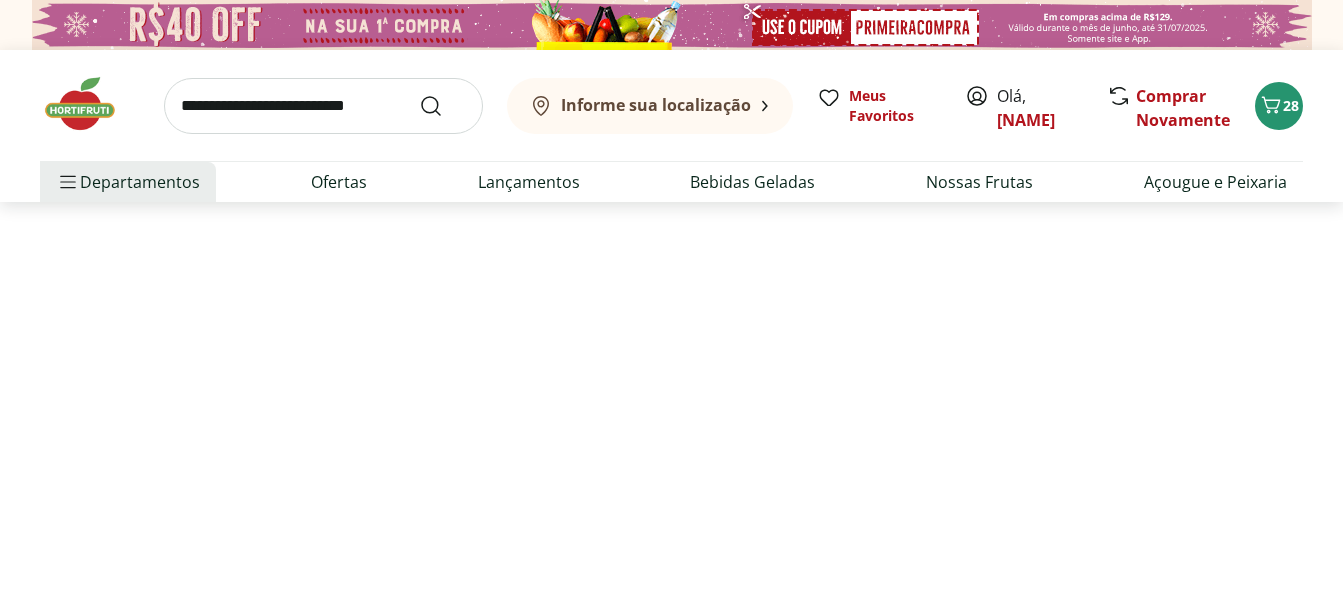 select on "**********" 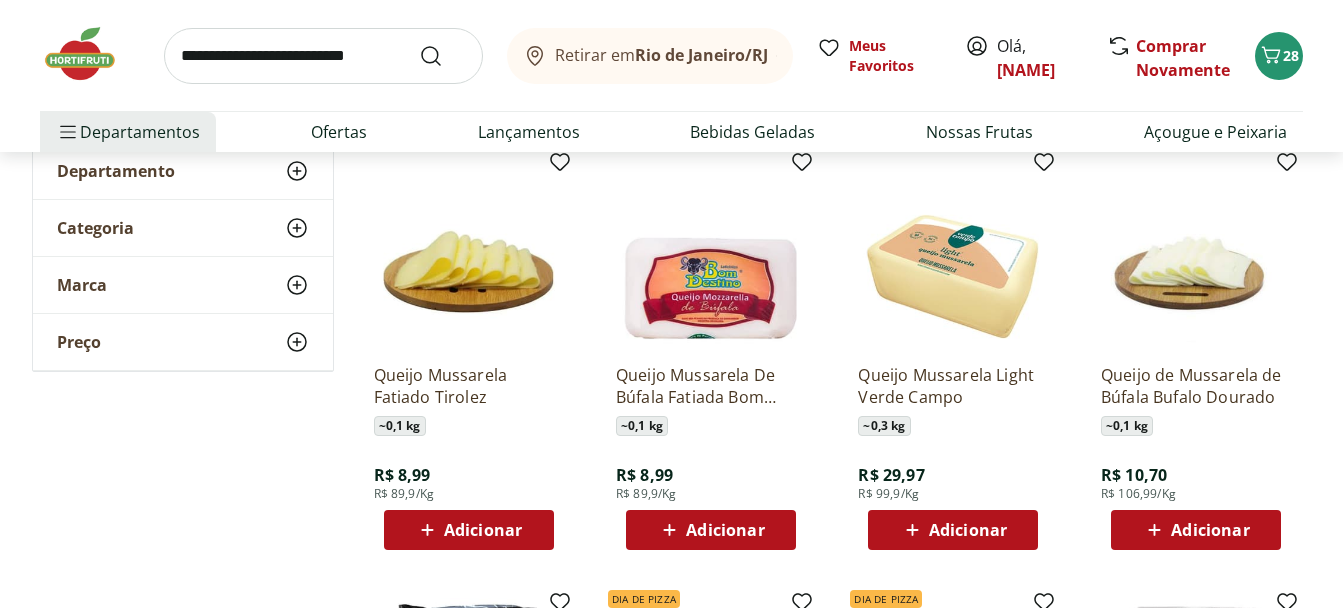 scroll, scrollTop: 300, scrollLeft: 0, axis: vertical 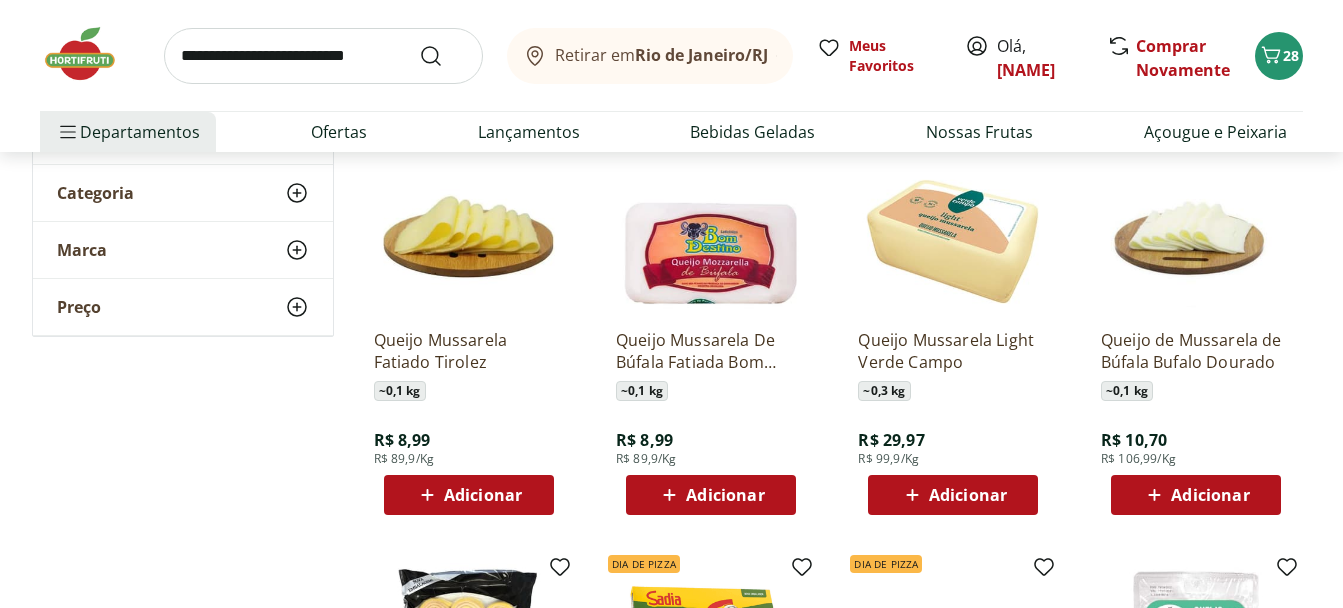 click on "Adicionar" at bounding box center [469, 495] 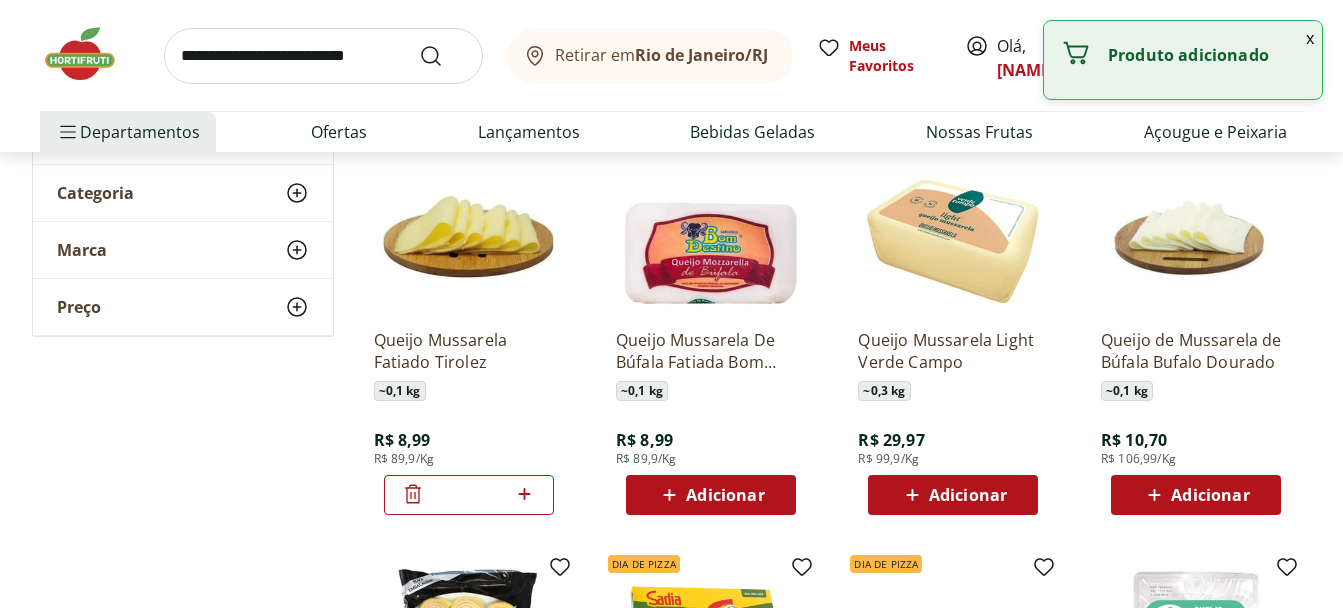 click 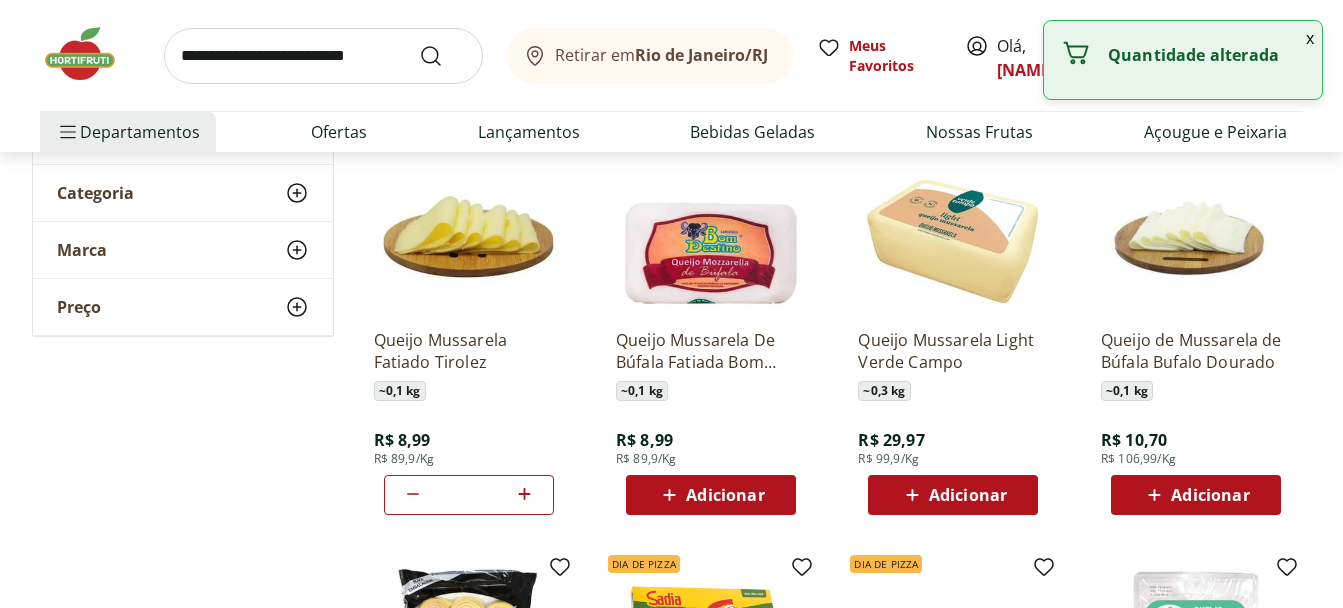 click at bounding box center (323, 56) 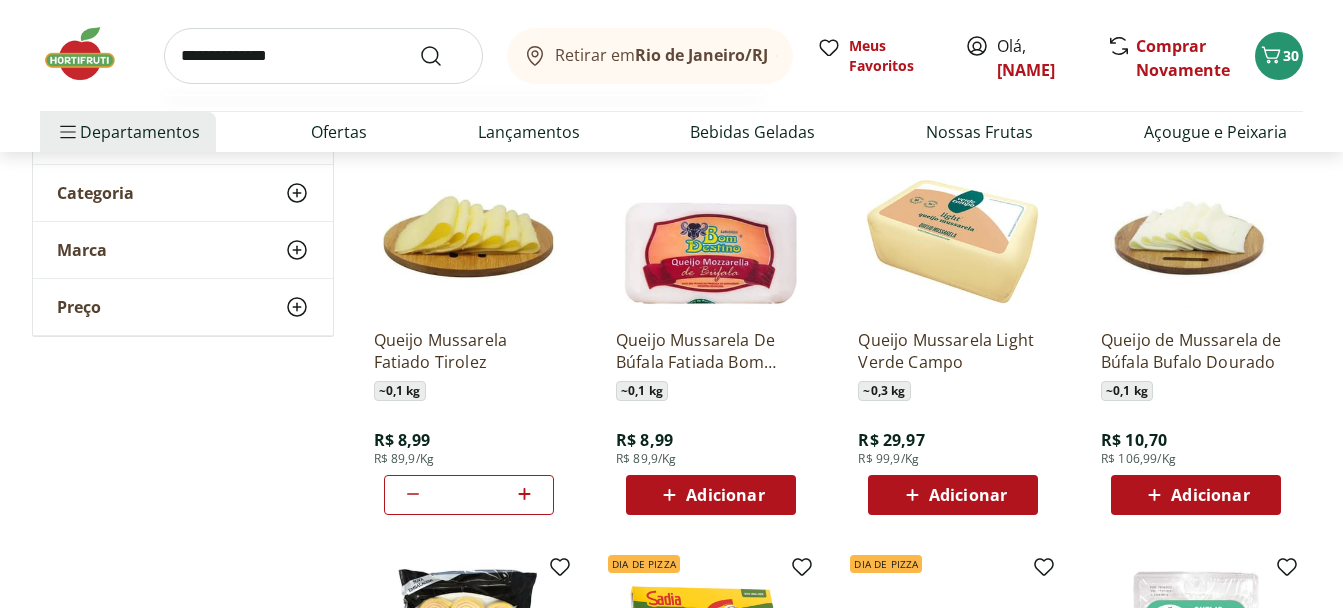 type on "**********" 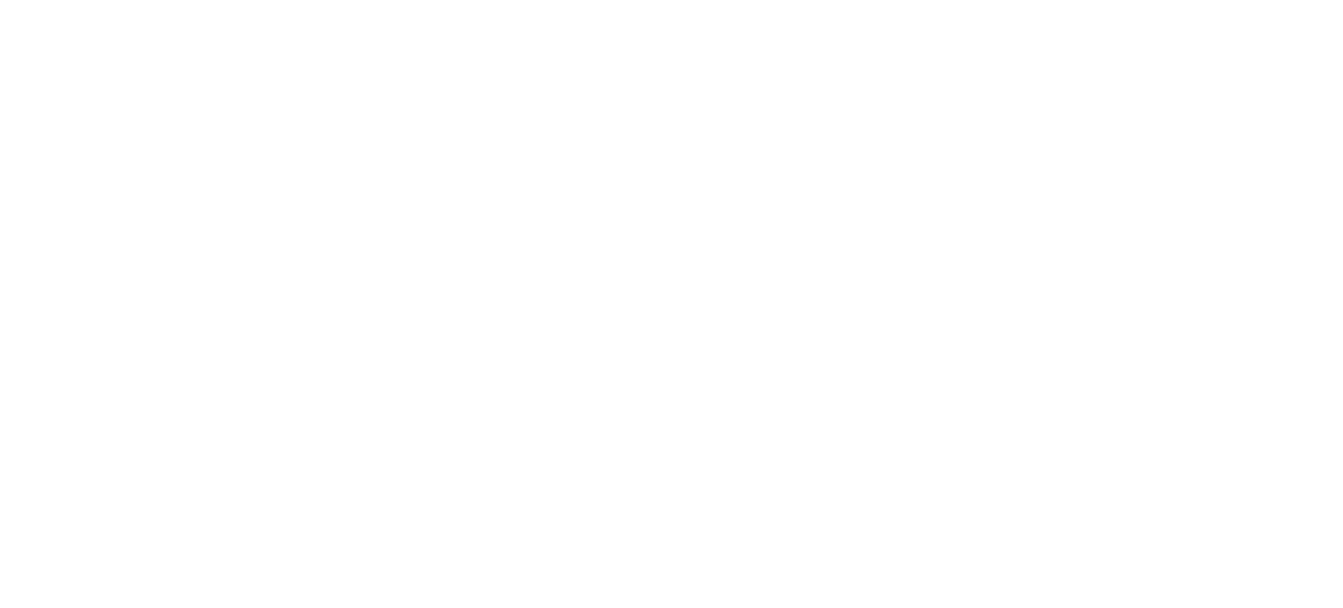 scroll, scrollTop: 0, scrollLeft: 0, axis: both 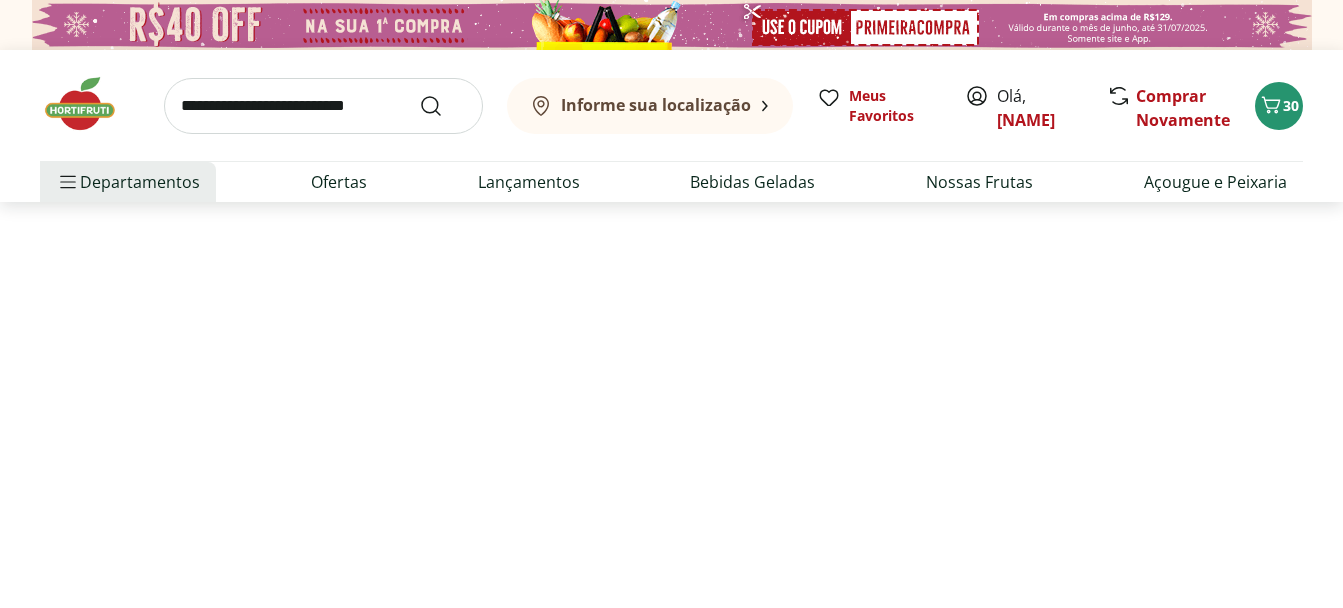 select on "**********" 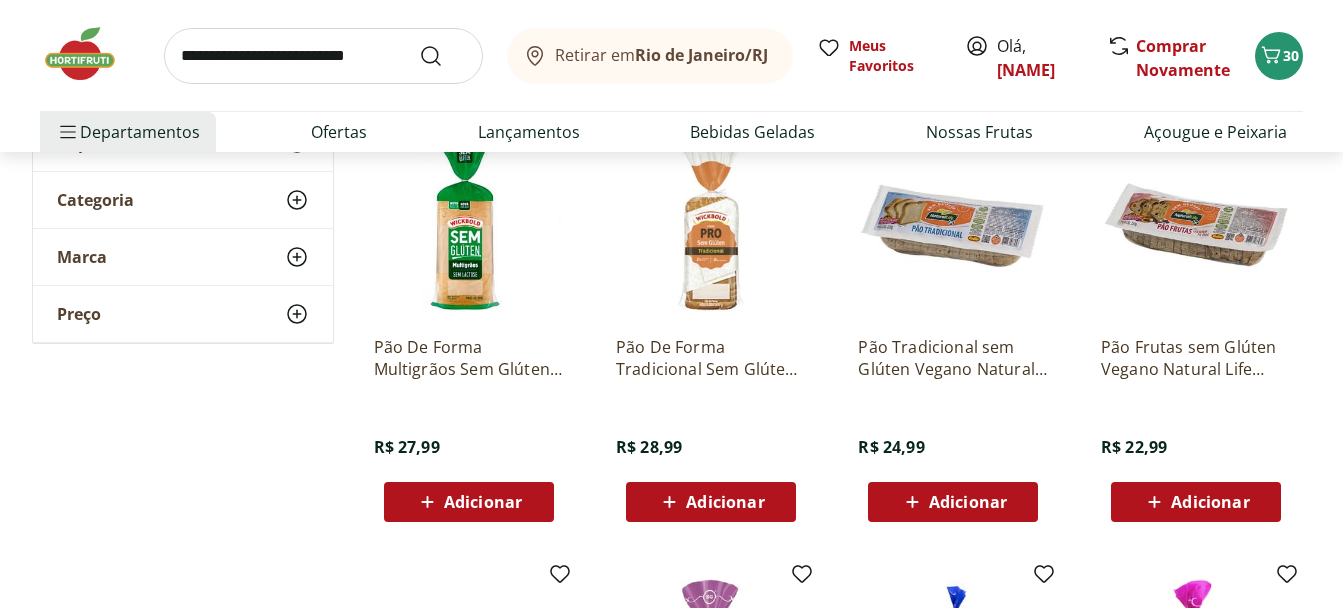 scroll, scrollTop: 300, scrollLeft: 0, axis: vertical 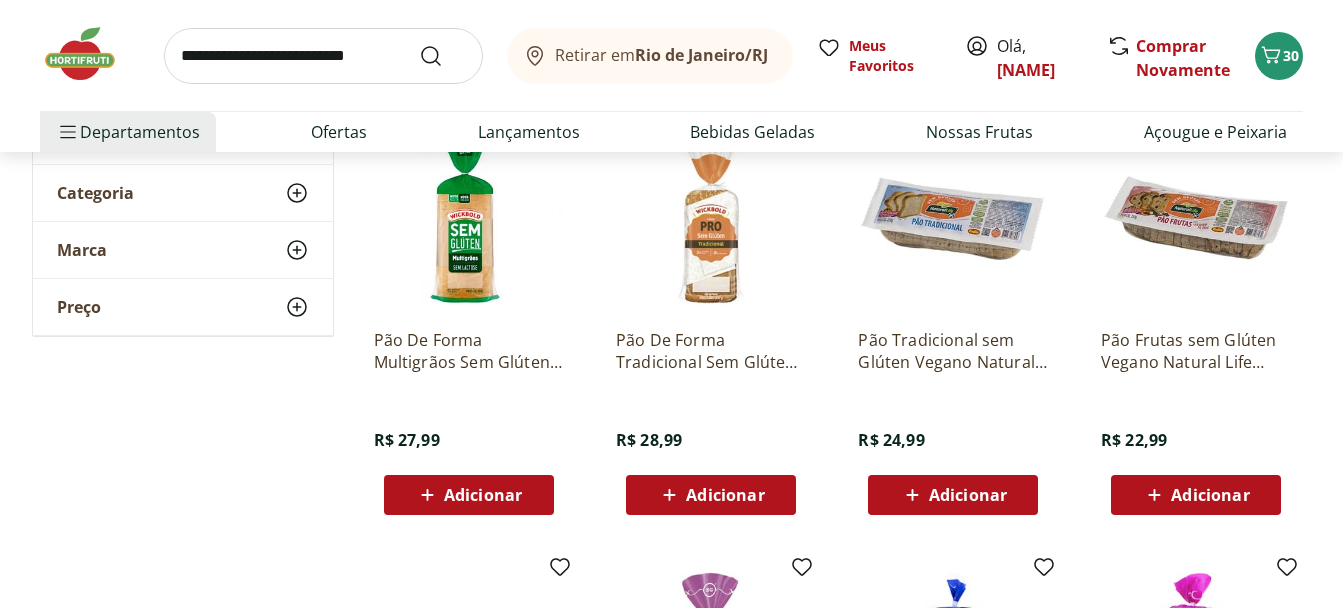 click at bounding box center (1196, 218) 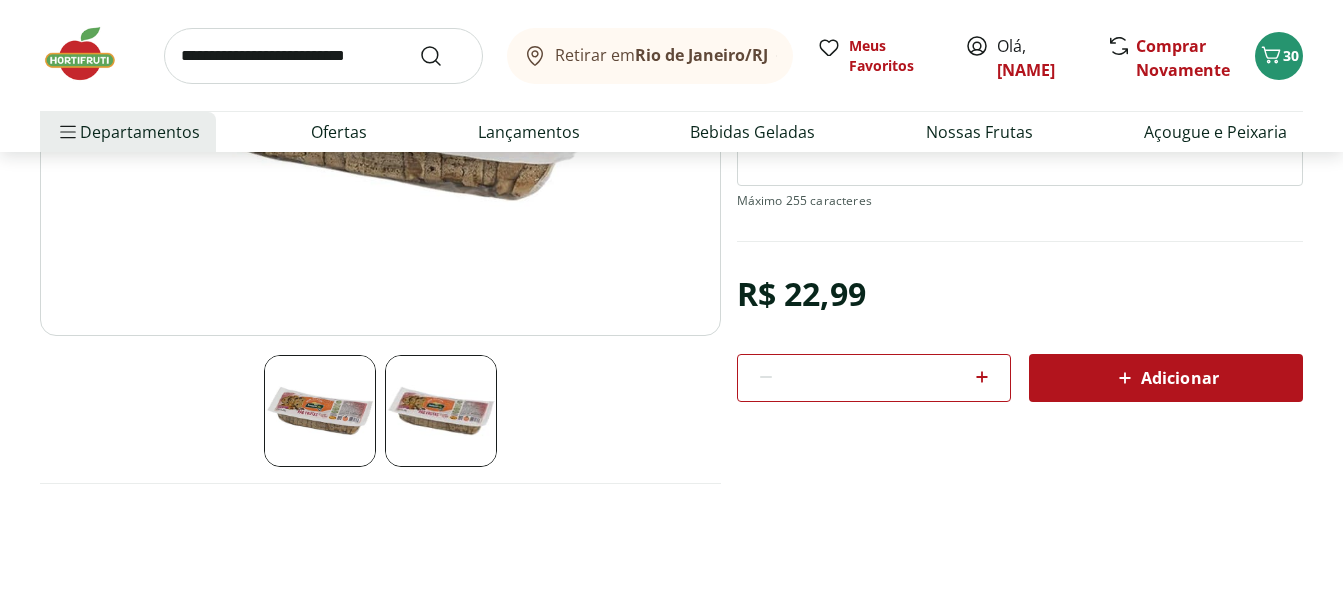scroll, scrollTop: 400, scrollLeft: 0, axis: vertical 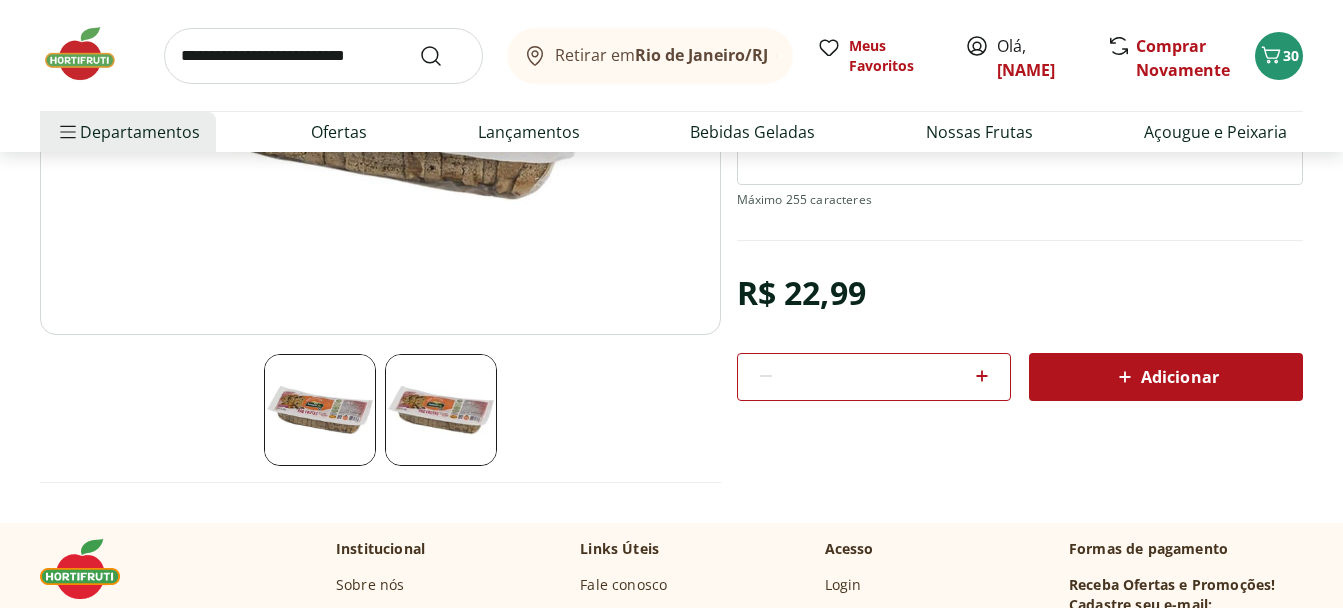 click at bounding box center (441, 410) 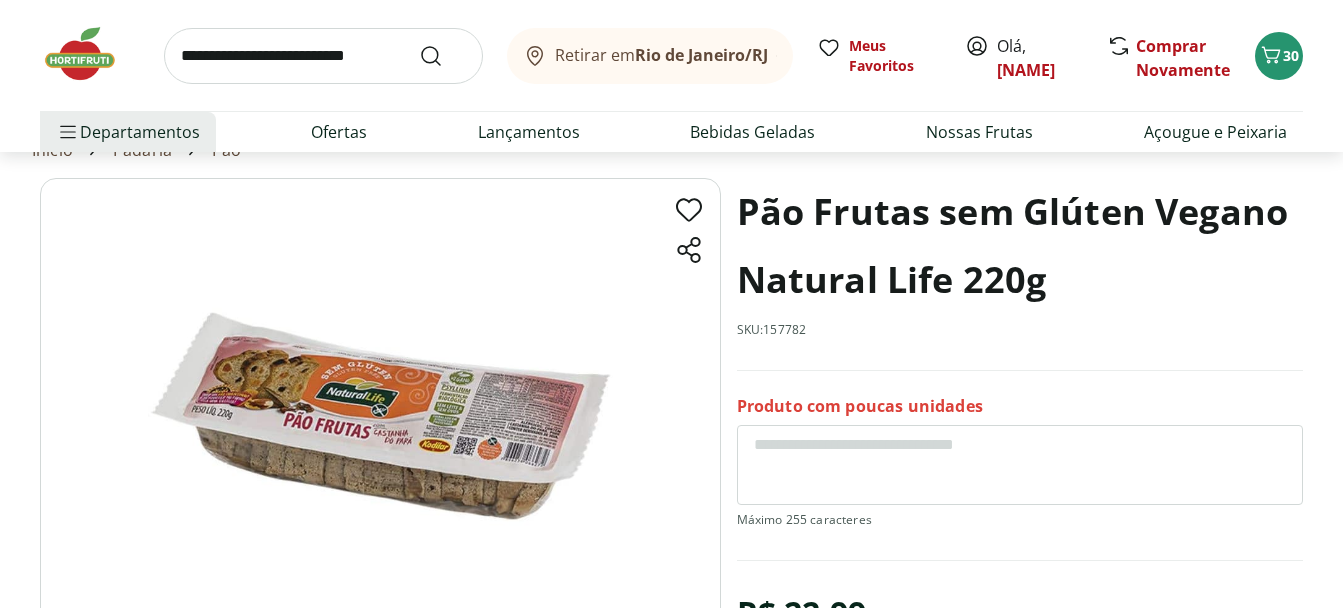 scroll, scrollTop: 200, scrollLeft: 0, axis: vertical 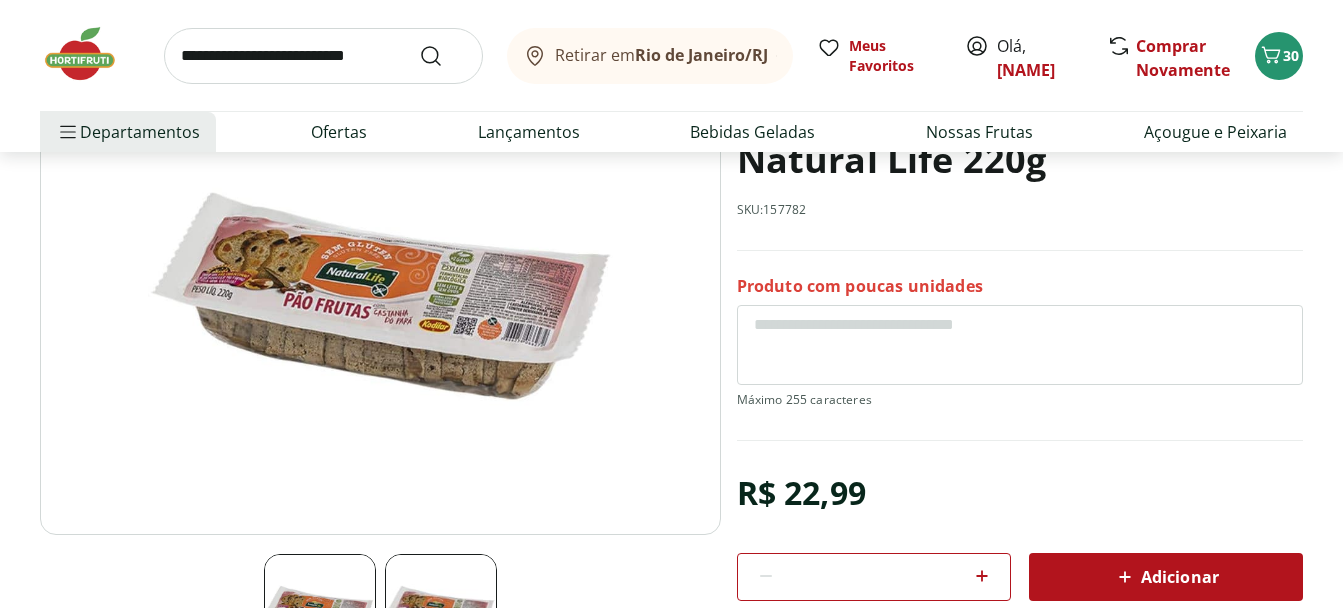 click at bounding box center [320, 610] 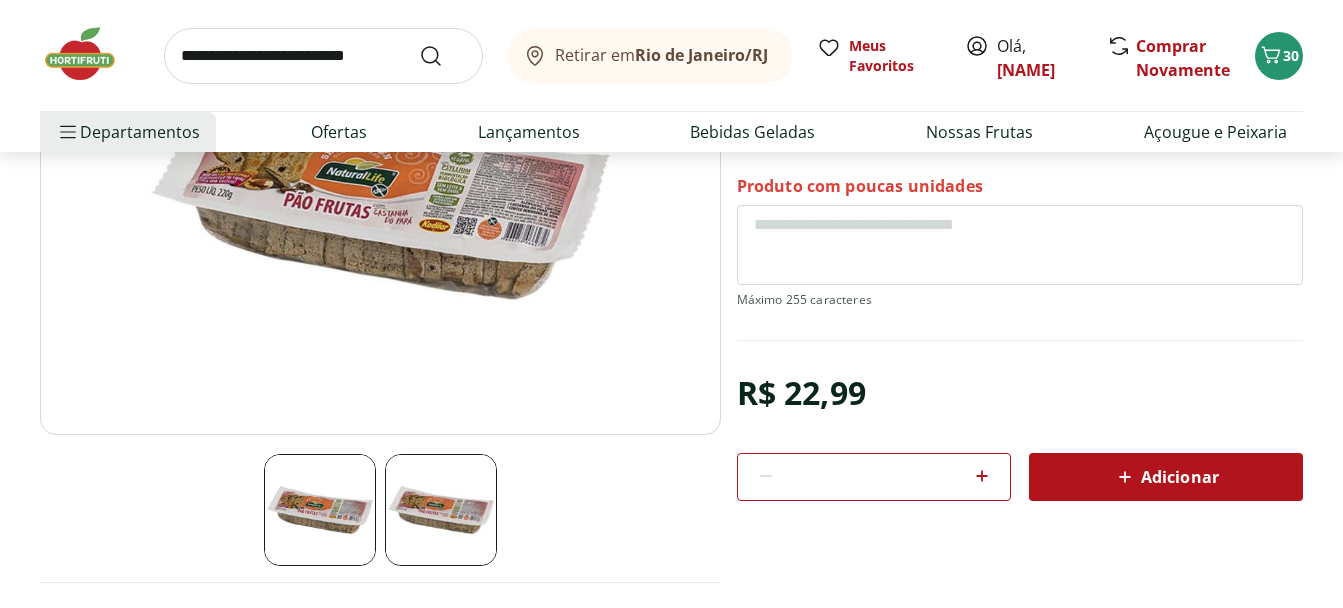 select on "**********" 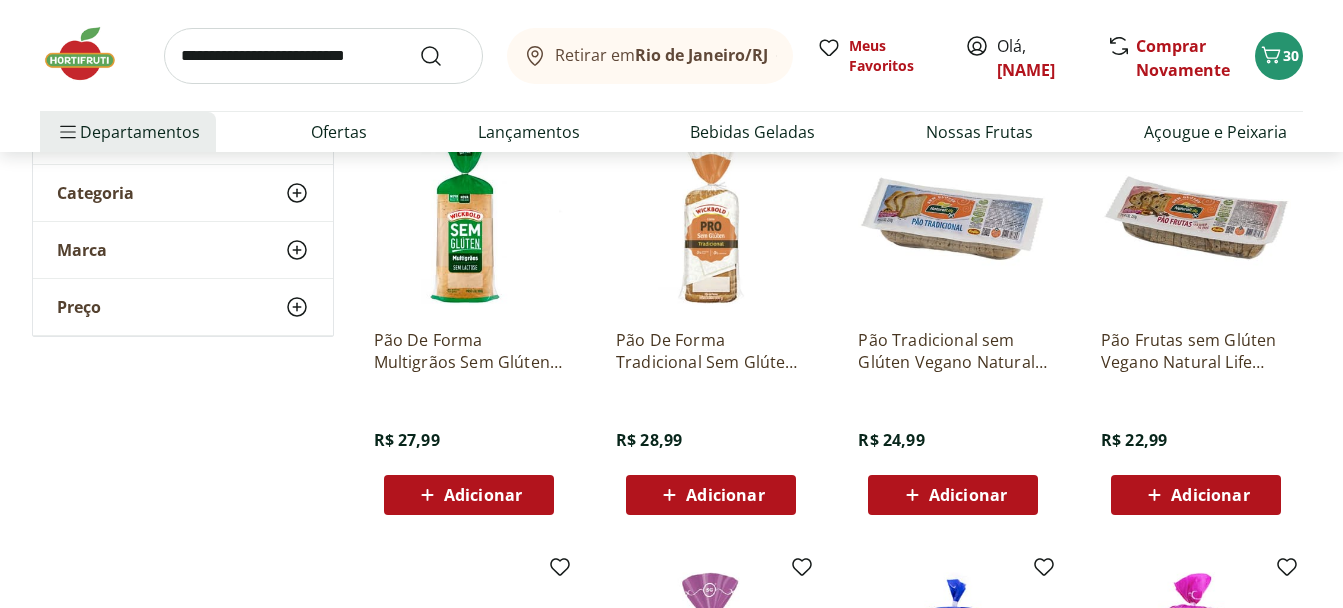 click on "Adicionar" at bounding box center [1210, 495] 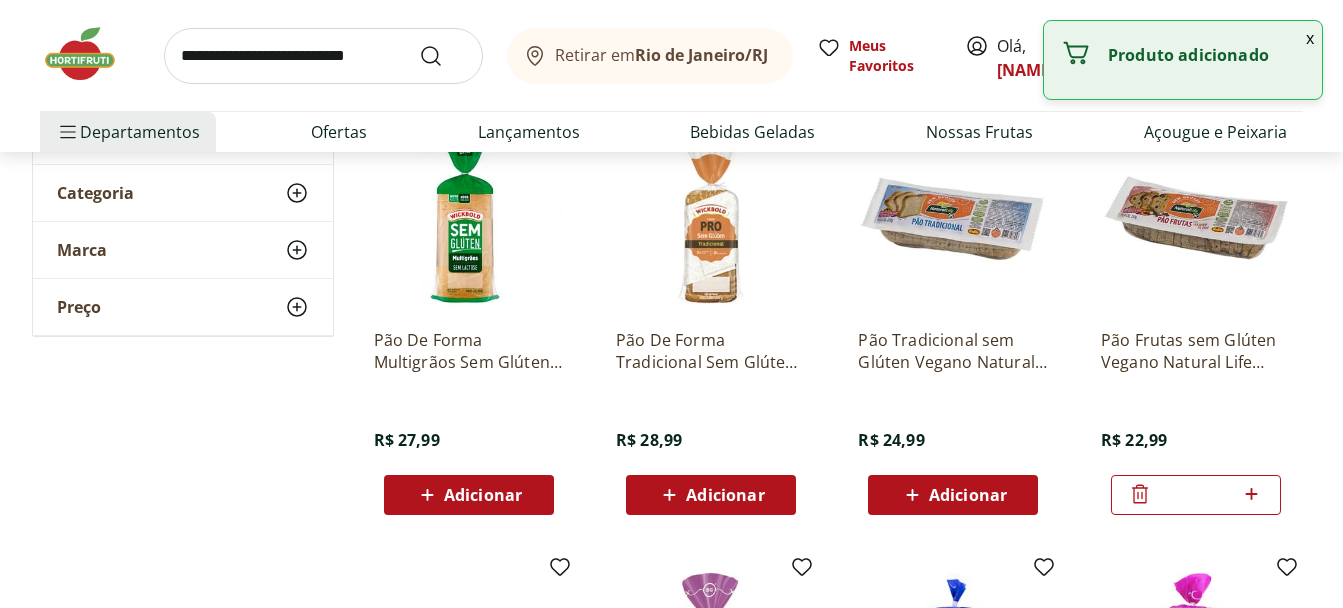 scroll, scrollTop: 700, scrollLeft: 0, axis: vertical 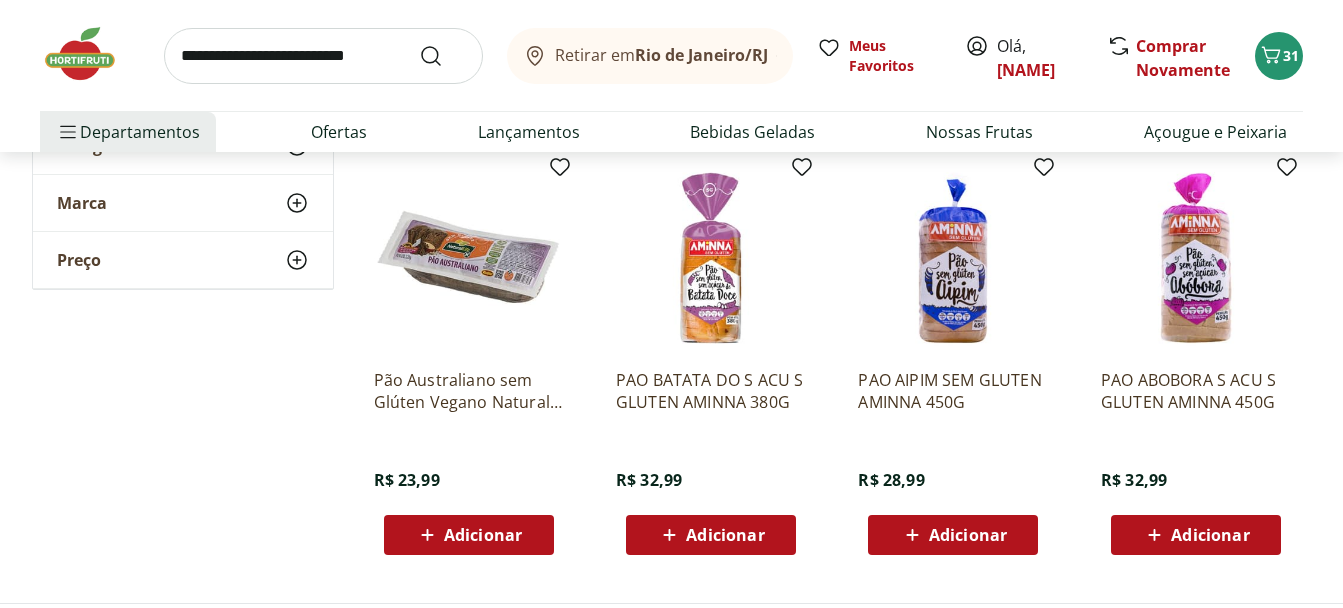 click at bounding box center (323, 56) 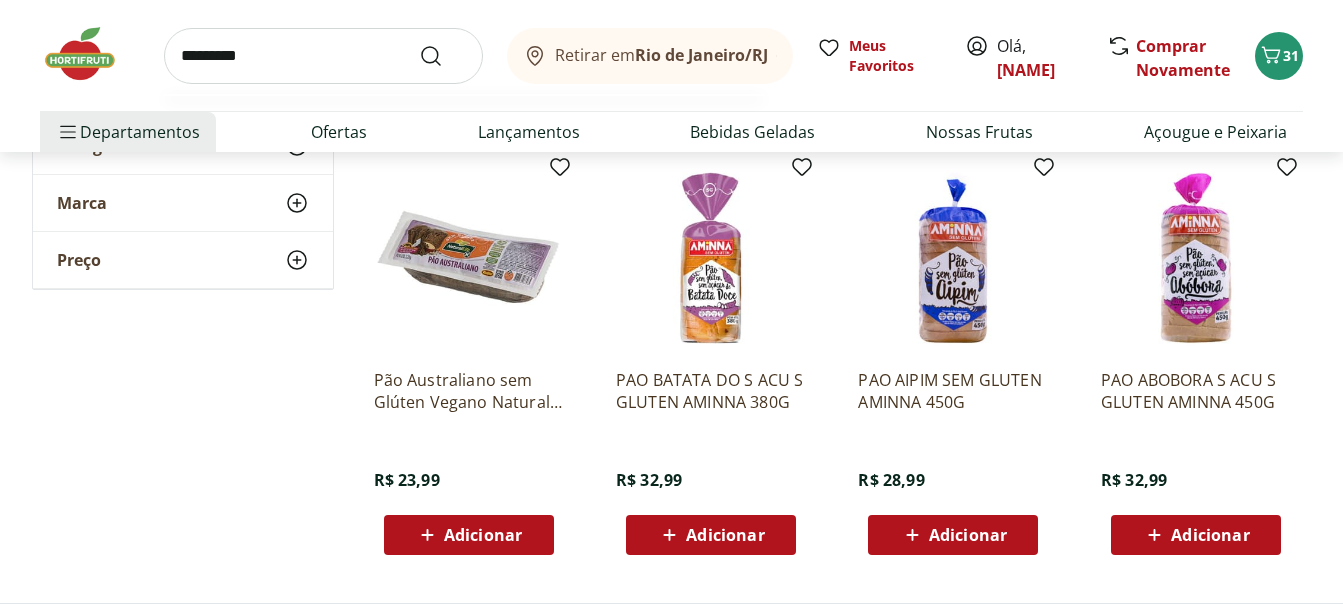 type on "*********" 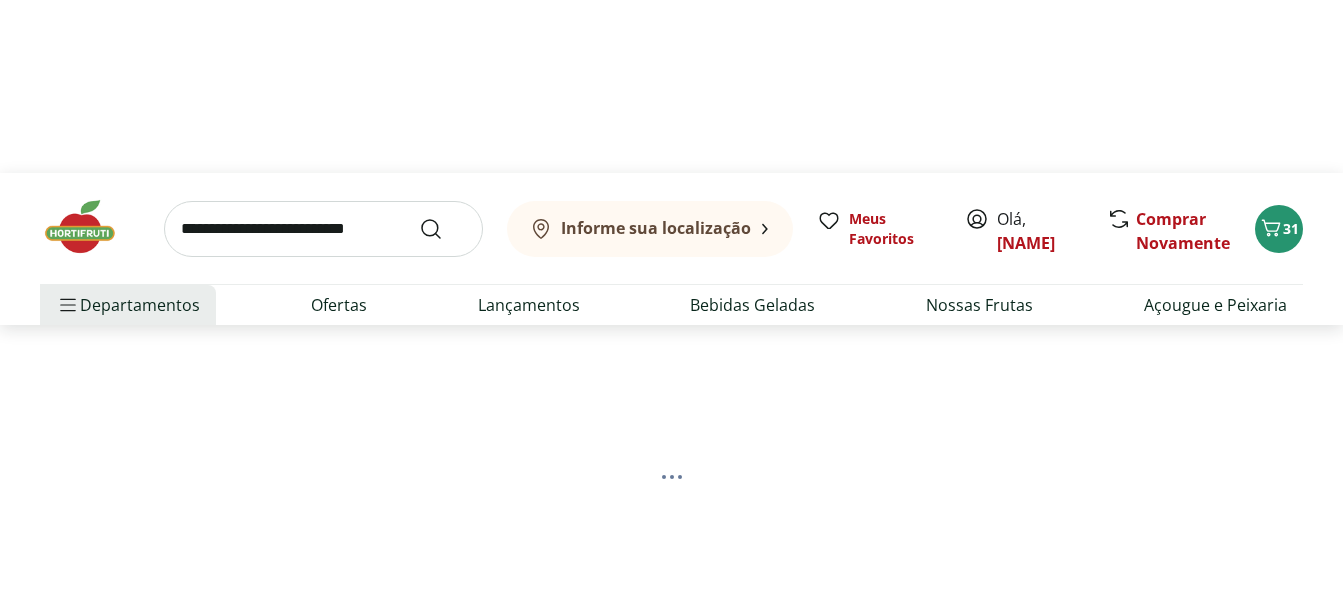 scroll, scrollTop: 0, scrollLeft: 0, axis: both 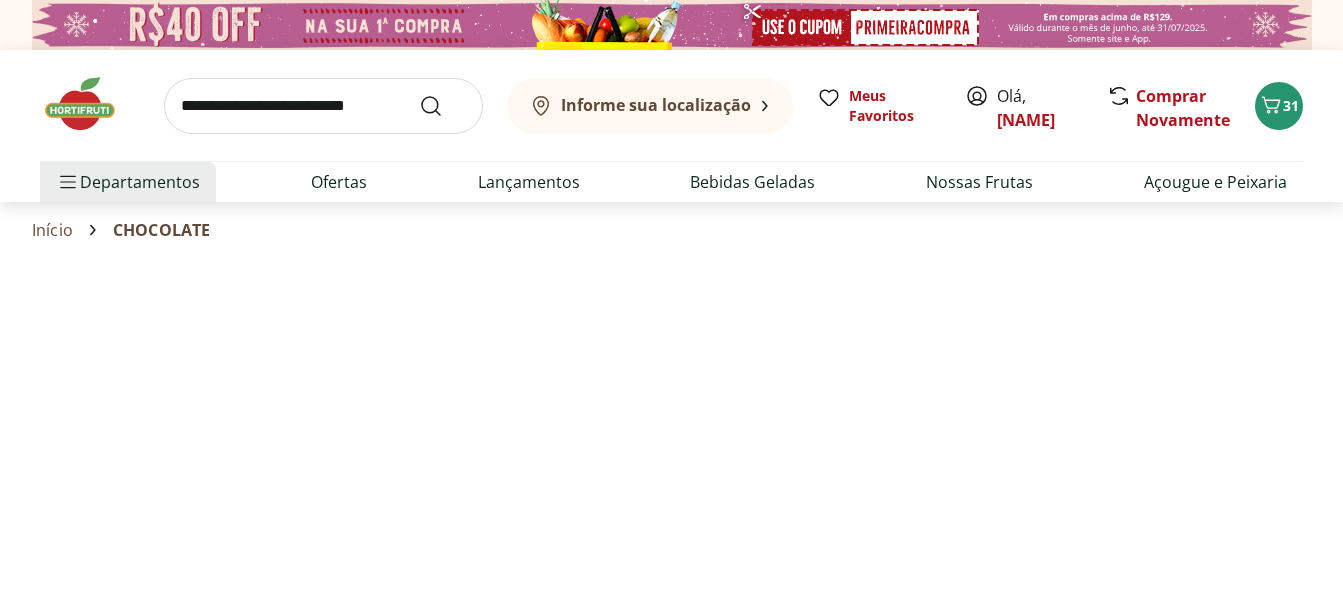 select on "**********" 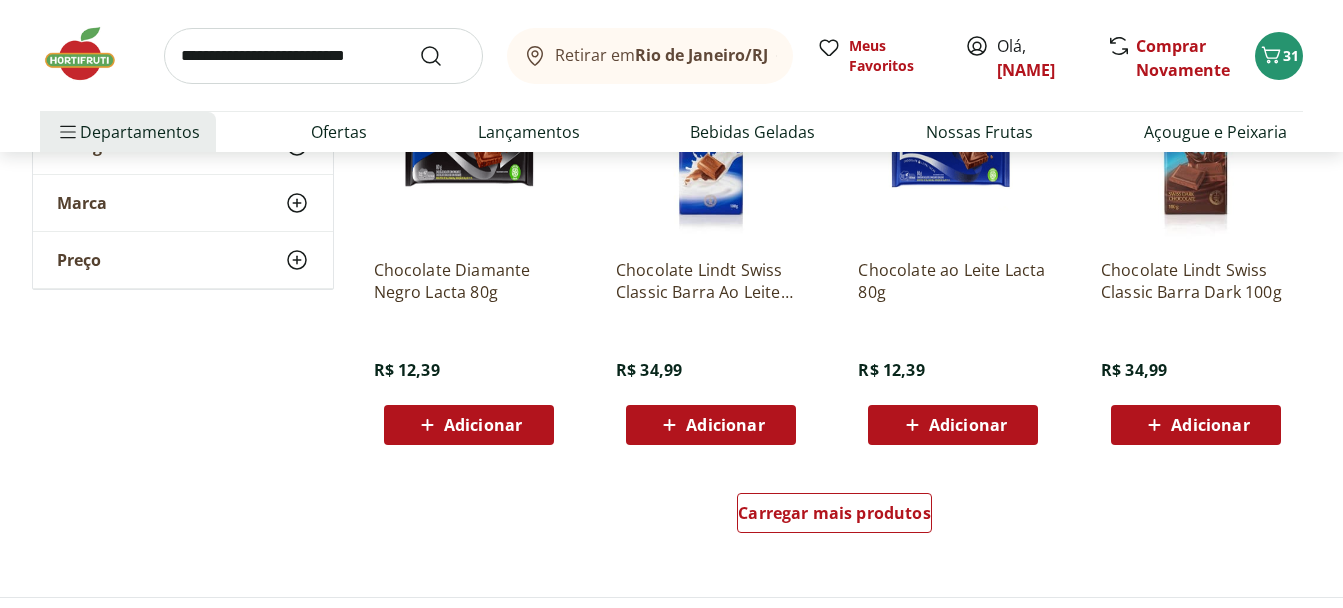 scroll, scrollTop: 1200, scrollLeft: 0, axis: vertical 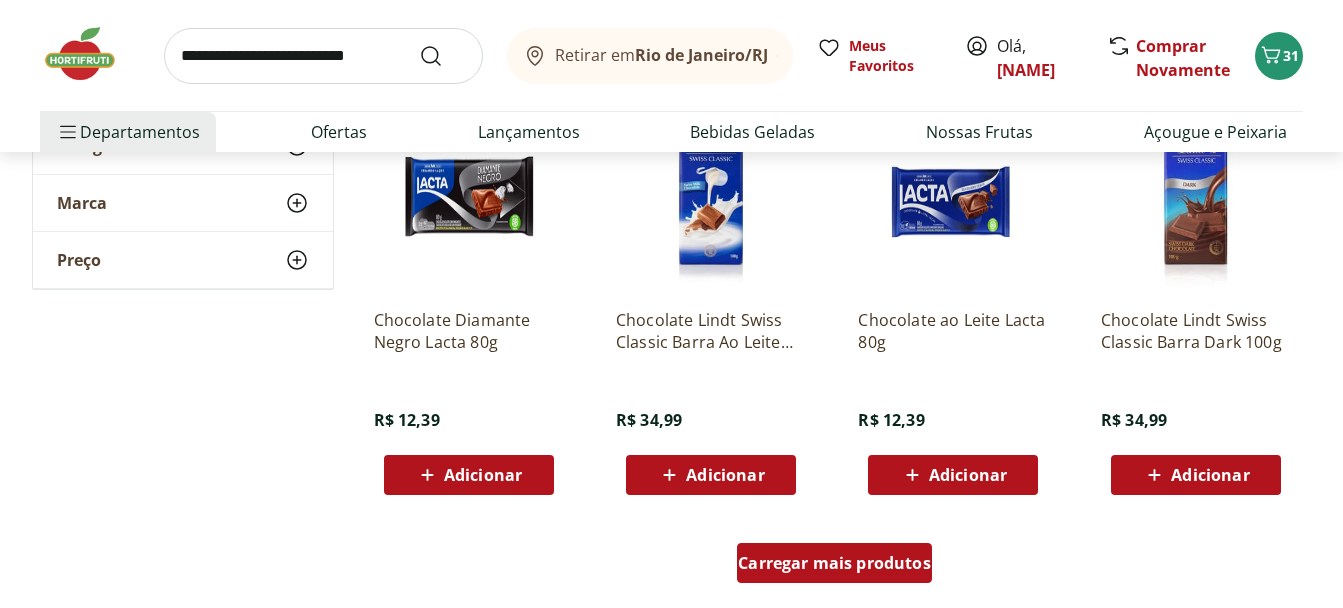 click on "Carregar mais produtos" at bounding box center (834, 563) 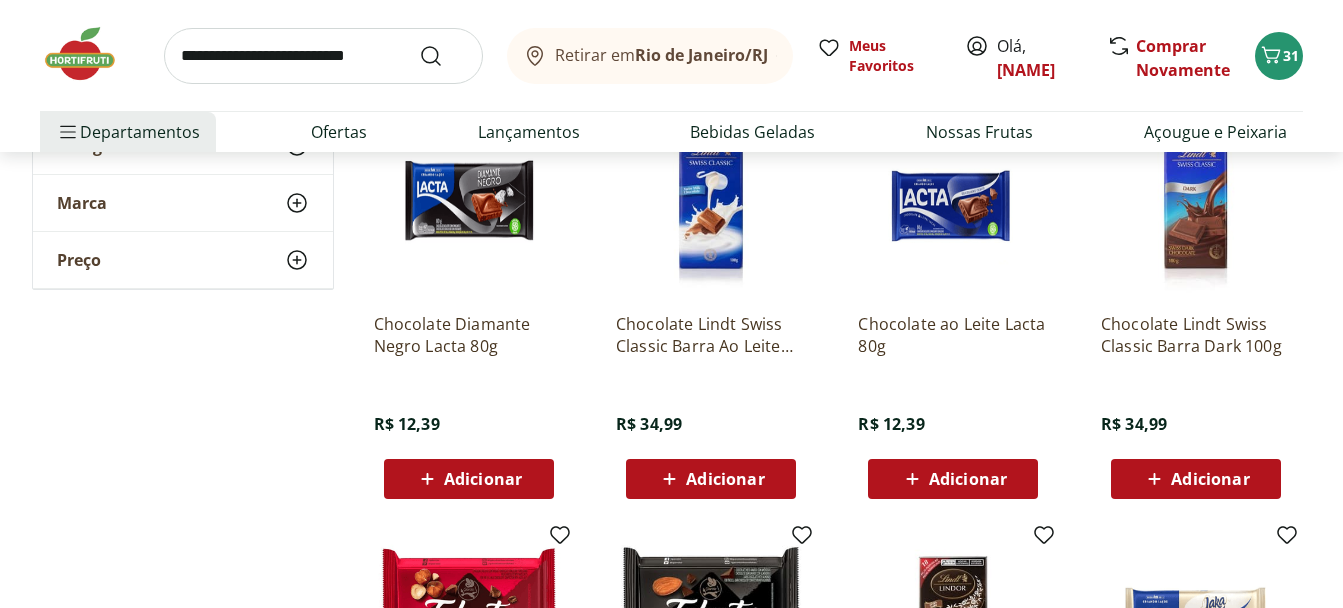 scroll, scrollTop: 1200, scrollLeft: 0, axis: vertical 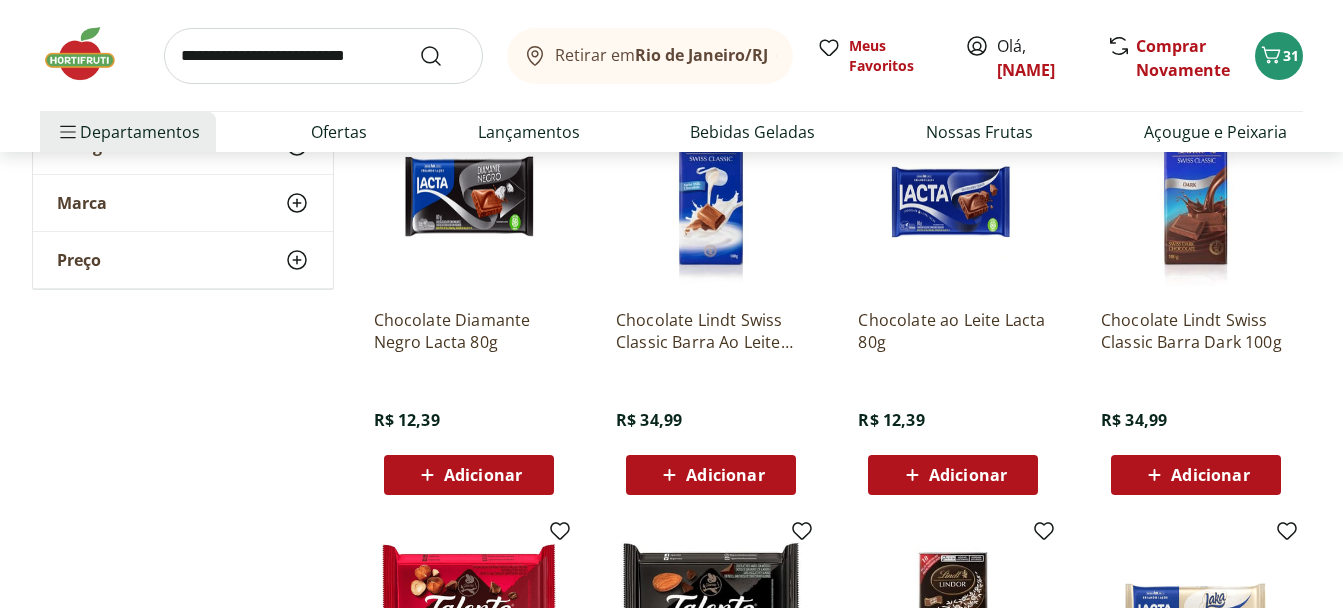click on "Adicionar" at bounding box center (469, 475) 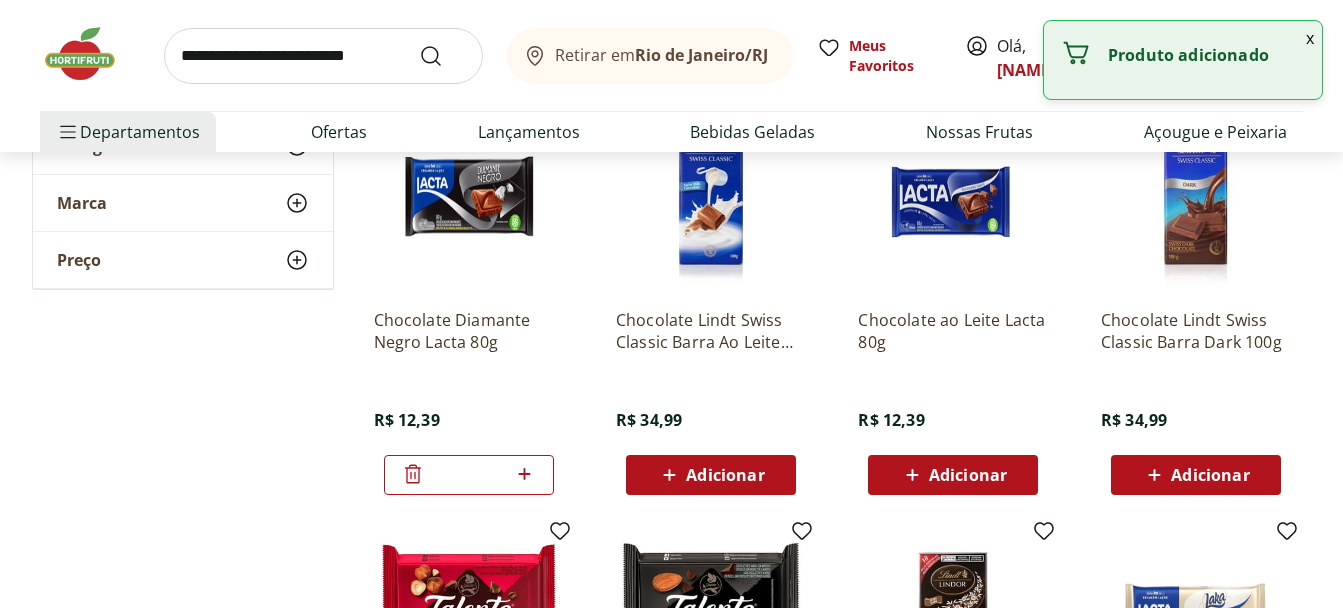 click 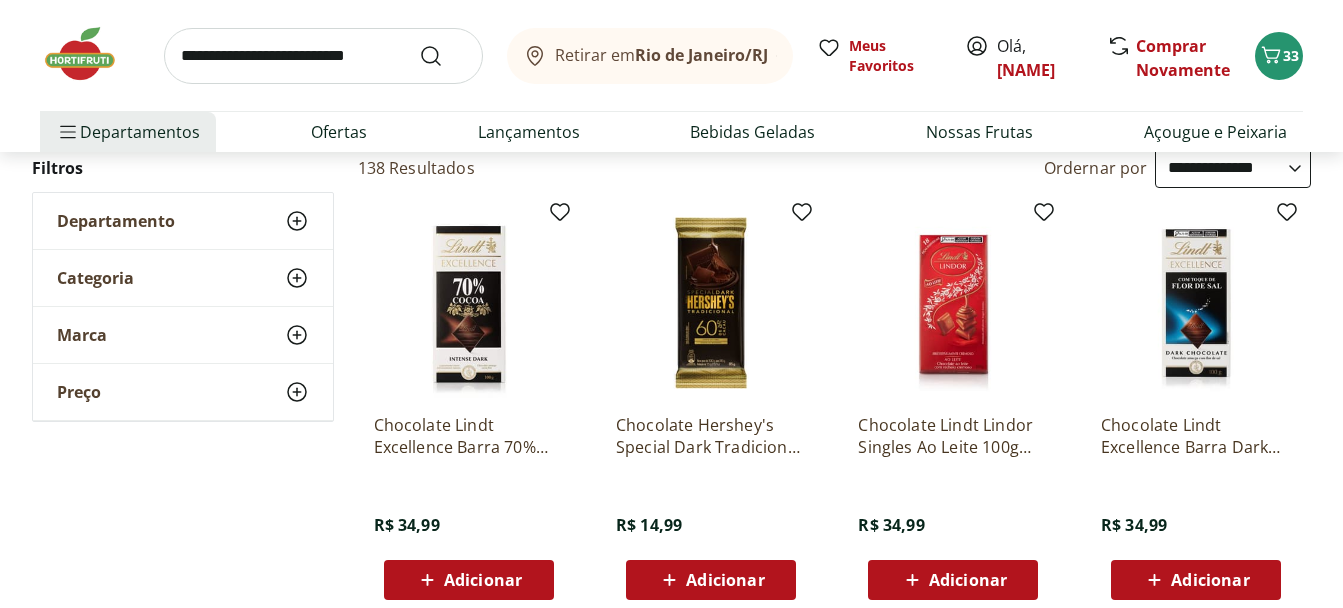scroll, scrollTop: 100, scrollLeft: 0, axis: vertical 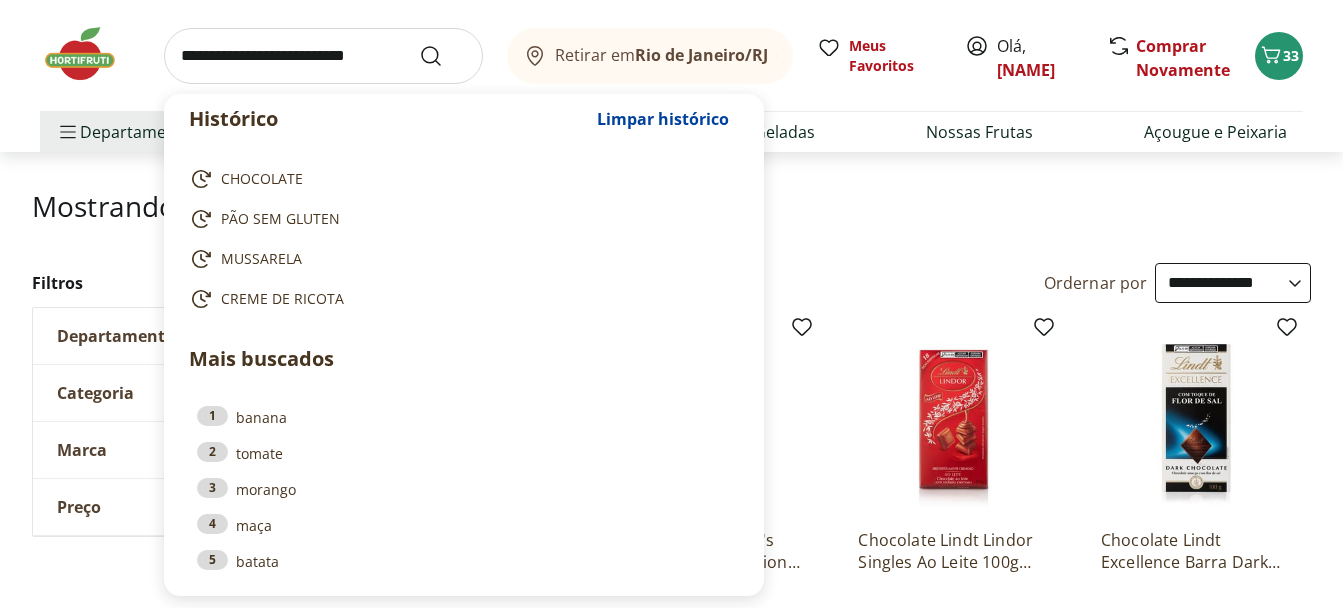 click at bounding box center [323, 56] 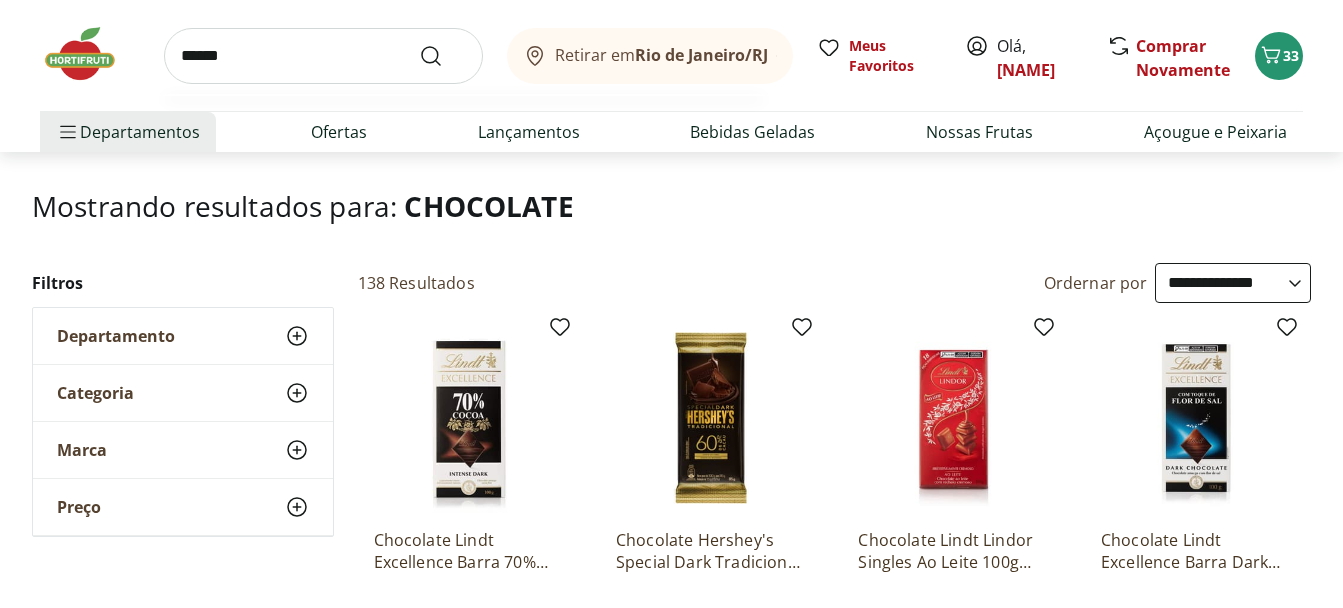 type on "******" 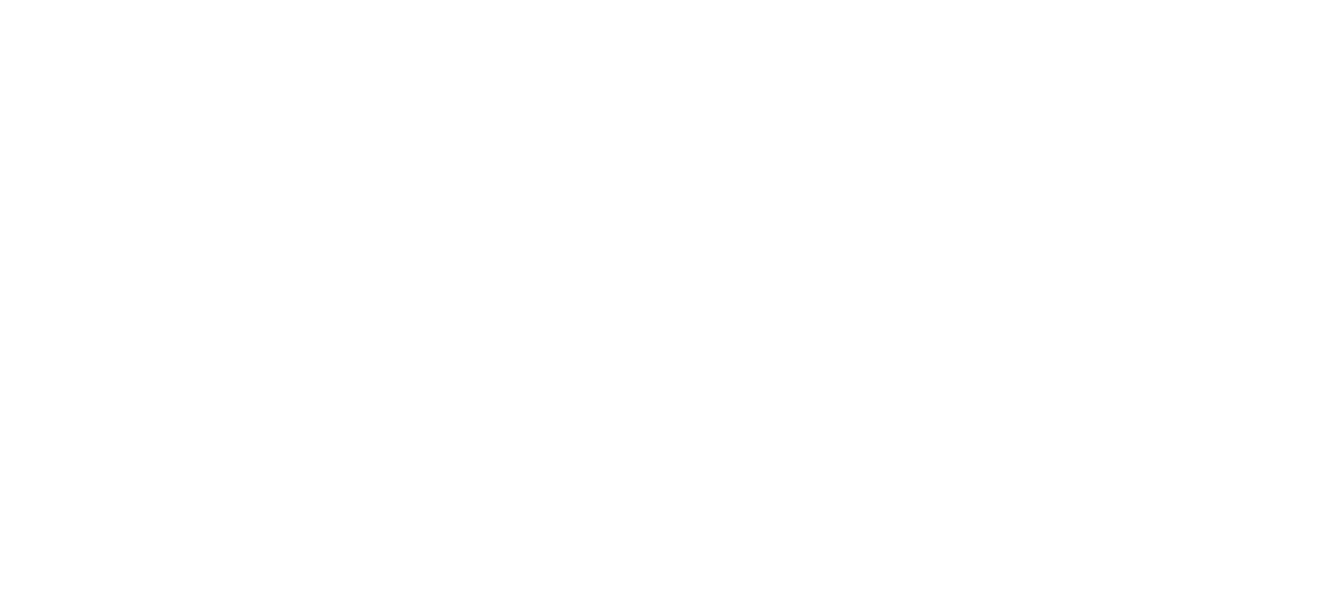 scroll, scrollTop: 0, scrollLeft: 0, axis: both 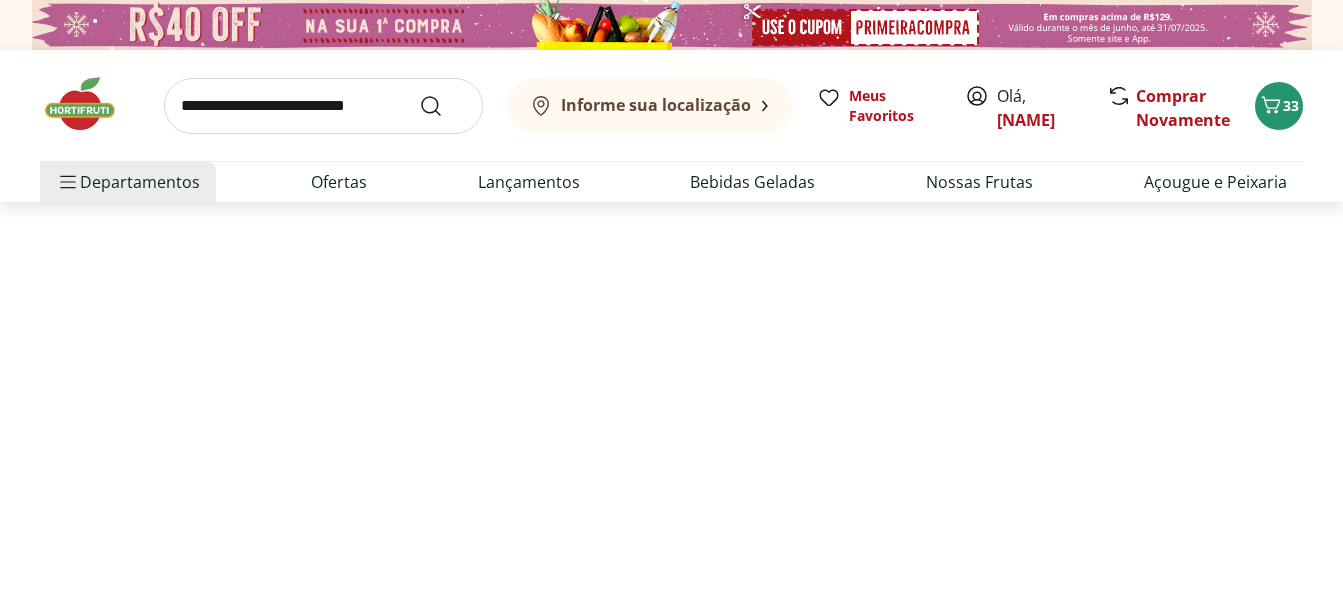select on "**********" 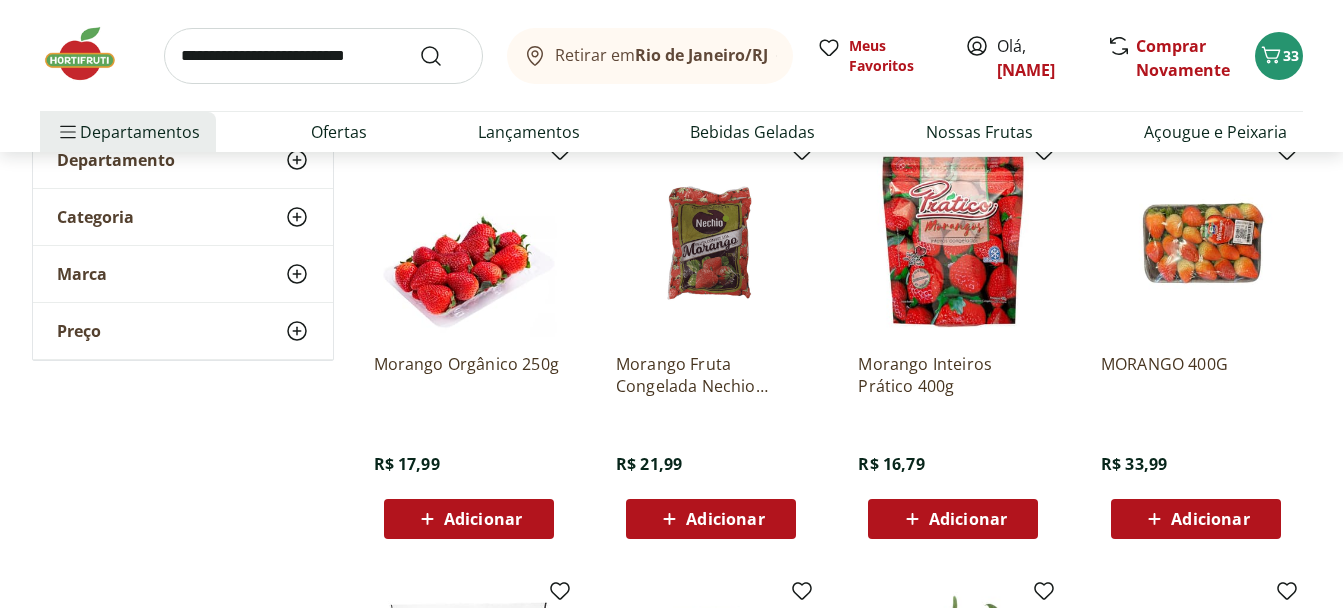 scroll, scrollTop: 300, scrollLeft: 0, axis: vertical 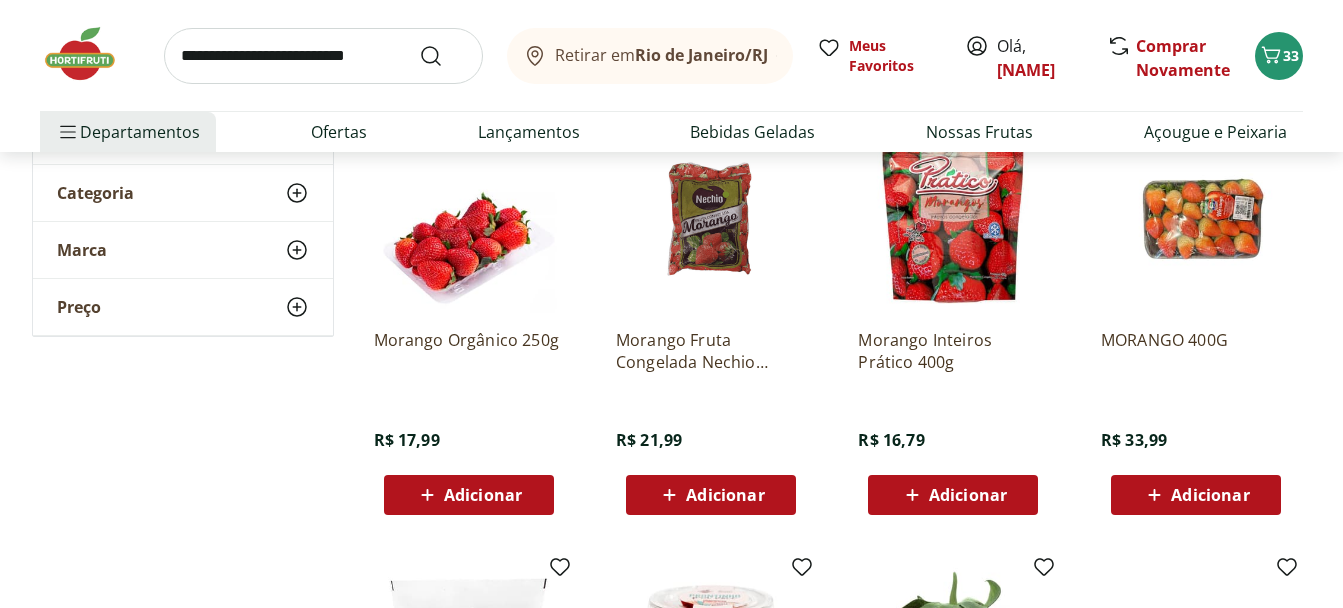 click on "Adicionar" at bounding box center [469, 495] 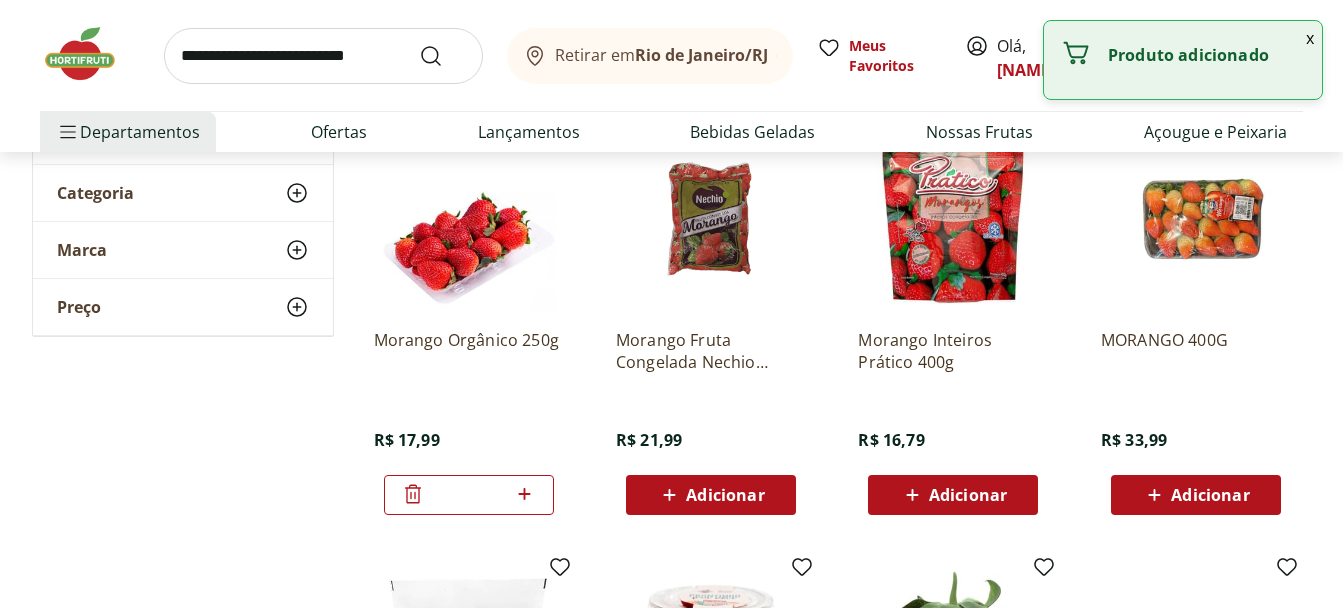 click at bounding box center [323, 56] 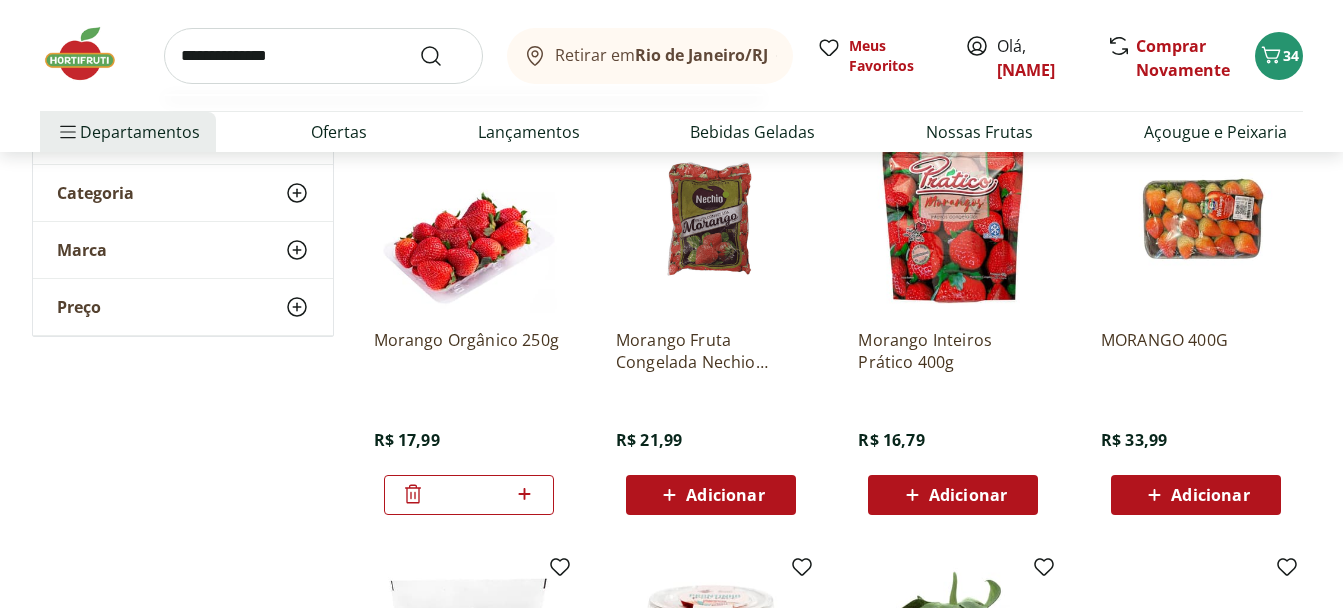 type on "**********" 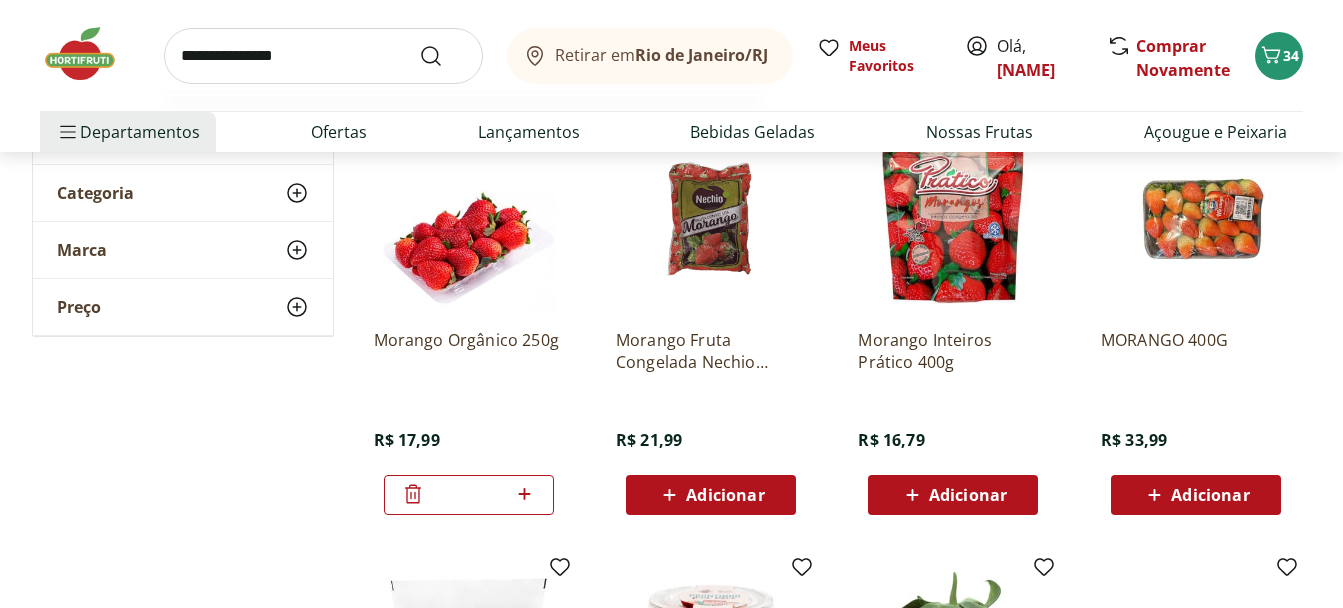 click at bounding box center [443, 56] 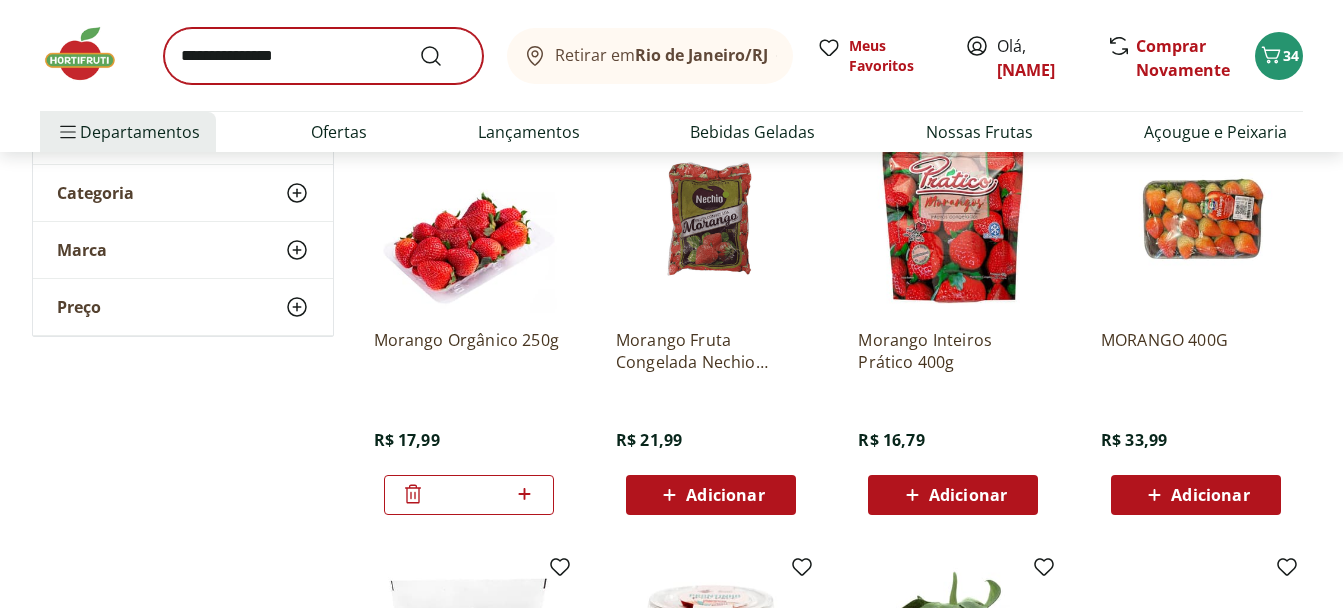scroll, scrollTop: 0, scrollLeft: 0, axis: both 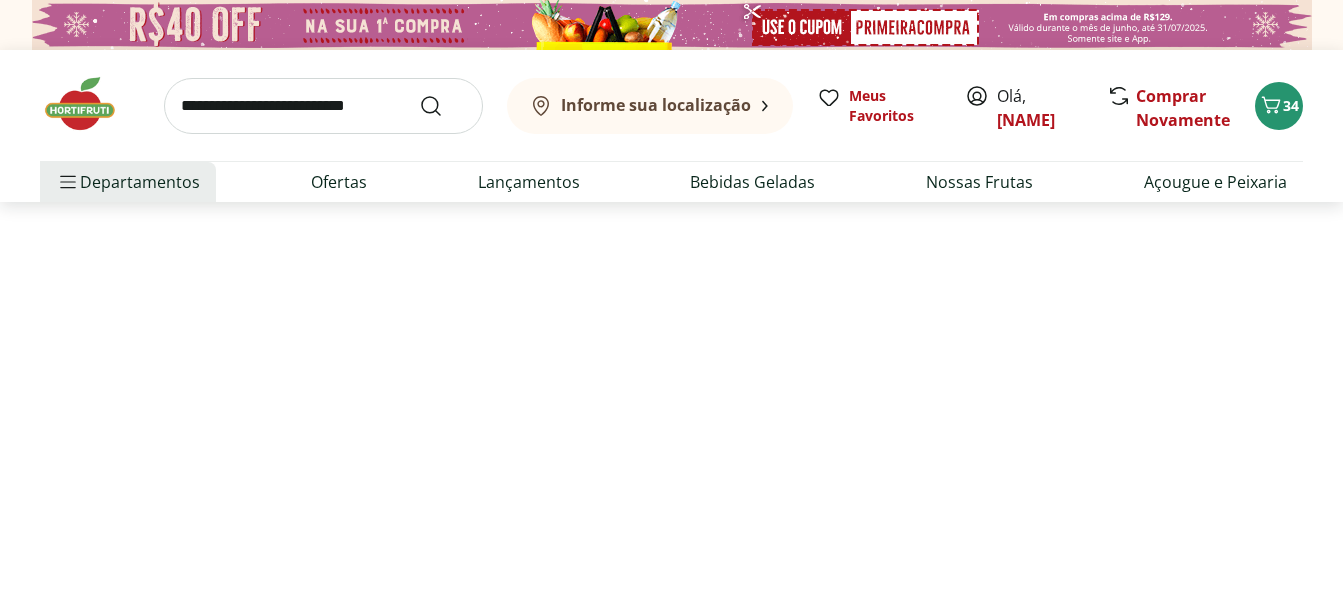 select on "**********" 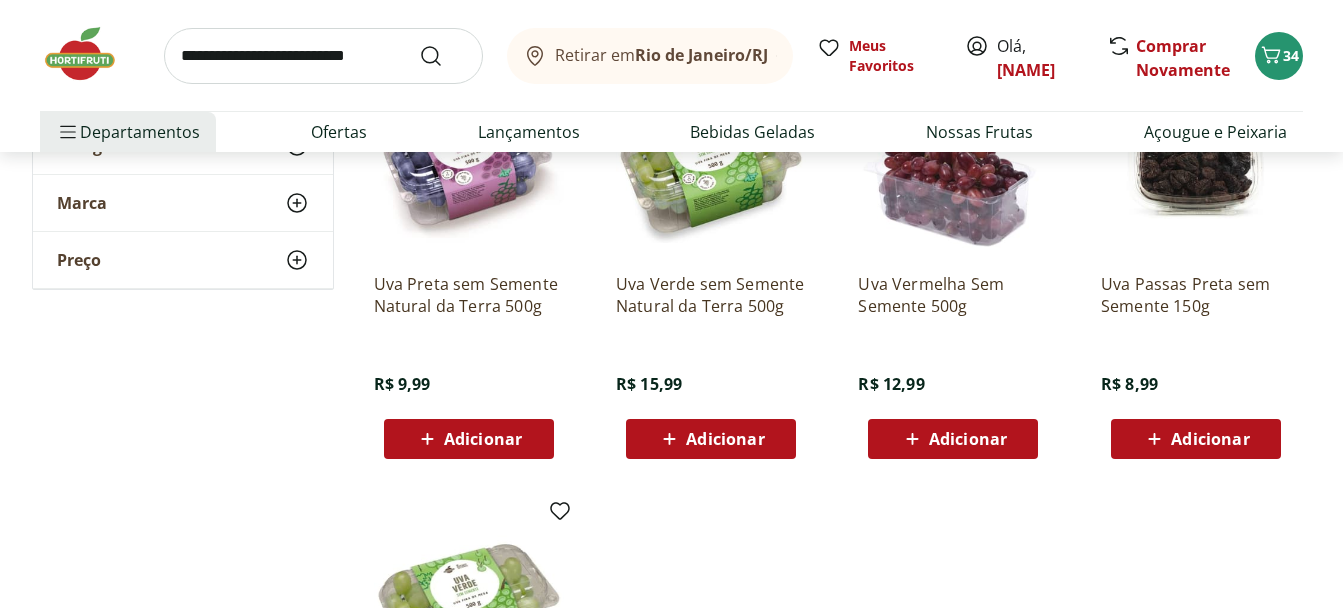 scroll, scrollTop: 400, scrollLeft: 0, axis: vertical 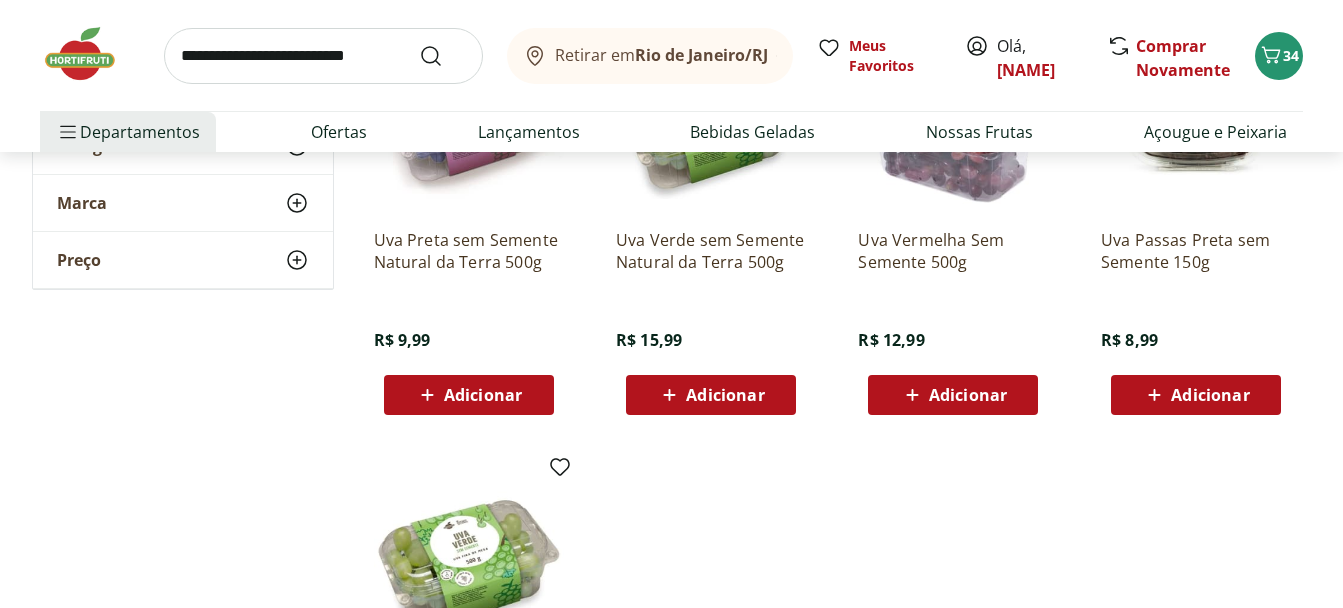 click on "Adicionar" at bounding box center (469, 395) 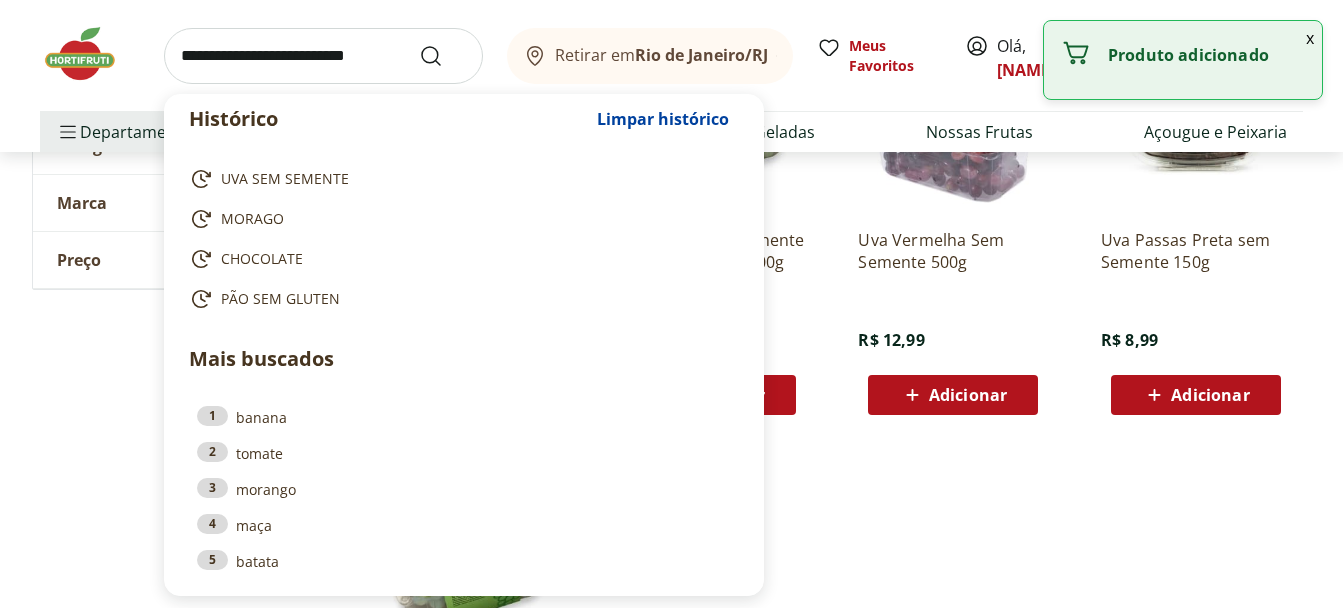 click at bounding box center (323, 56) 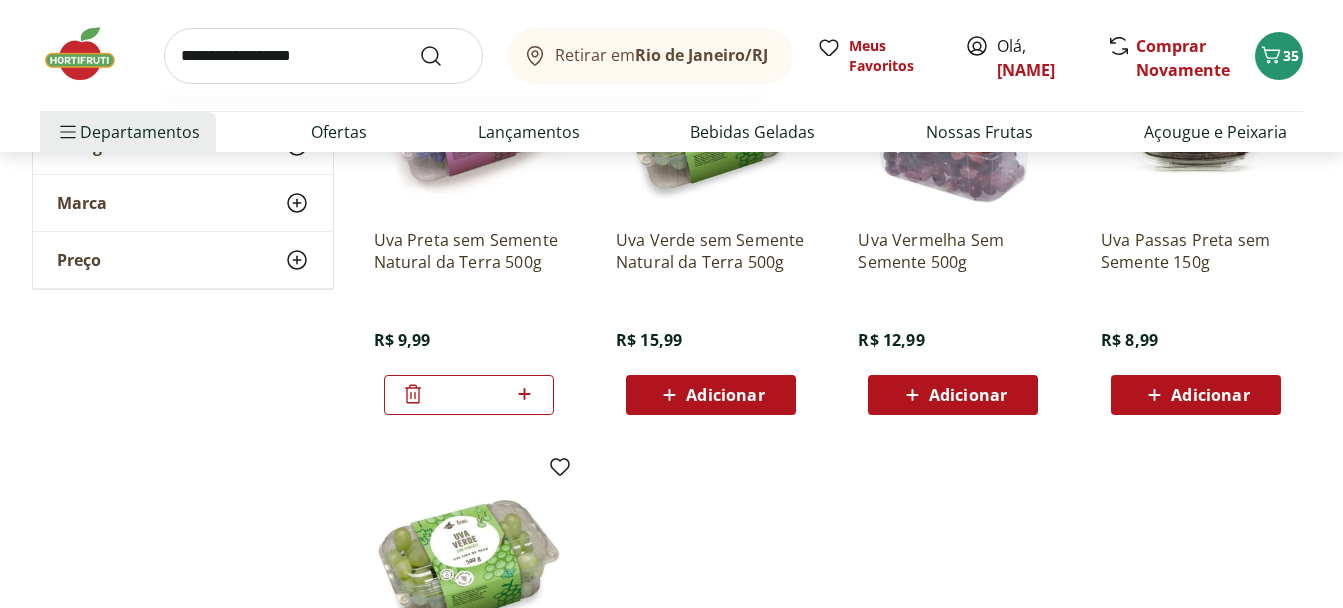 type on "**********" 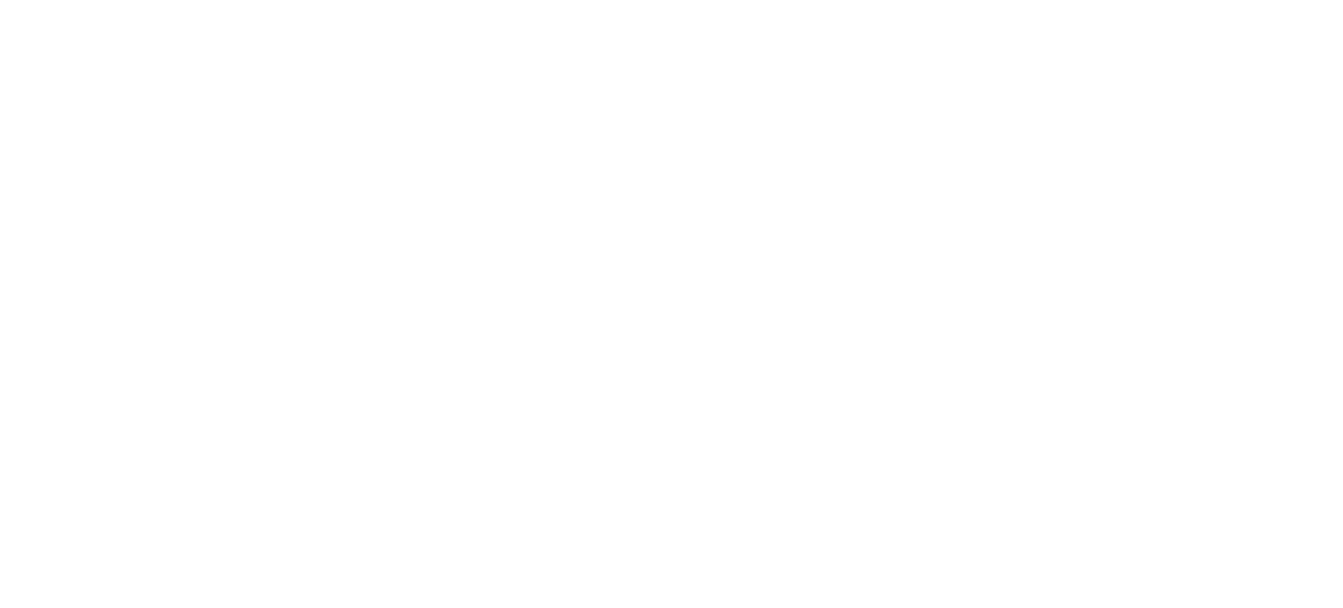 scroll, scrollTop: 0, scrollLeft: 0, axis: both 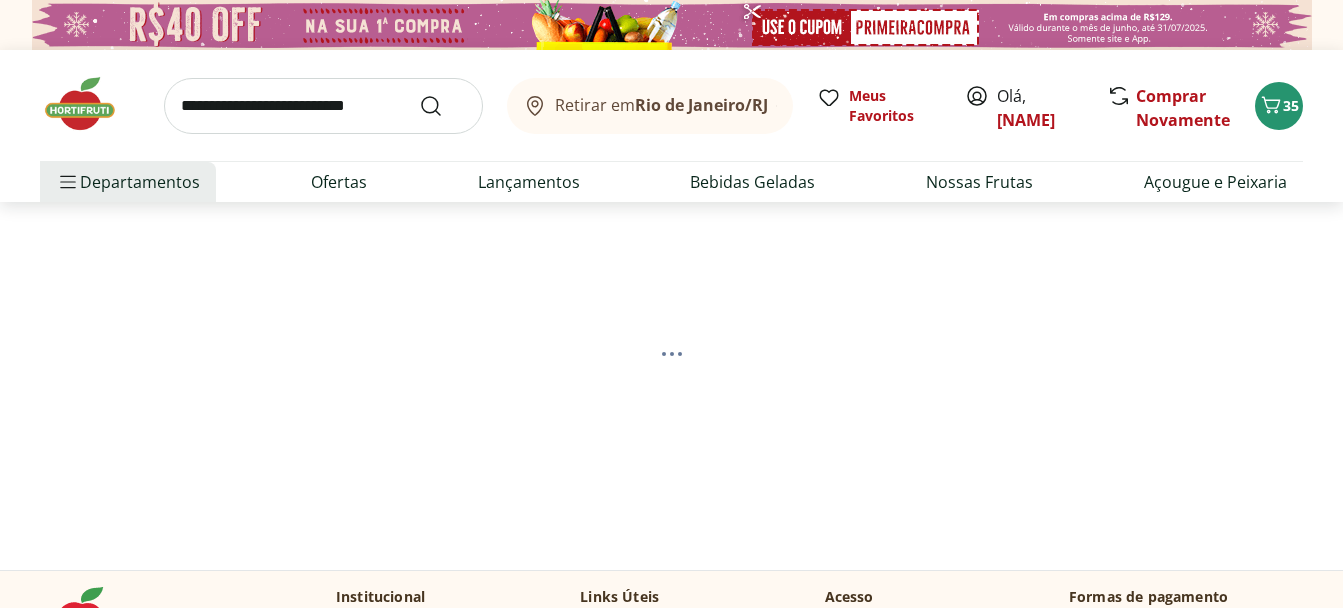 select on "**********" 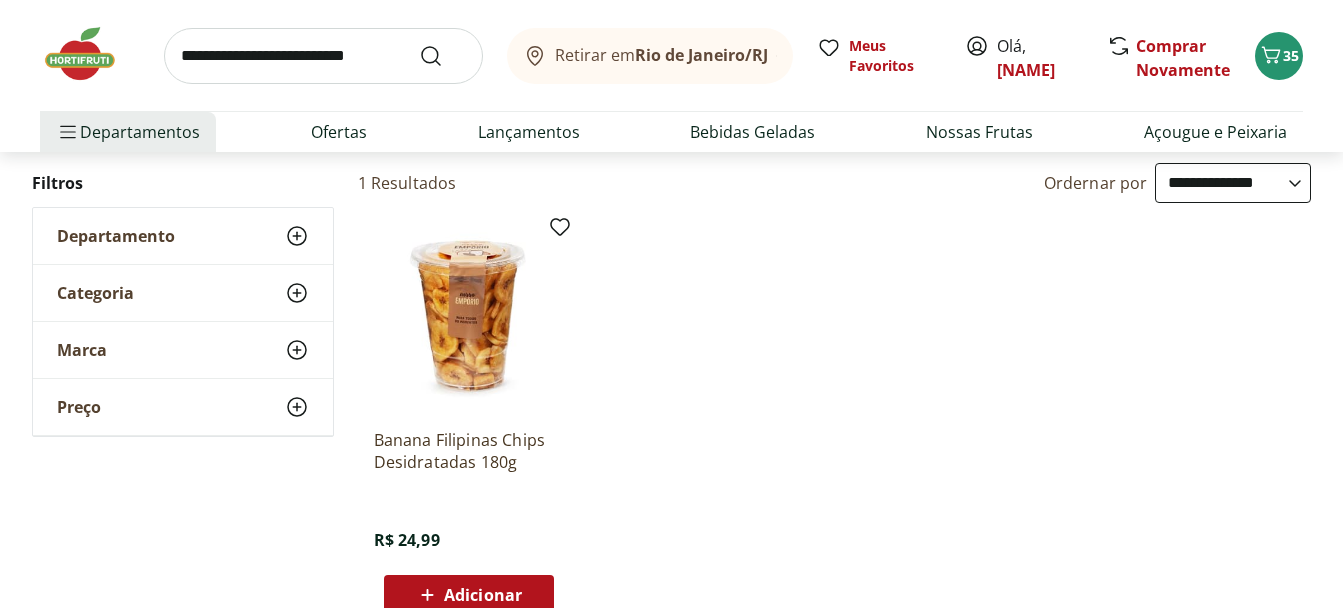 scroll, scrollTop: 300, scrollLeft: 0, axis: vertical 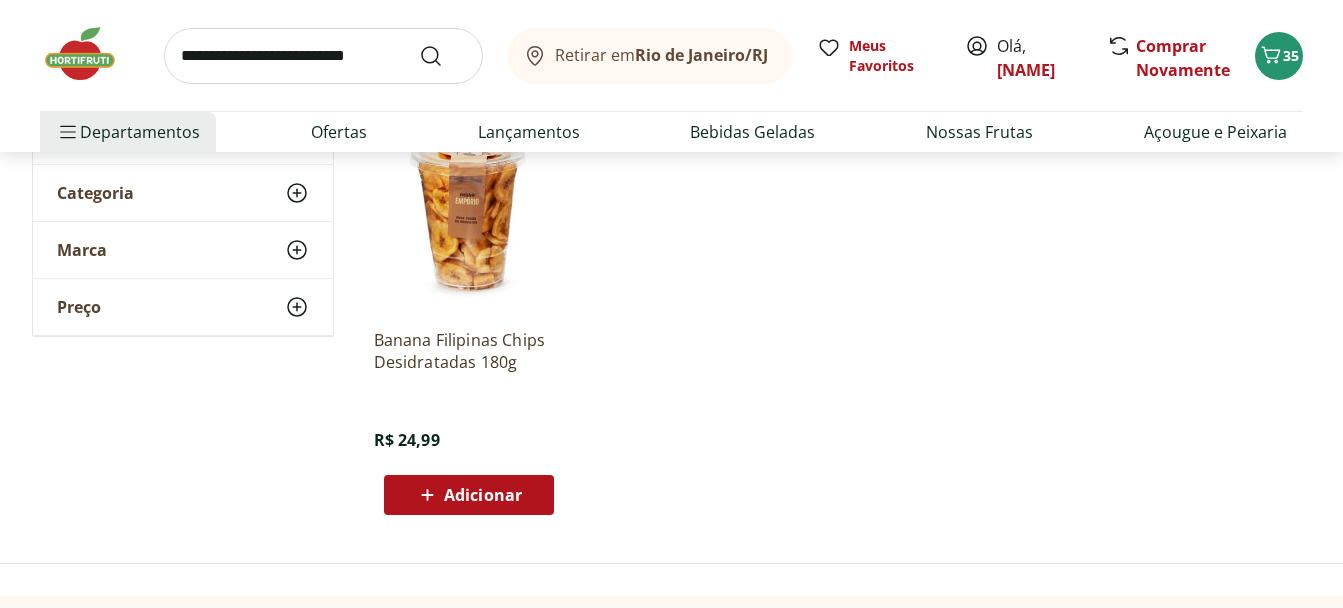 click at bounding box center (90, 54) 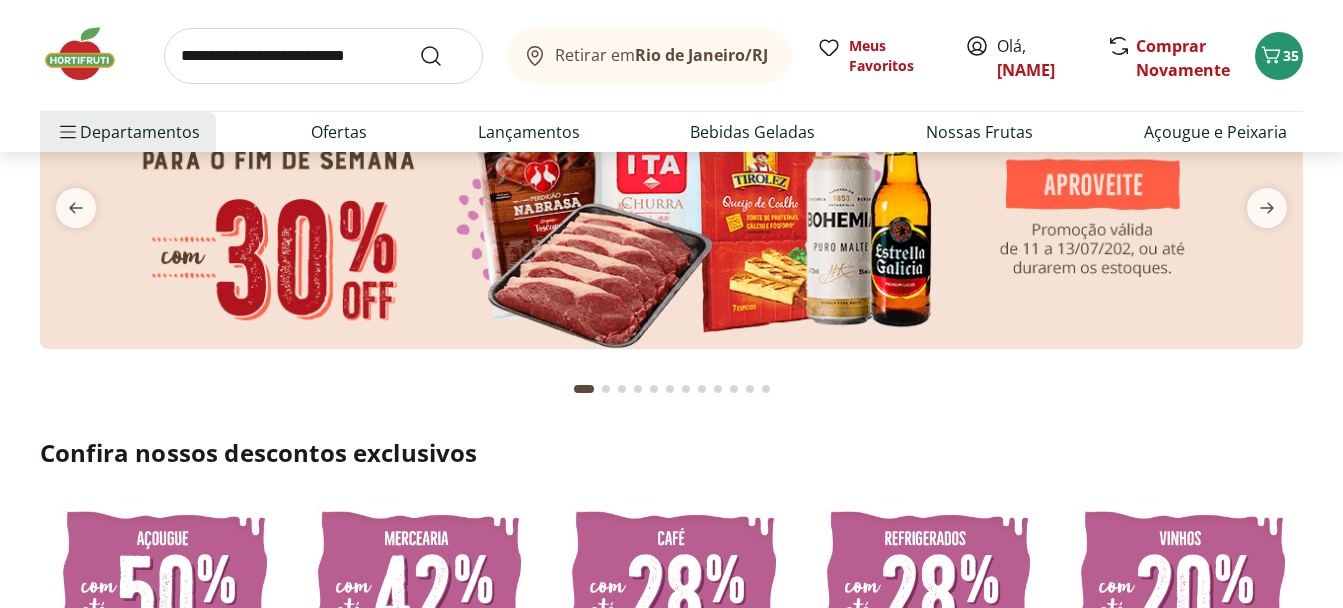 scroll, scrollTop: 500, scrollLeft: 0, axis: vertical 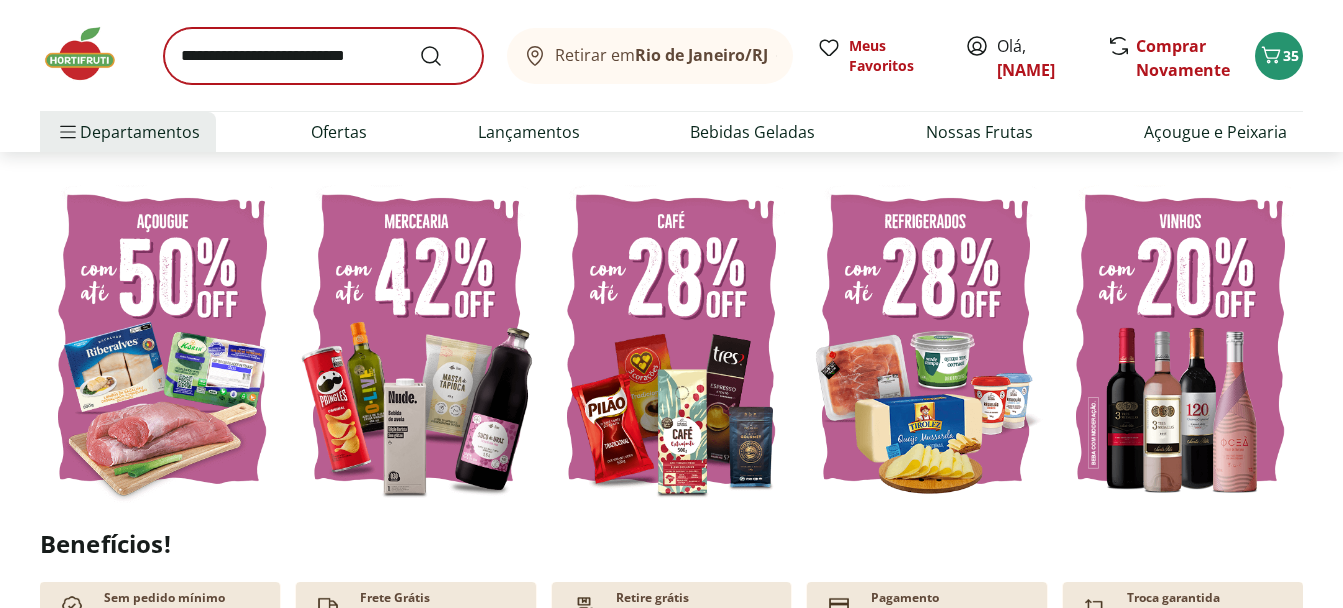 type on "*" 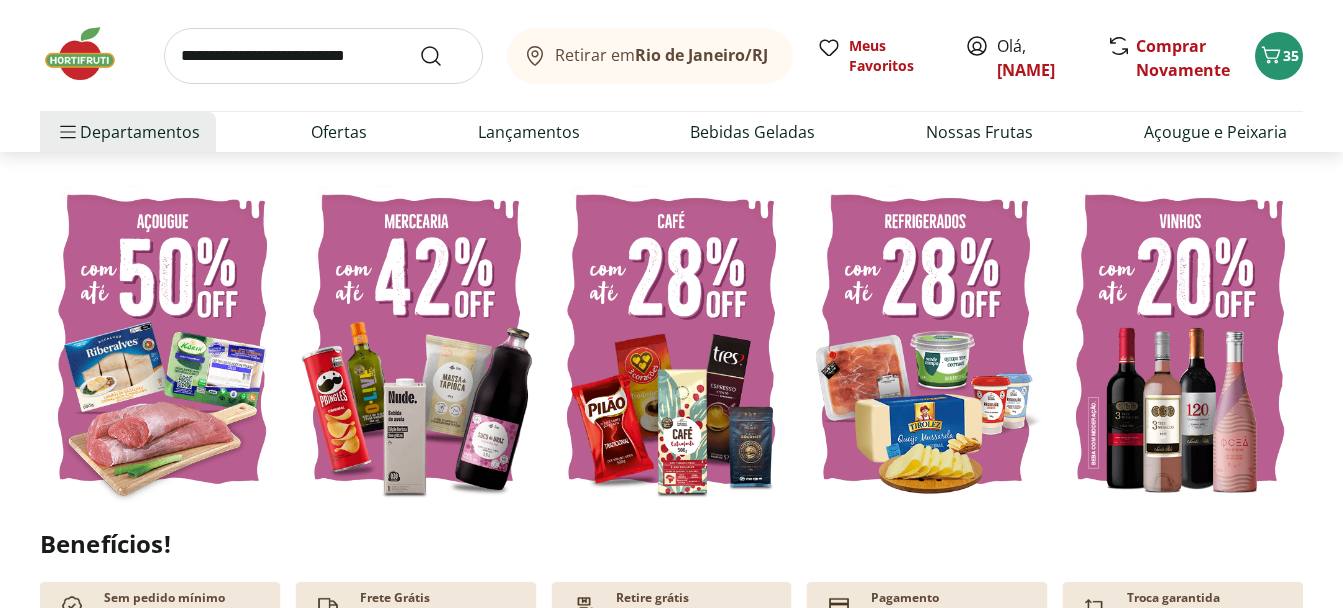 click at bounding box center (323, 56) 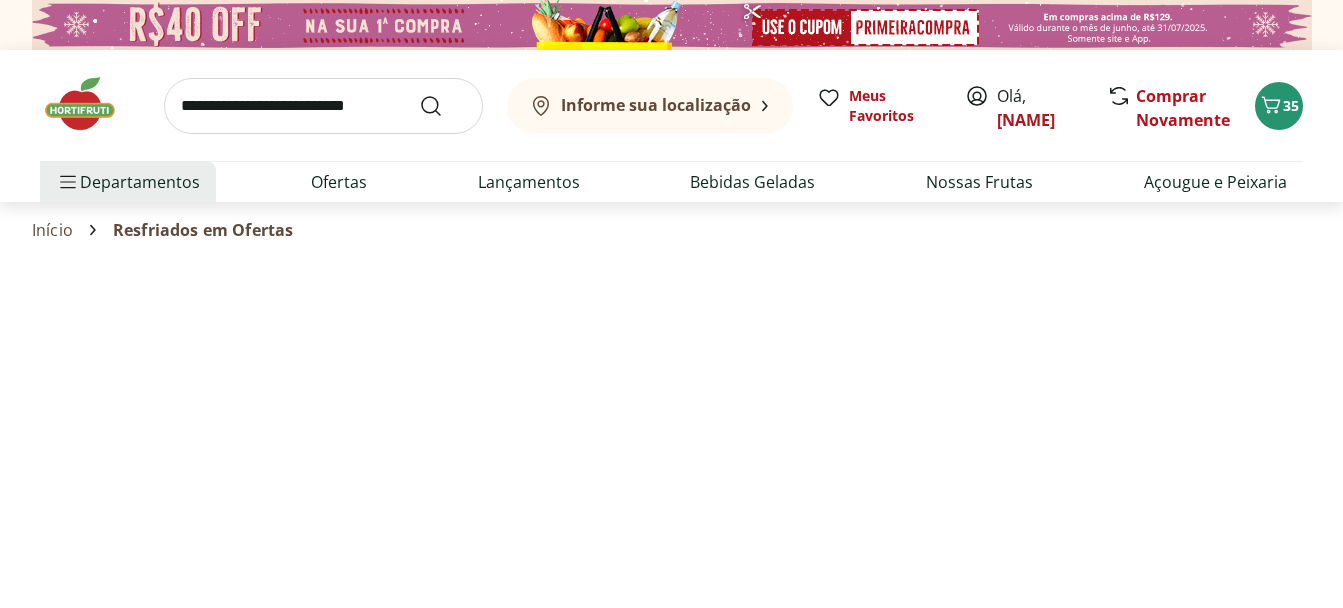 select on "**********" 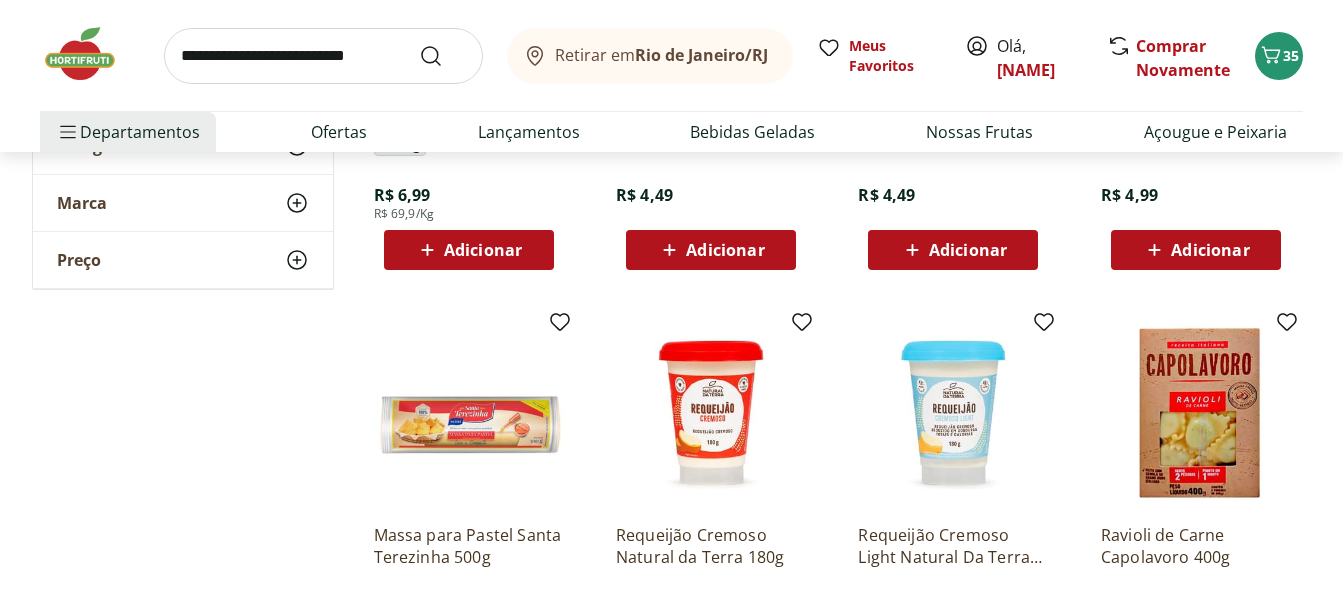 scroll, scrollTop: 900, scrollLeft: 0, axis: vertical 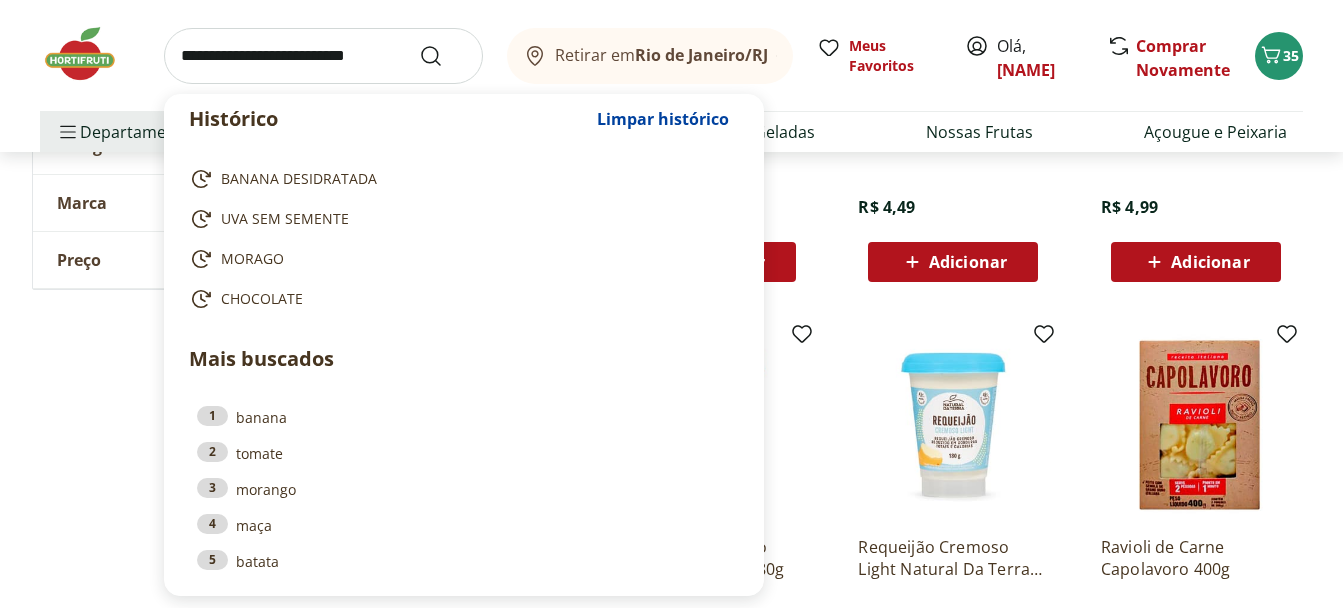 click at bounding box center [323, 56] 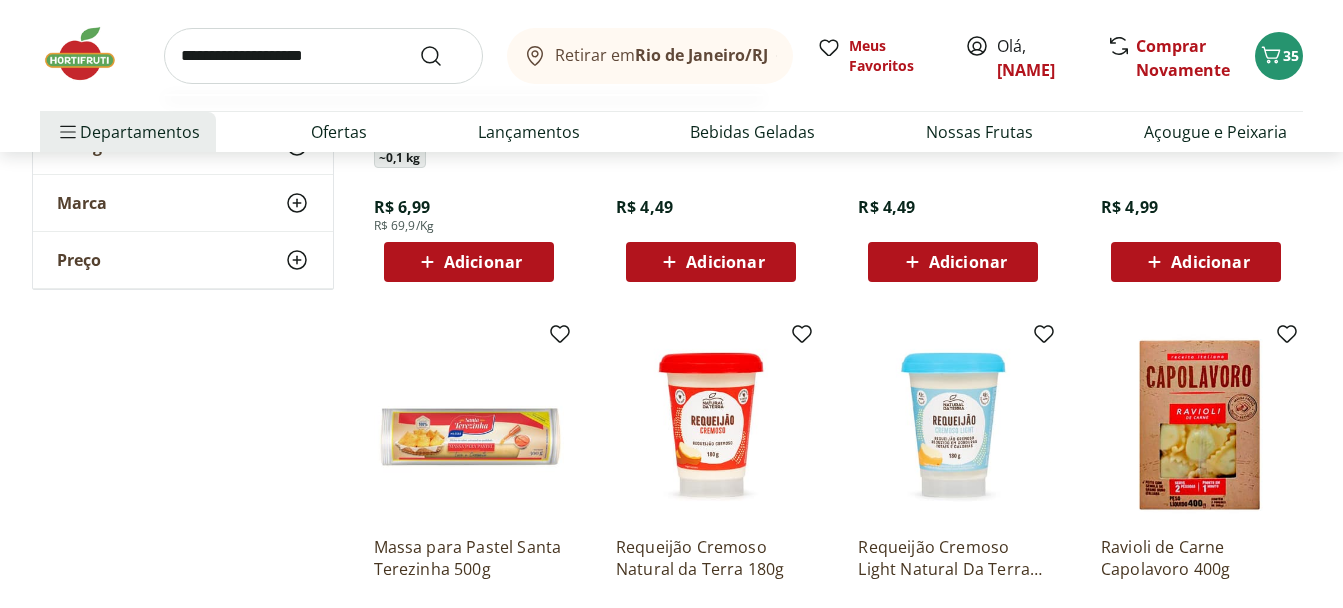 type on "**********" 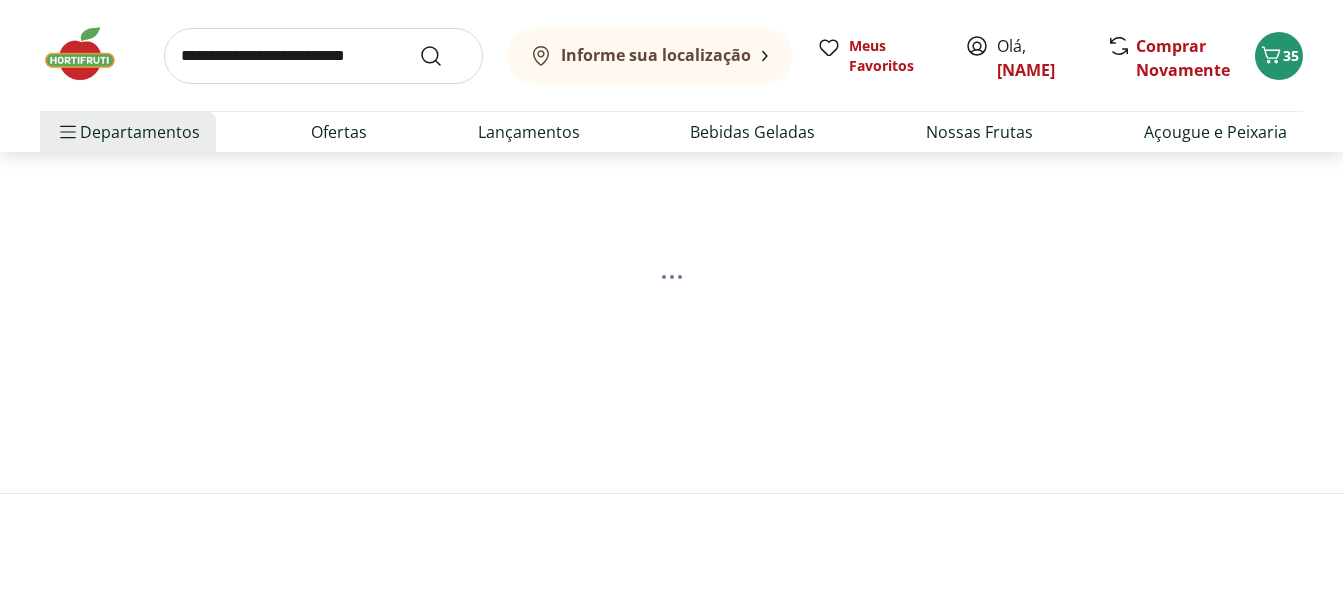 scroll, scrollTop: 0, scrollLeft: 0, axis: both 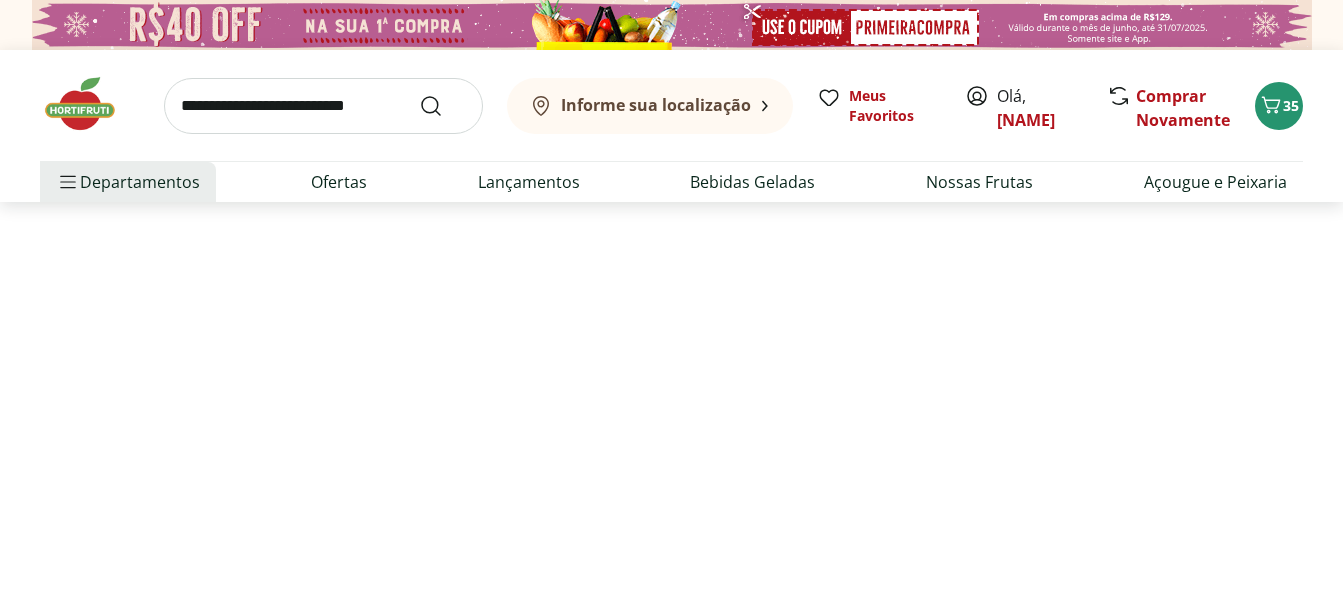 select on "**********" 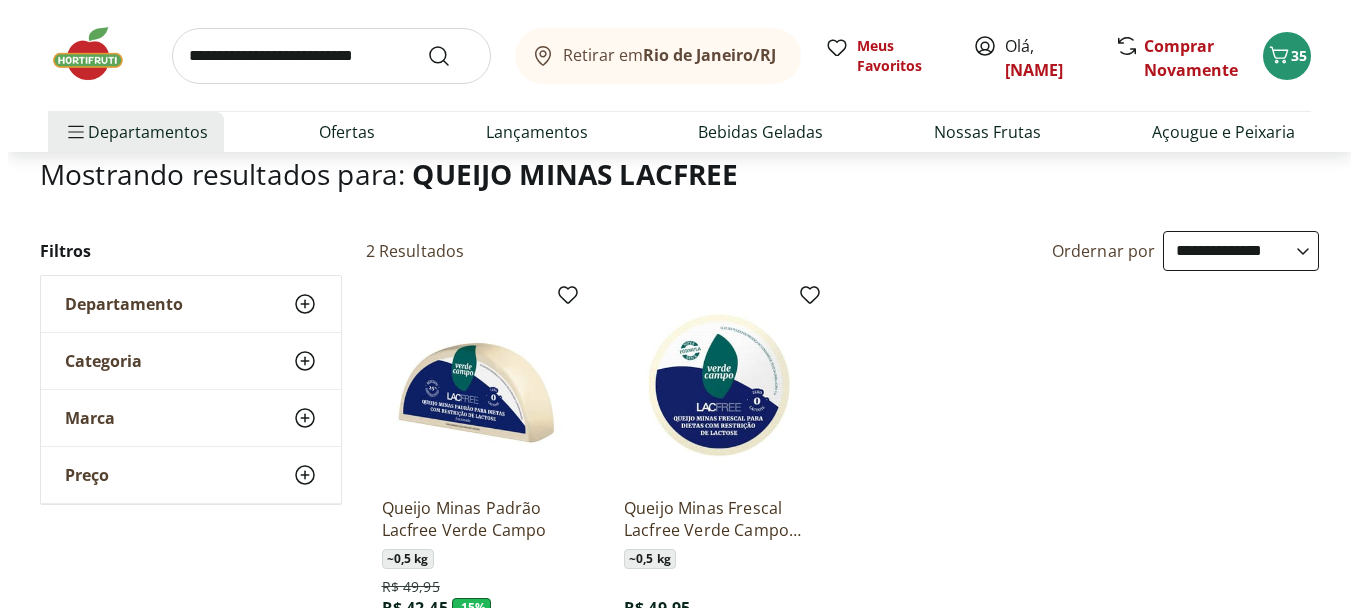 scroll, scrollTop: 300, scrollLeft: 0, axis: vertical 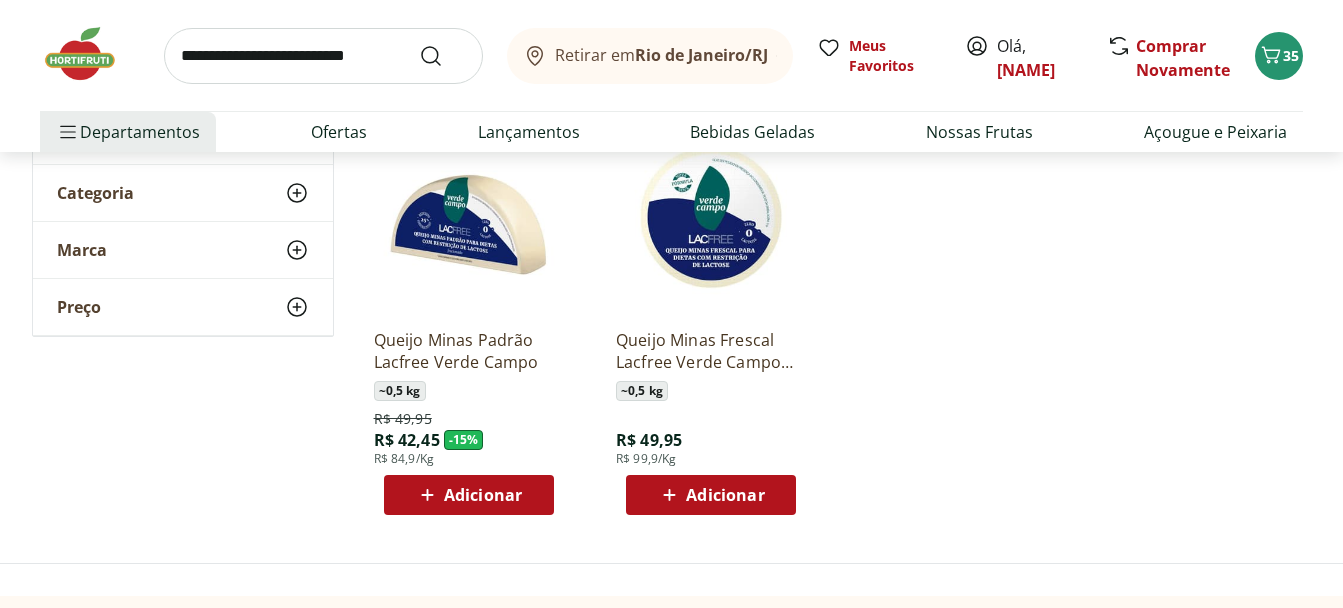 click on "Adicionar" at bounding box center [483, 495] 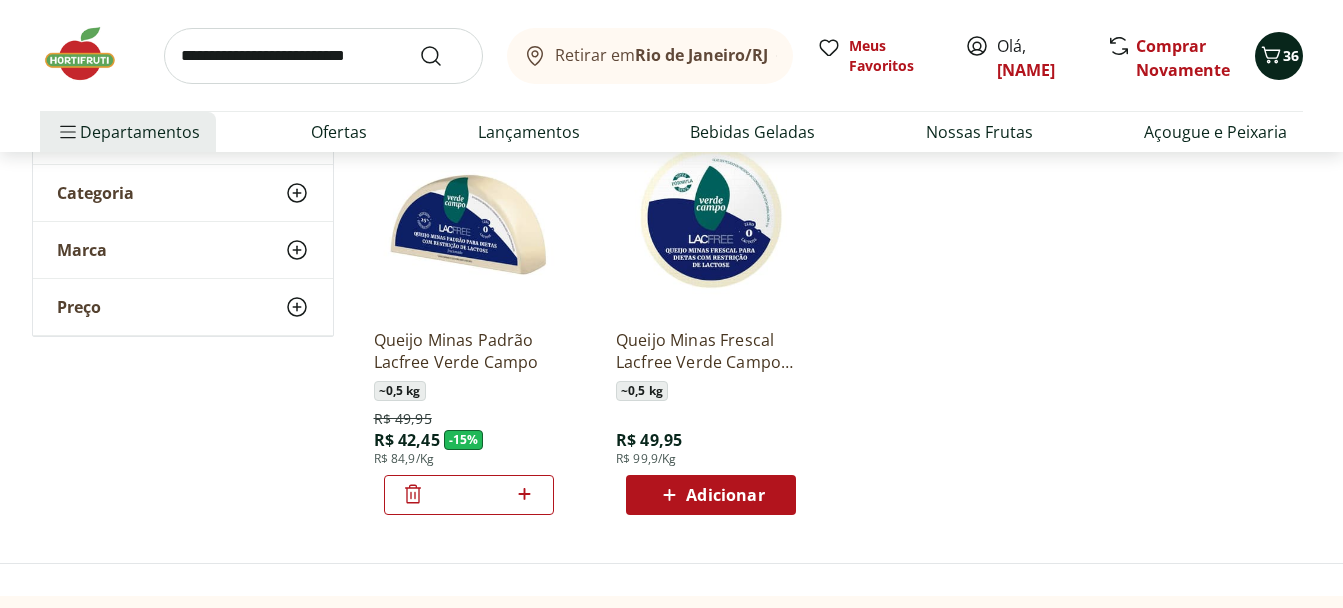 click on "36" at bounding box center [1279, 56] 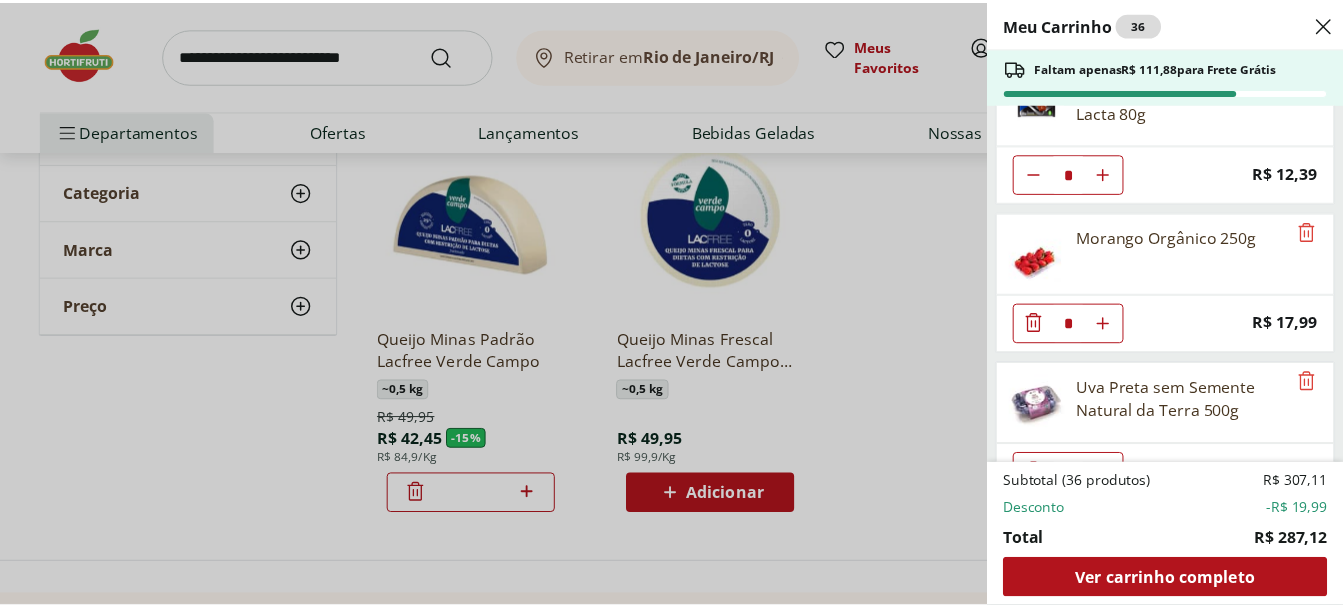 scroll, scrollTop: 1300, scrollLeft: 0, axis: vertical 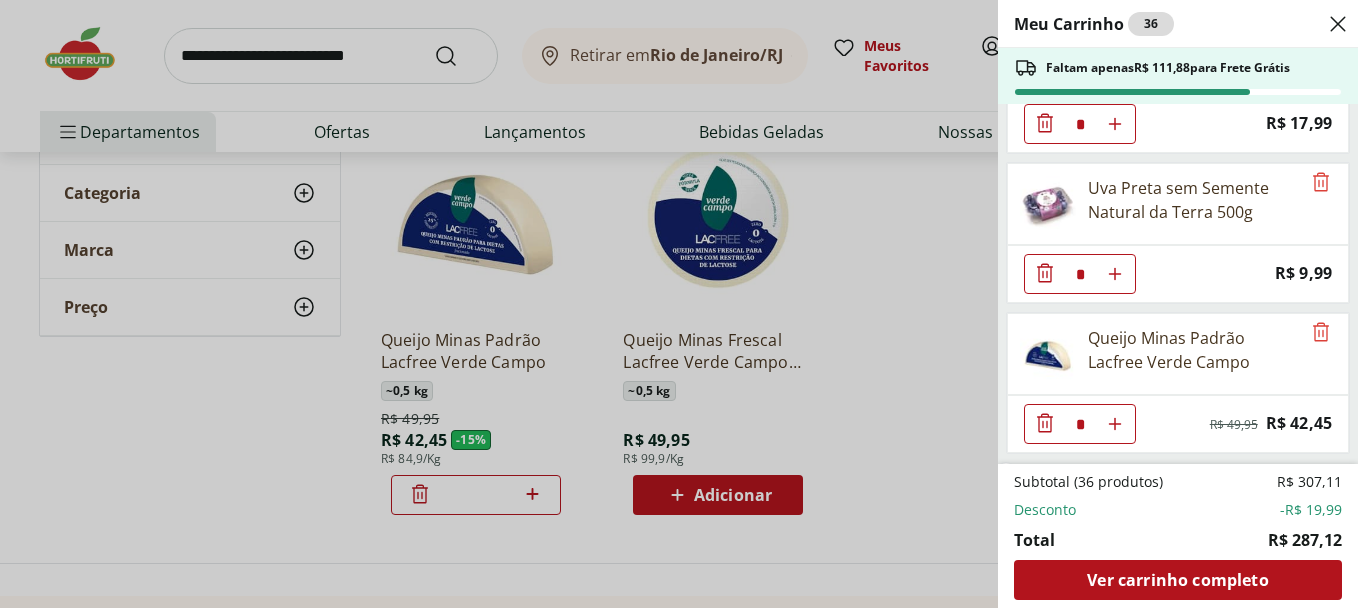 click on "Meu Carrinho 36 Faltam apenas  R$ 111,88  para Frete Grátis [PRODUCT] Unidade ** Price: R$ 1,47 [PRODUCT] [PRODUCT] * Price: R$ 19,99 [PRODUCT] [PRODUCT] 500g * Price: R$ 12,49 [PRODUCT] * Price: R$ 1,49 [PRODUCT] [PRODUCT] 200g * Price: R$ 11,99 [PRODUCT] [PRODUCT] [PRODUCT] * Price: R$ 8,99 [PRODUCT] sem Glúten Vegano [PRODUCT] 220g * Price: R$ 22,99 [PRODUCT] [PRODUCT] 80g * Price: R$ 12,39 [PRODUCT] 250g * Price: R$ 17,99 [PRODUCT] sem Semente [PRODUCT] 500g * Price: R$ 9,99 [PRODUCT] [PRODUCT] [PRODUCT] * Original price: R$ 49,95 Price: R$ 42,45 Get a   [PRODUCT] [PRODUCT] 500g Original price: R$ 12,49 Free Subtotal (36 produtos) R$ 307,11 Desconto -R$ 19,99 Total R$ 287,12 Ver carrinho completo" at bounding box center (679, 304) 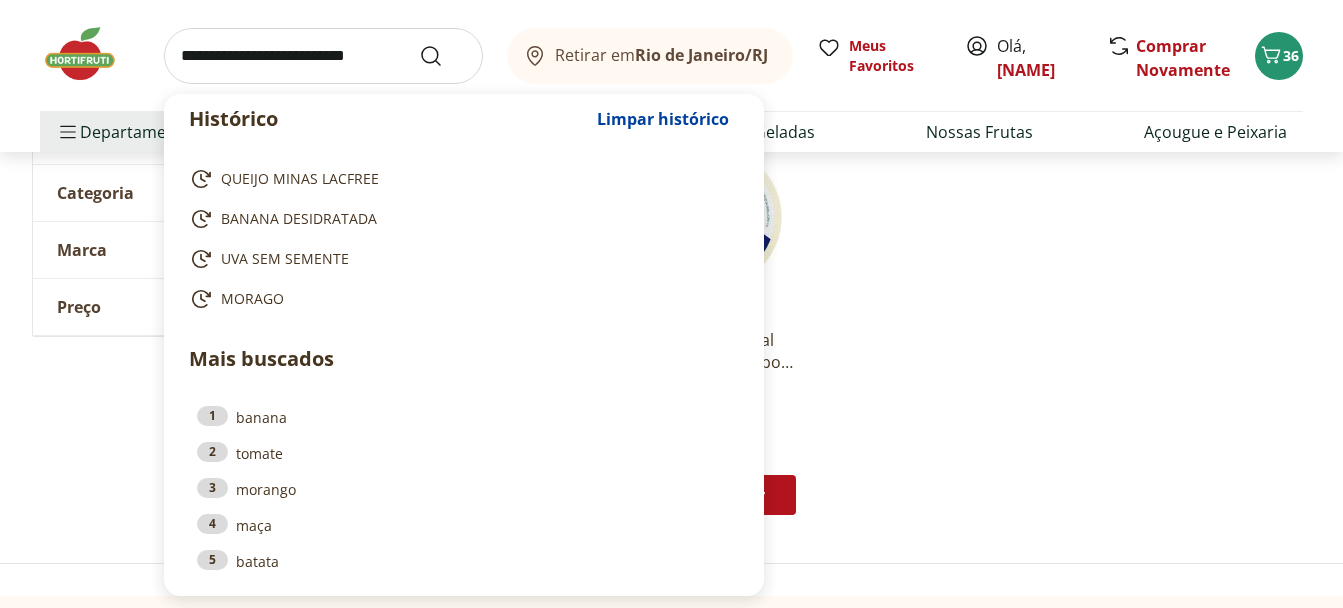 click at bounding box center [323, 56] 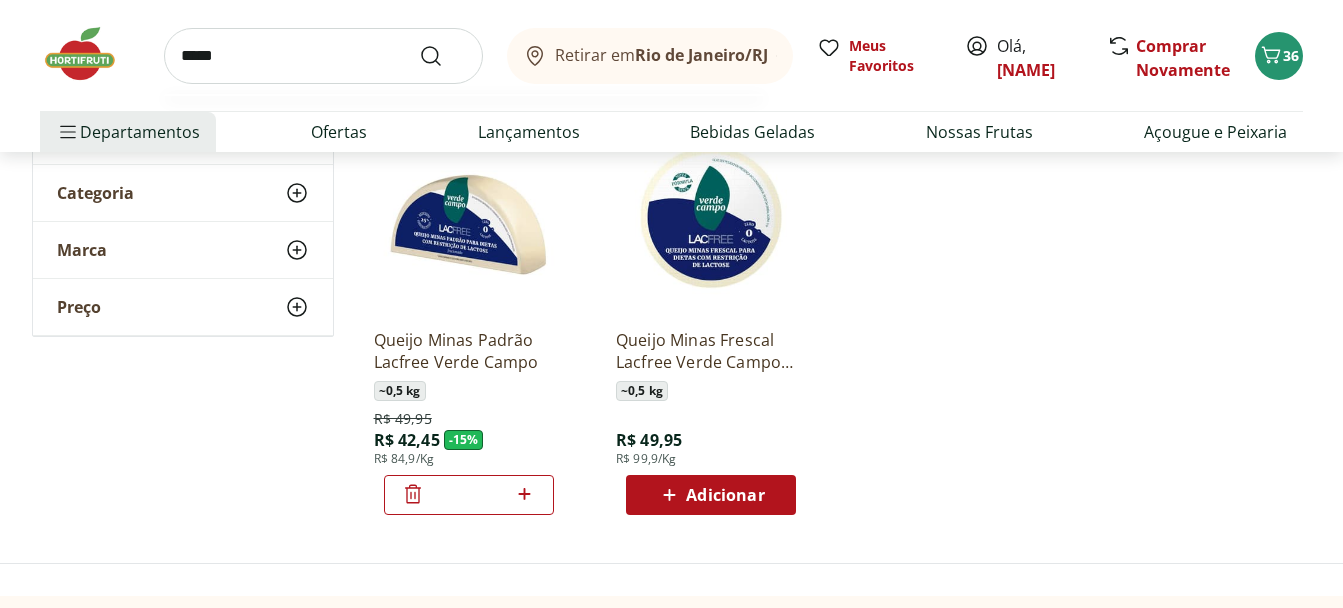 type on "*****" 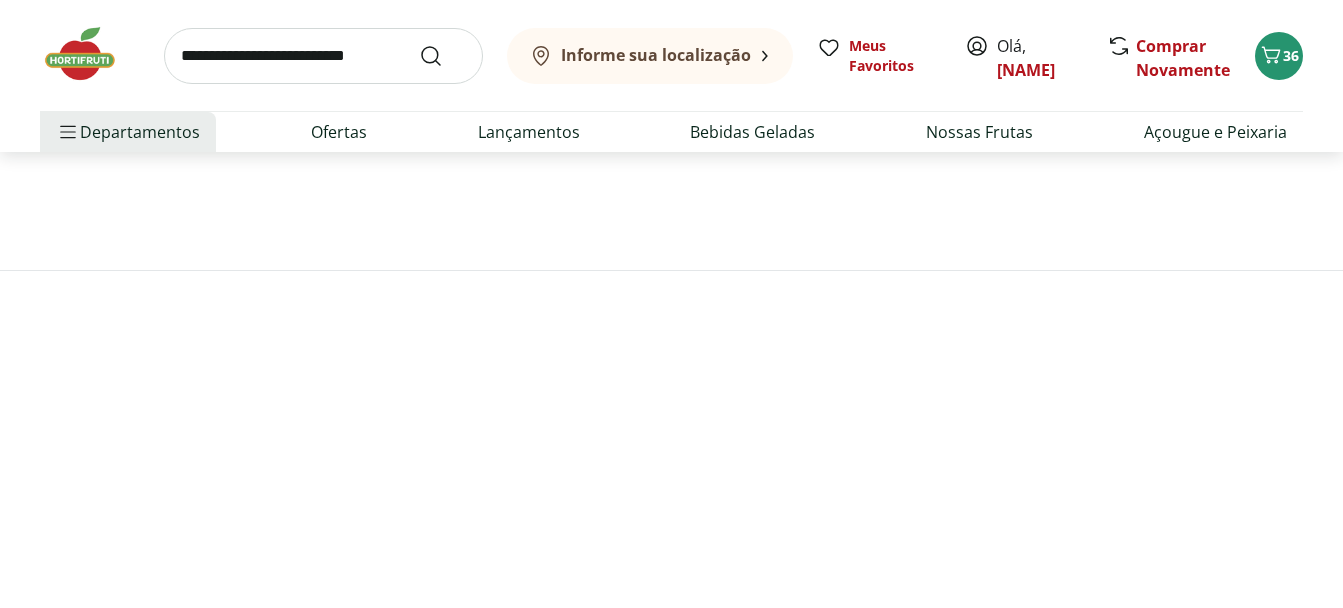 scroll, scrollTop: 0, scrollLeft: 0, axis: both 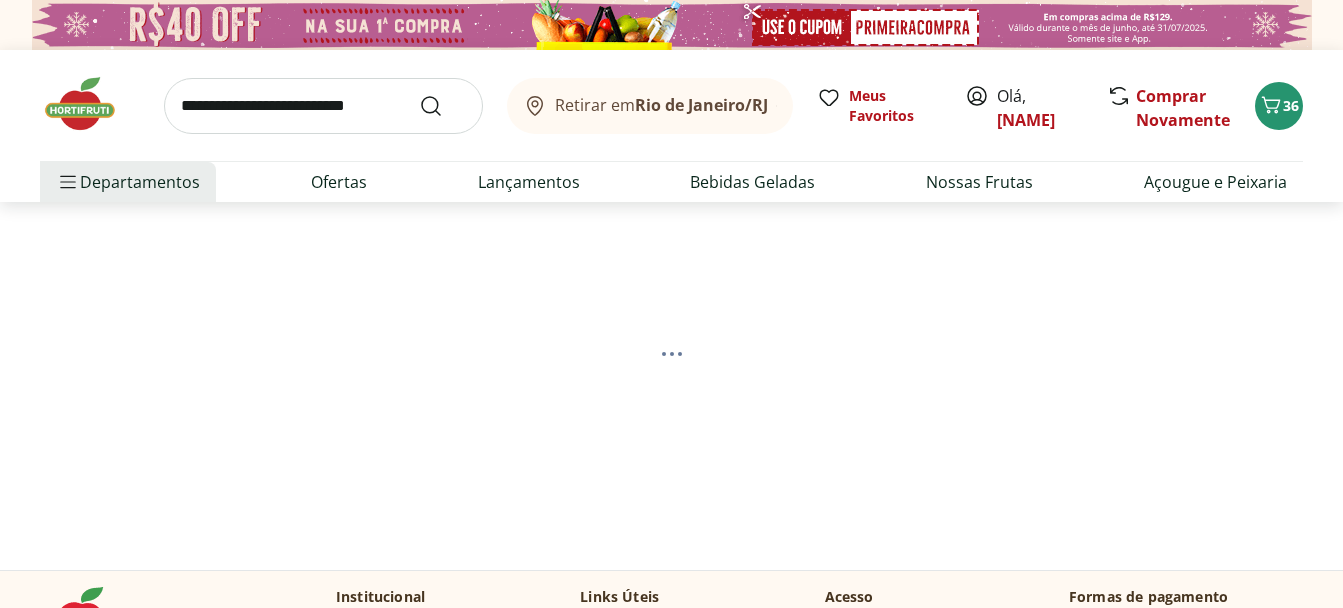 select on "**********" 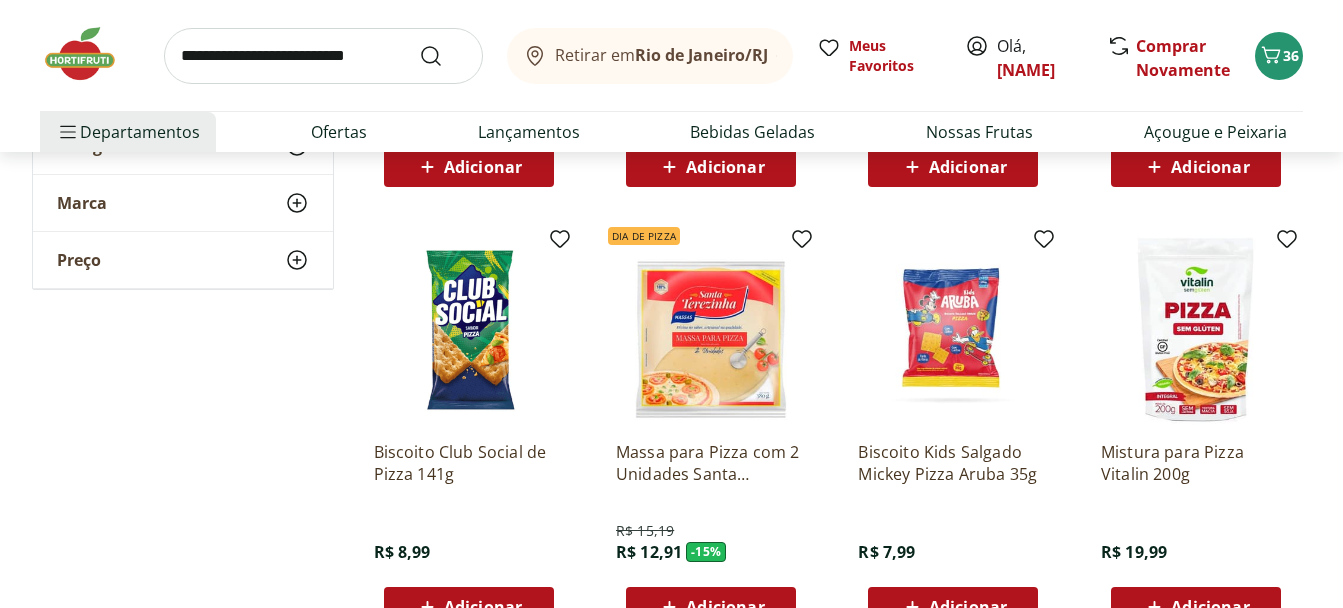 scroll, scrollTop: 1200, scrollLeft: 0, axis: vertical 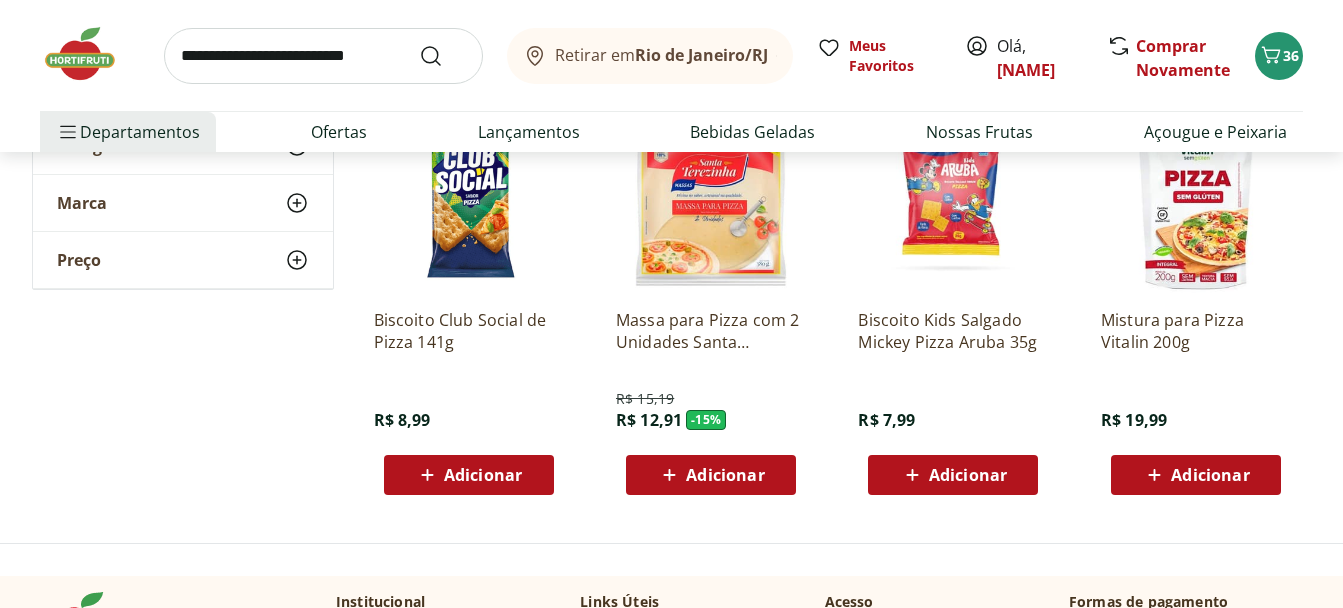 click at bounding box center [1196, 198] 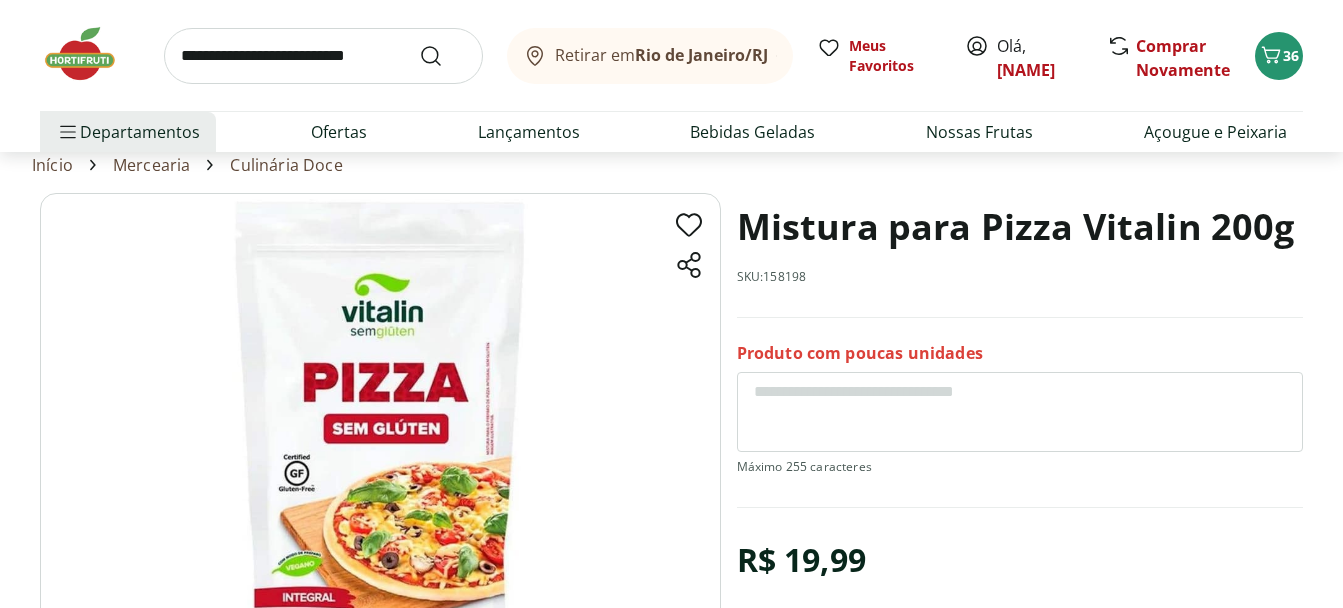 scroll, scrollTop: 0, scrollLeft: 0, axis: both 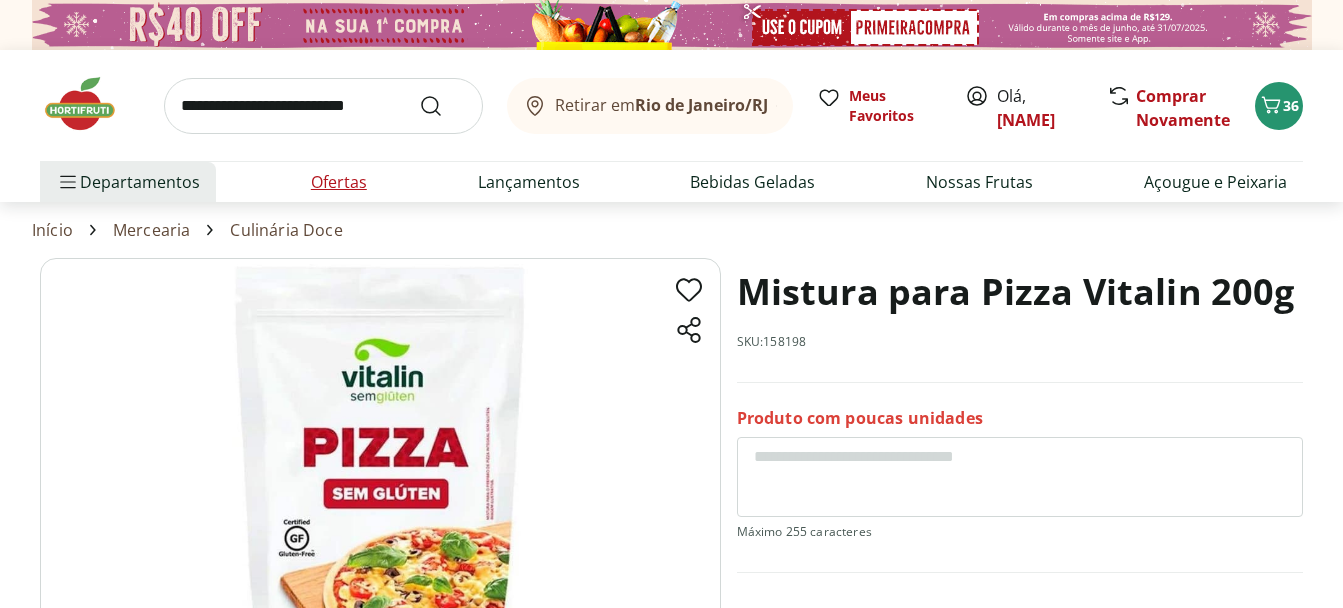click on "Ofertas" at bounding box center (339, 182) 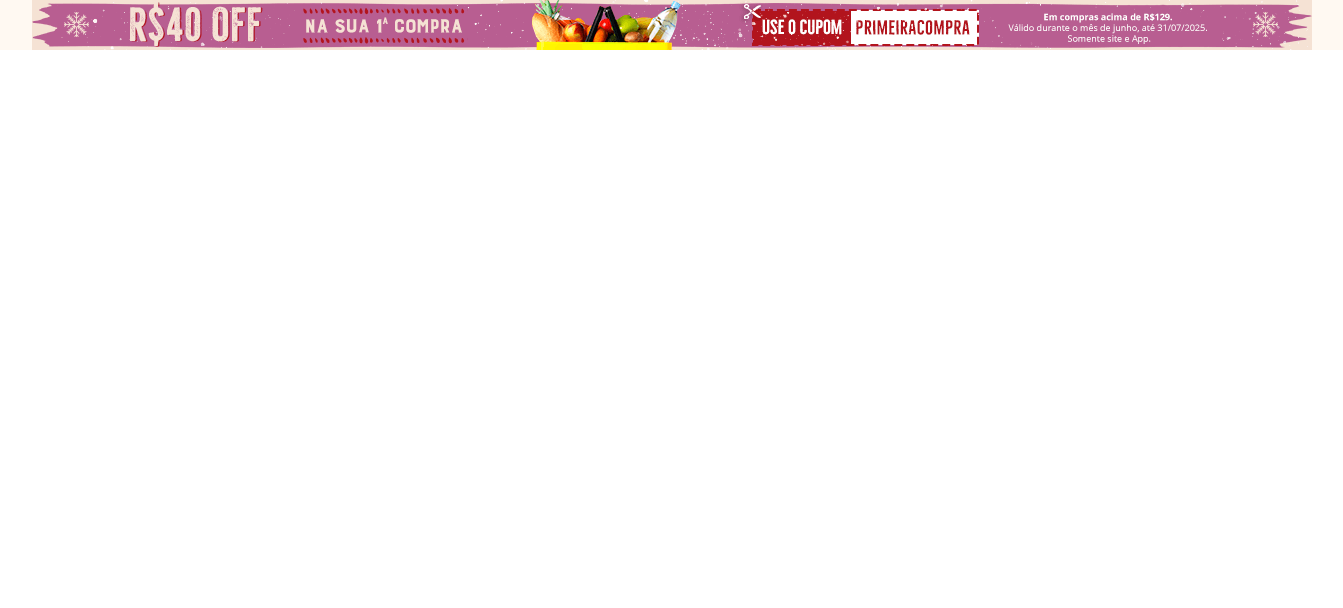 select on "**********" 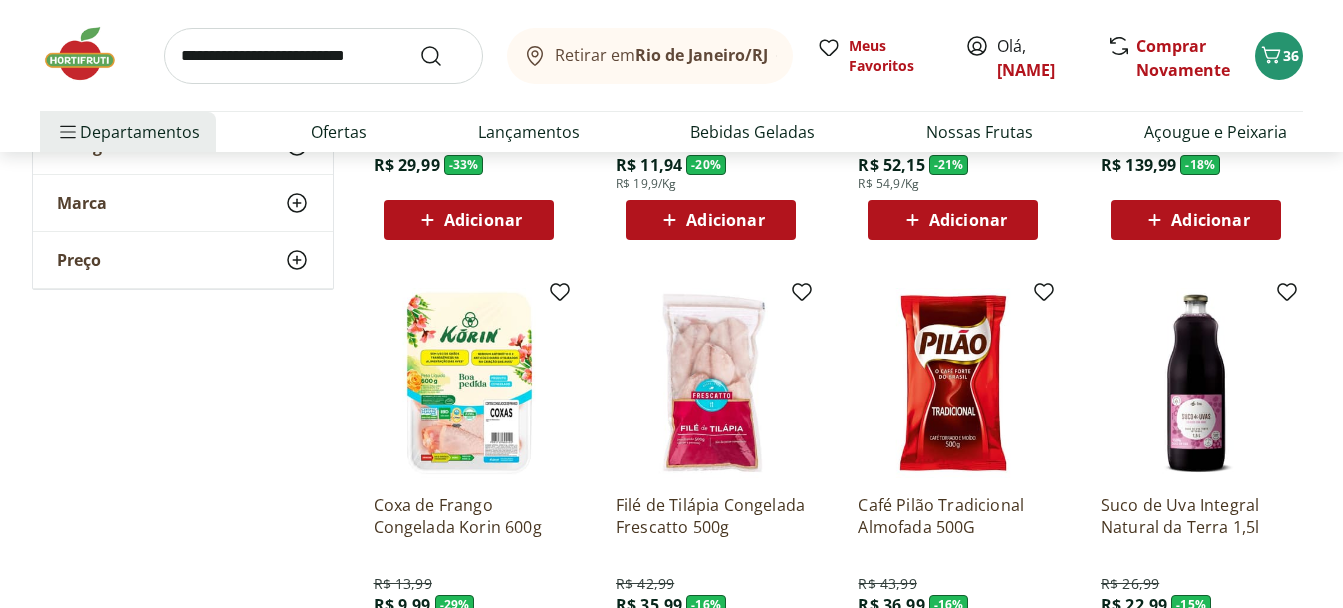 scroll, scrollTop: 600, scrollLeft: 0, axis: vertical 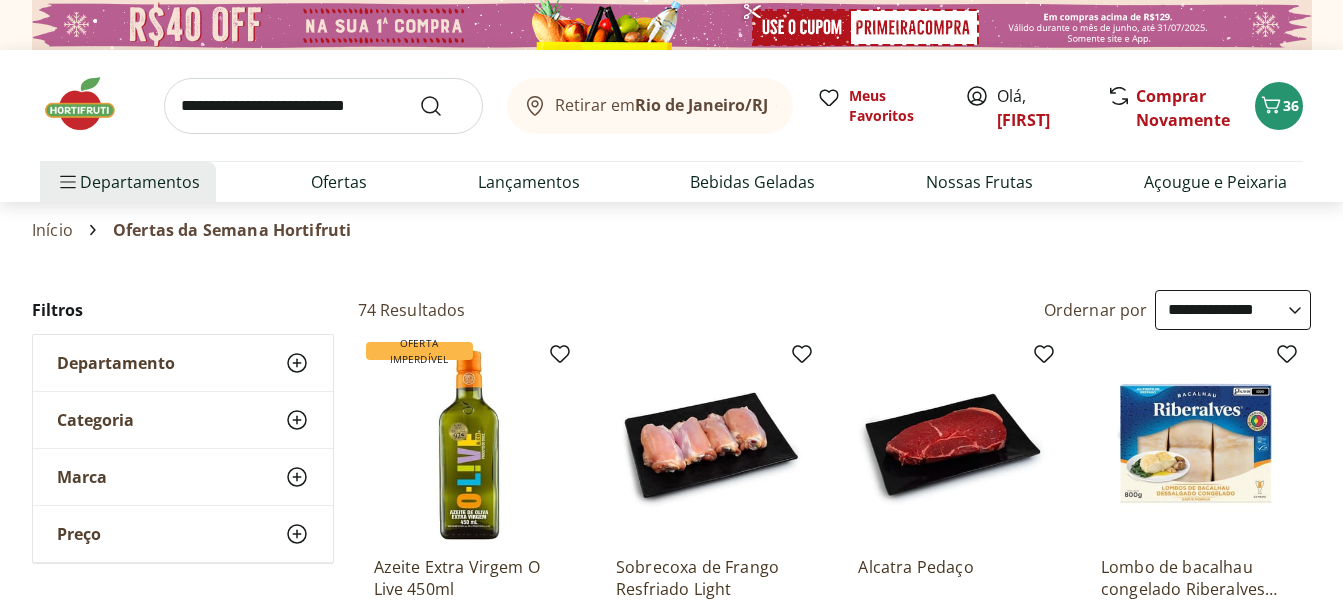 select on "**********" 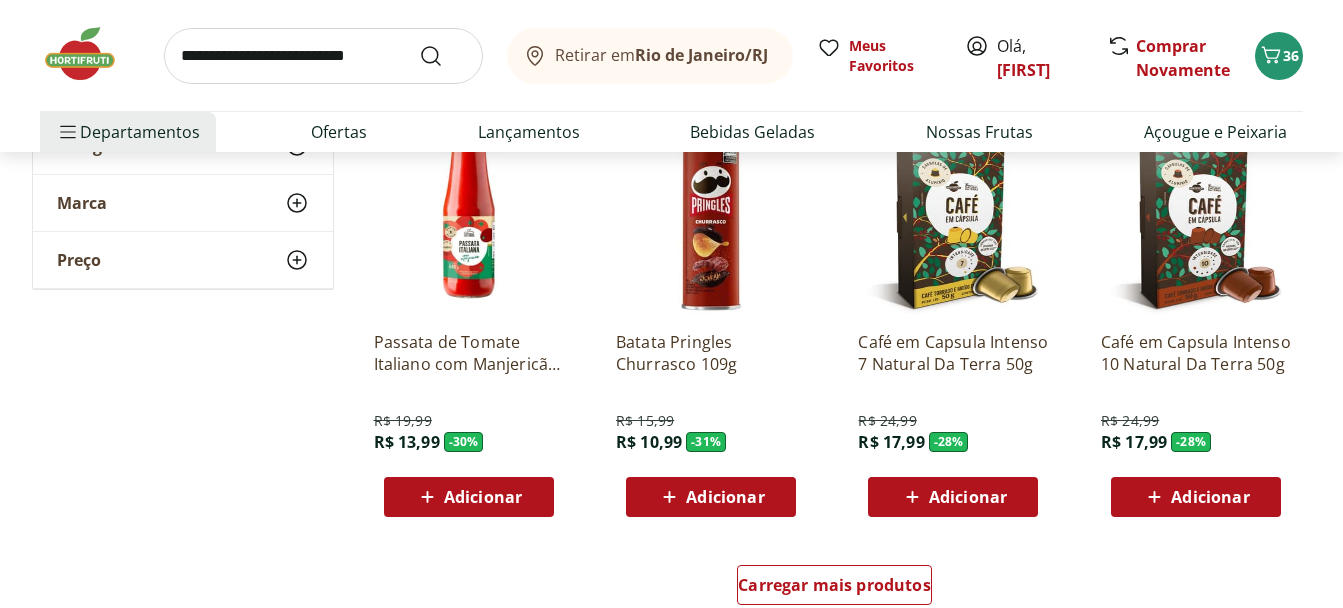 scroll, scrollTop: 0, scrollLeft: 0, axis: both 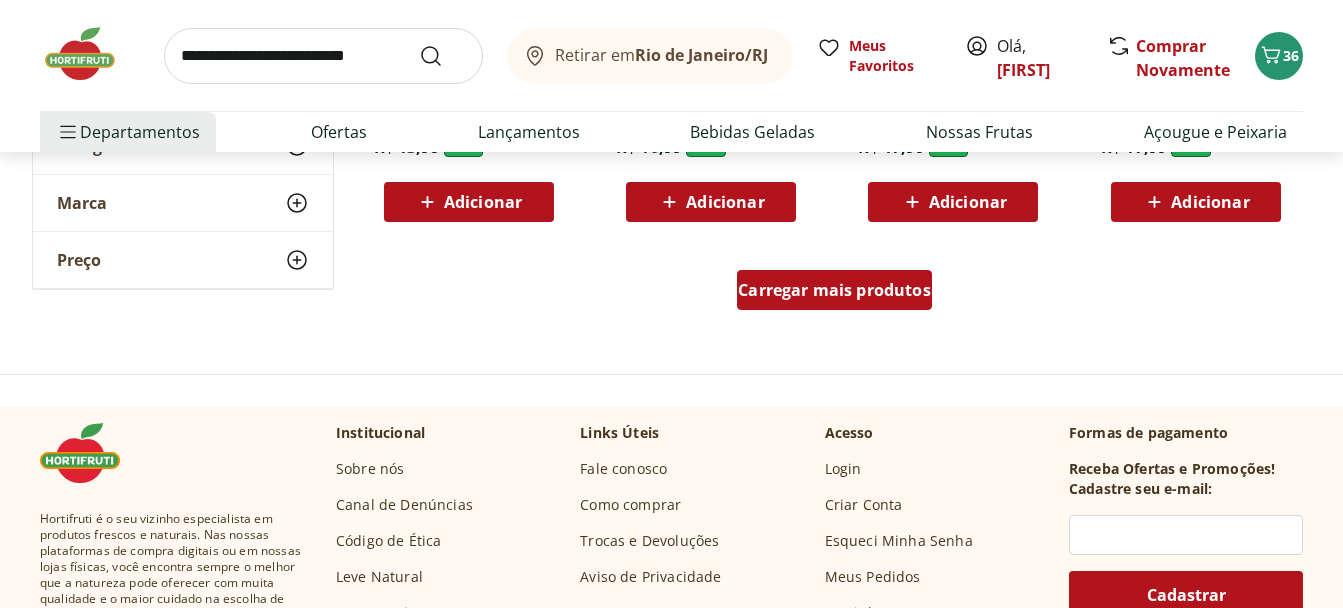 click on "Carregar mais produtos" at bounding box center (834, 290) 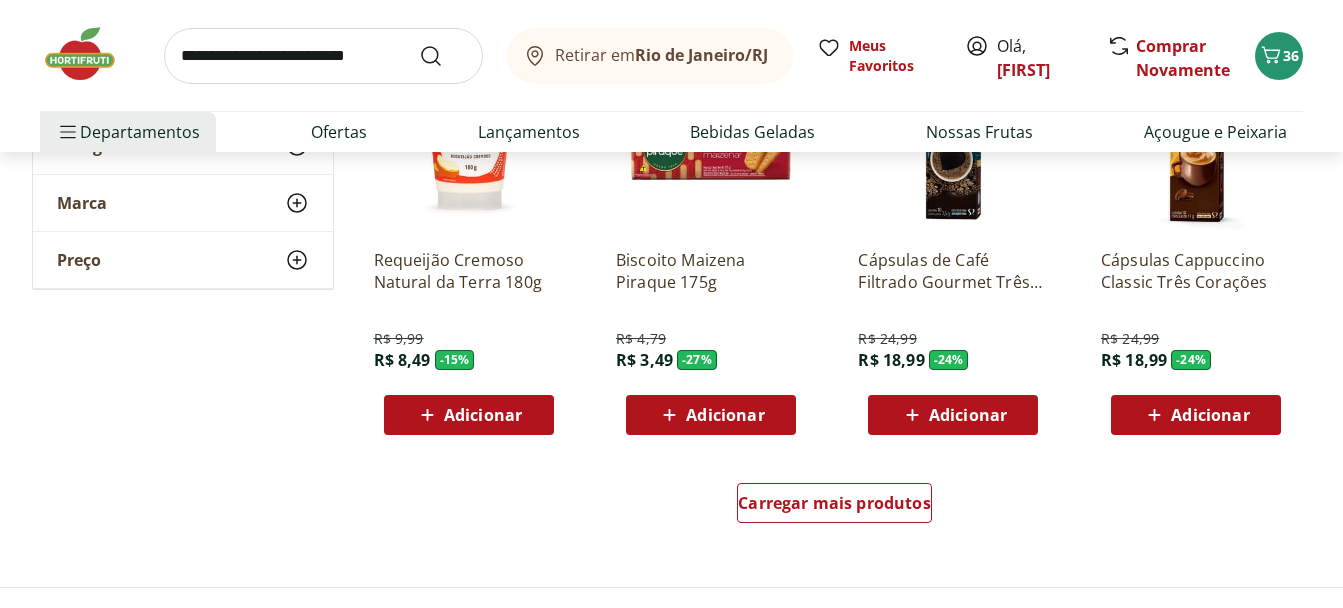 scroll, scrollTop: 2500, scrollLeft: 0, axis: vertical 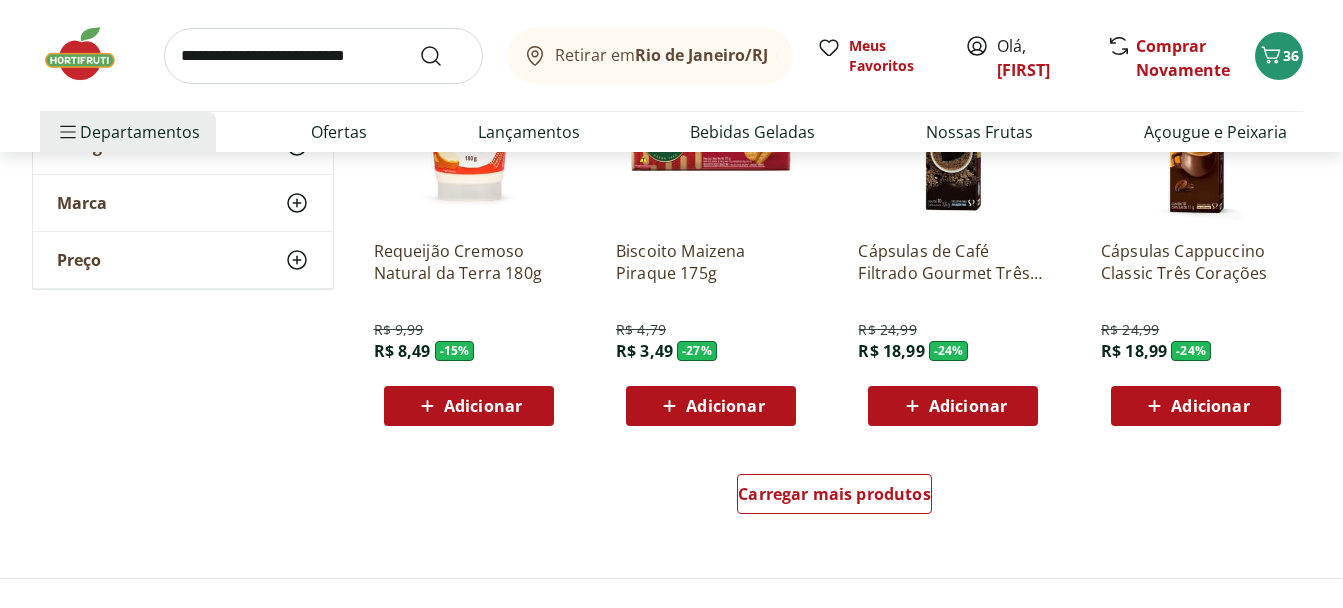 click on "Adicionar" at bounding box center [469, 406] 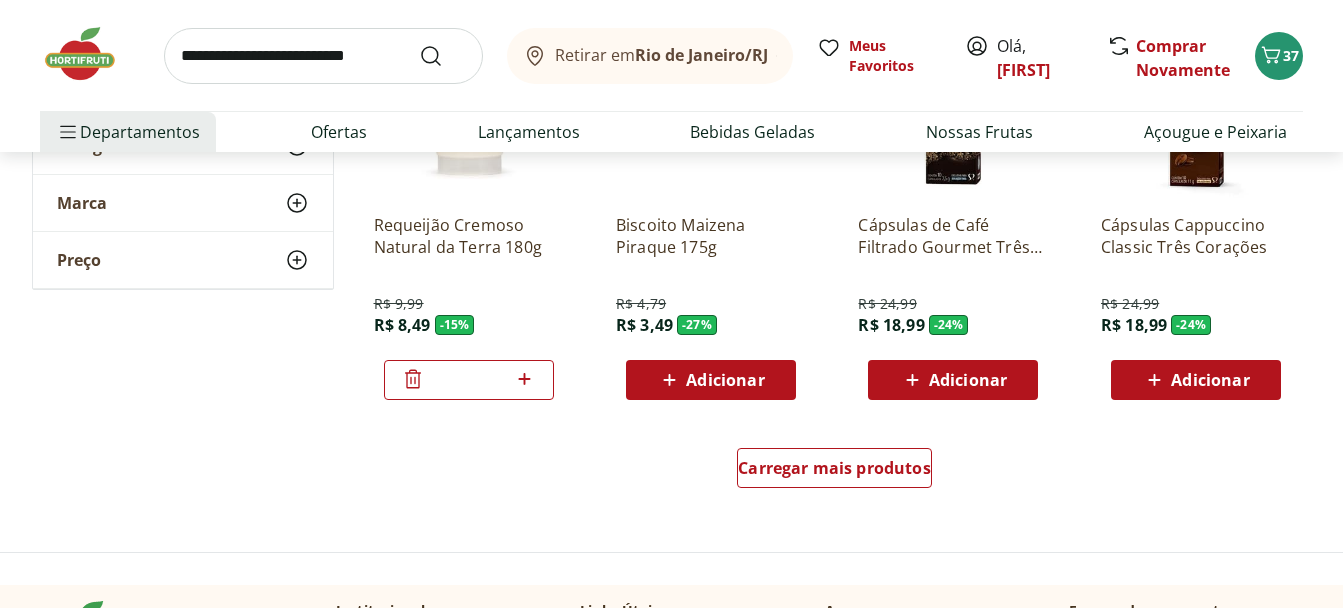 scroll, scrollTop: 2700, scrollLeft: 0, axis: vertical 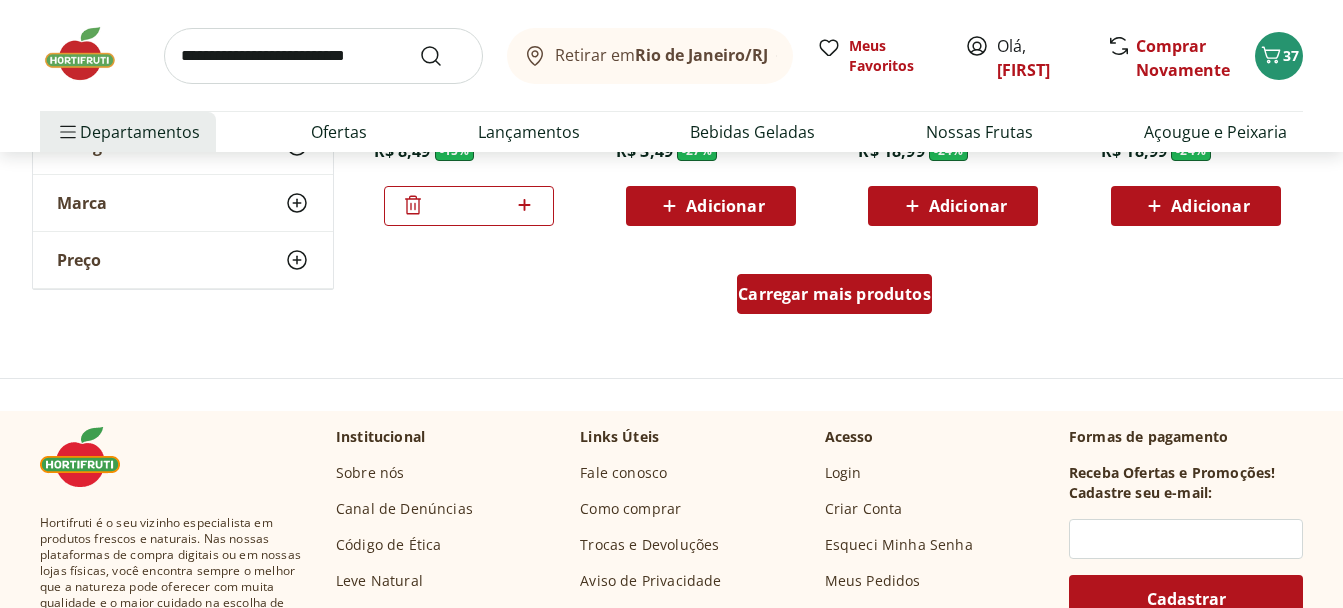 click on "Carregar mais produtos" at bounding box center [834, 294] 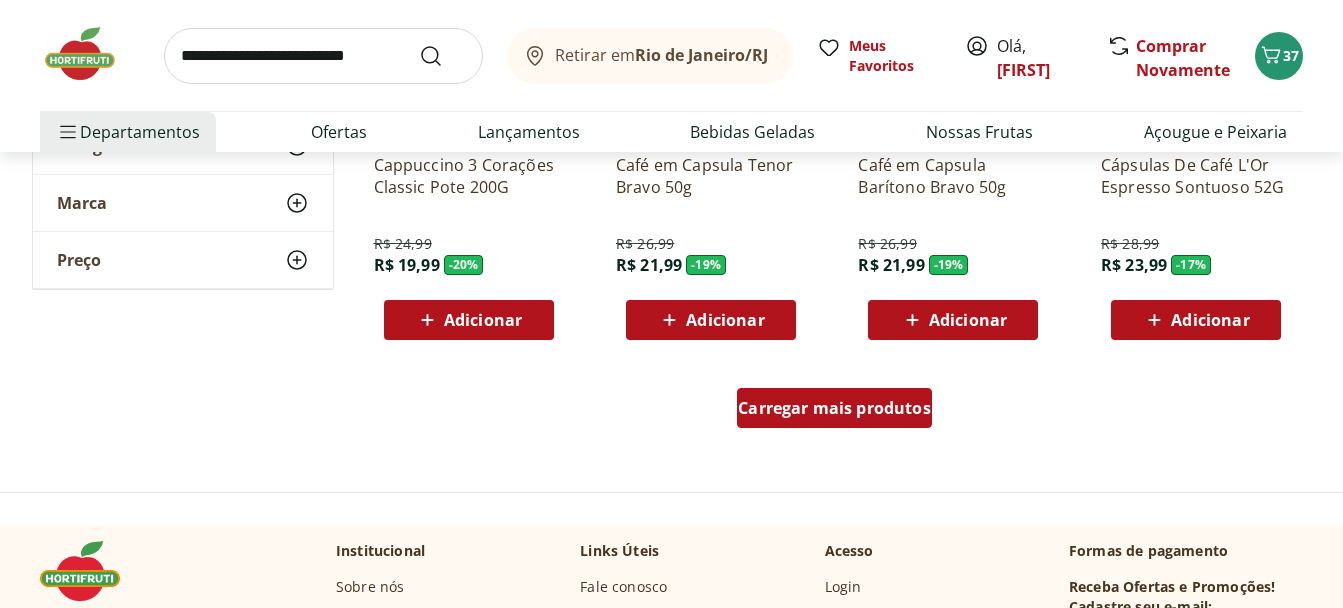 scroll, scrollTop: 4000, scrollLeft: 0, axis: vertical 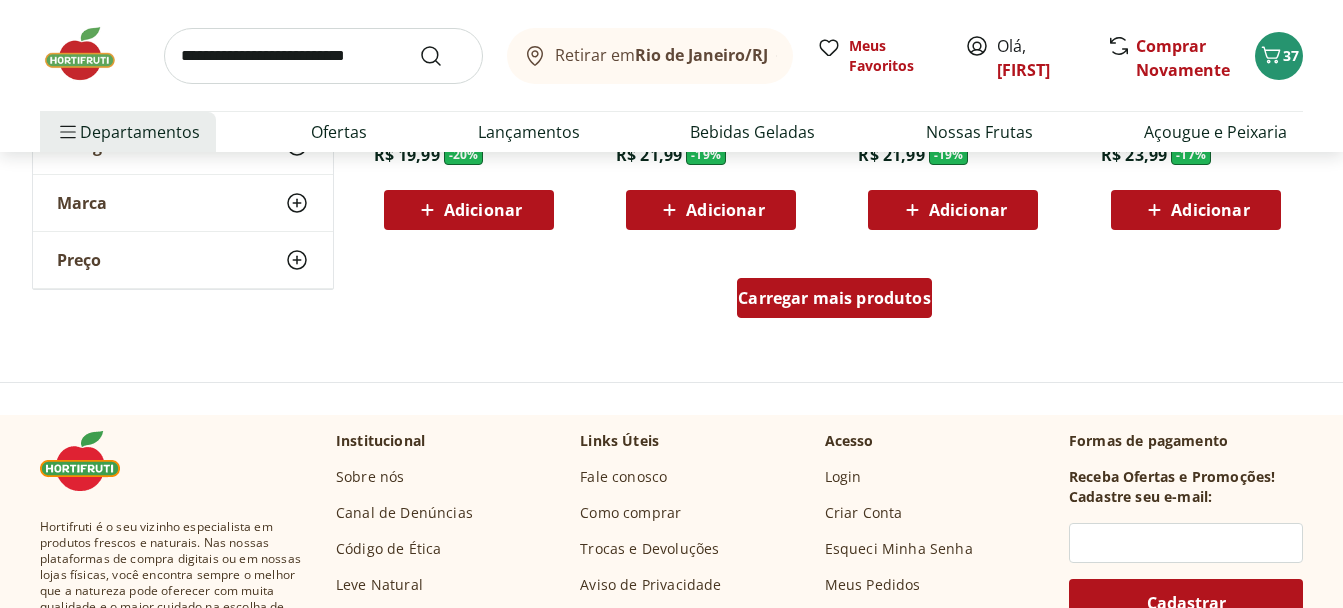 click on "Carregar mais produtos" at bounding box center [834, 298] 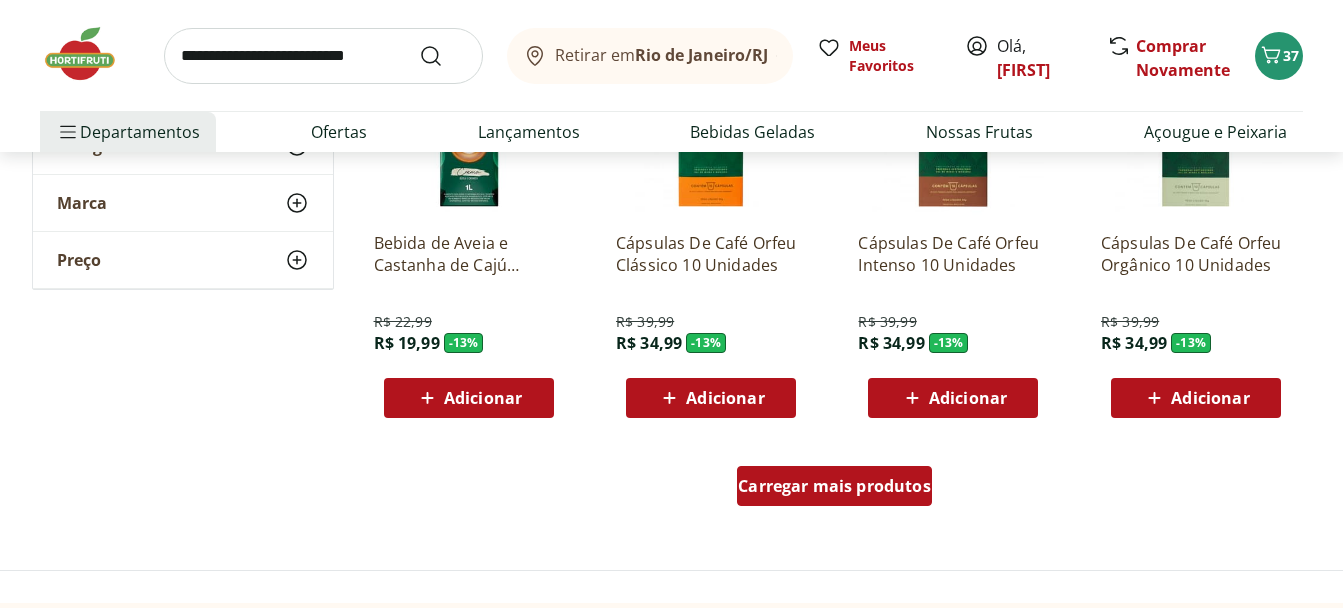 scroll, scrollTop: 5200, scrollLeft: 0, axis: vertical 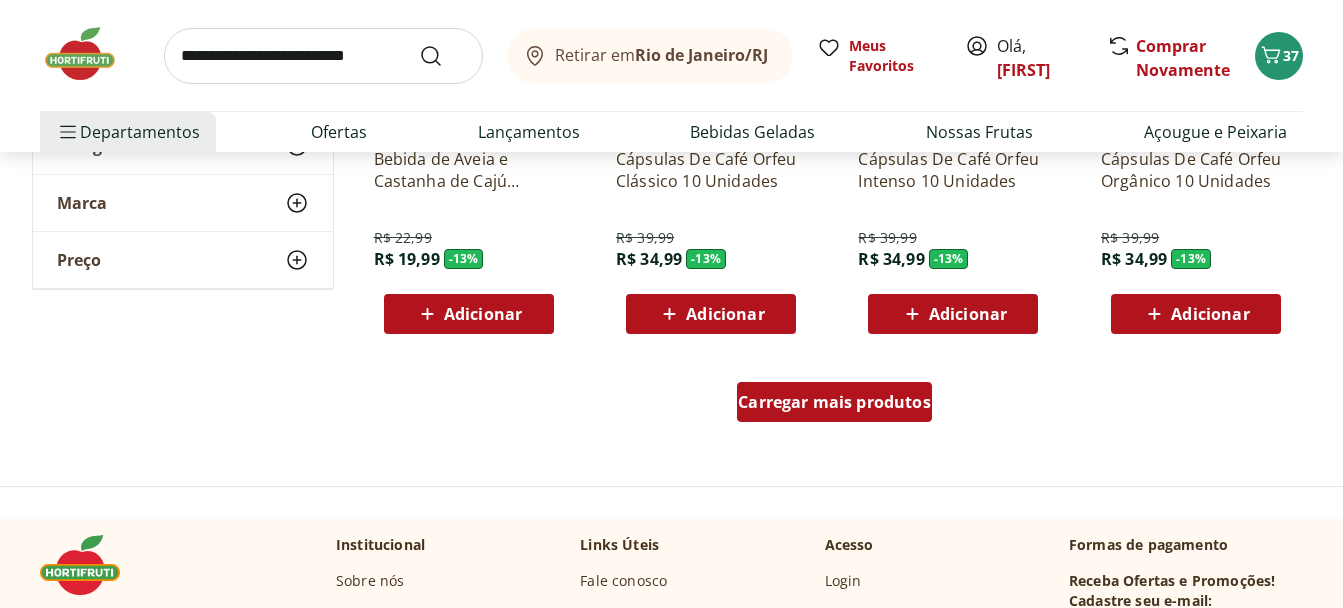 click on "Carregar mais produtos" at bounding box center [834, 402] 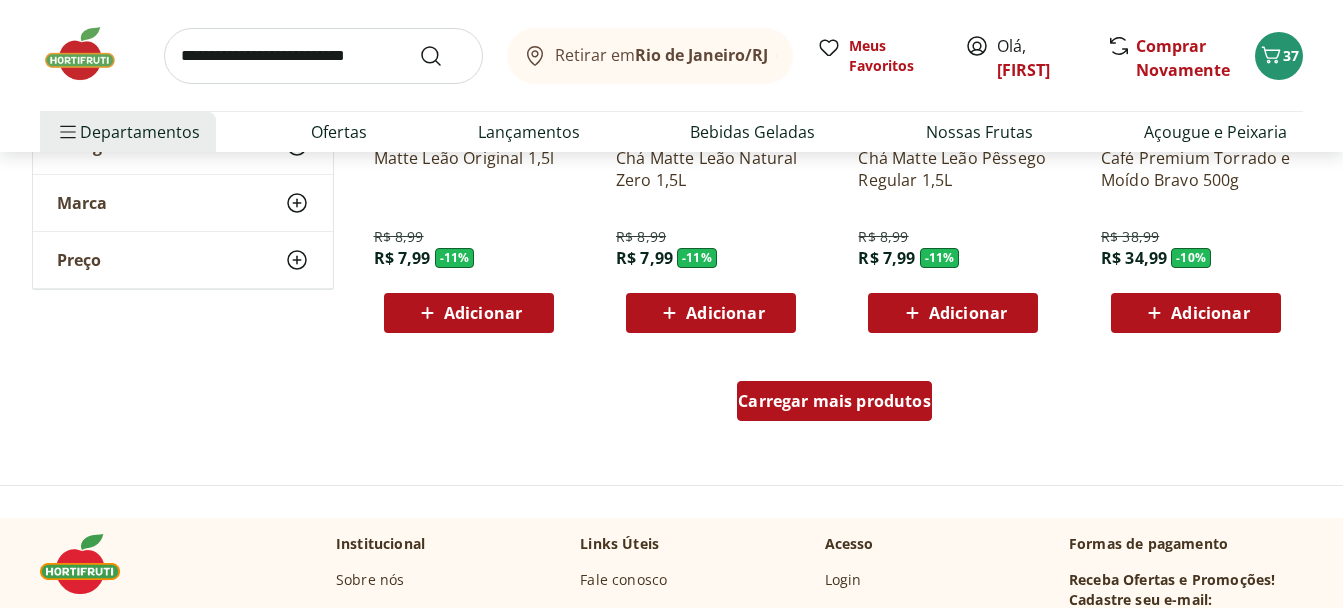 scroll, scrollTop: 6500, scrollLeft: 0, axis: vertical 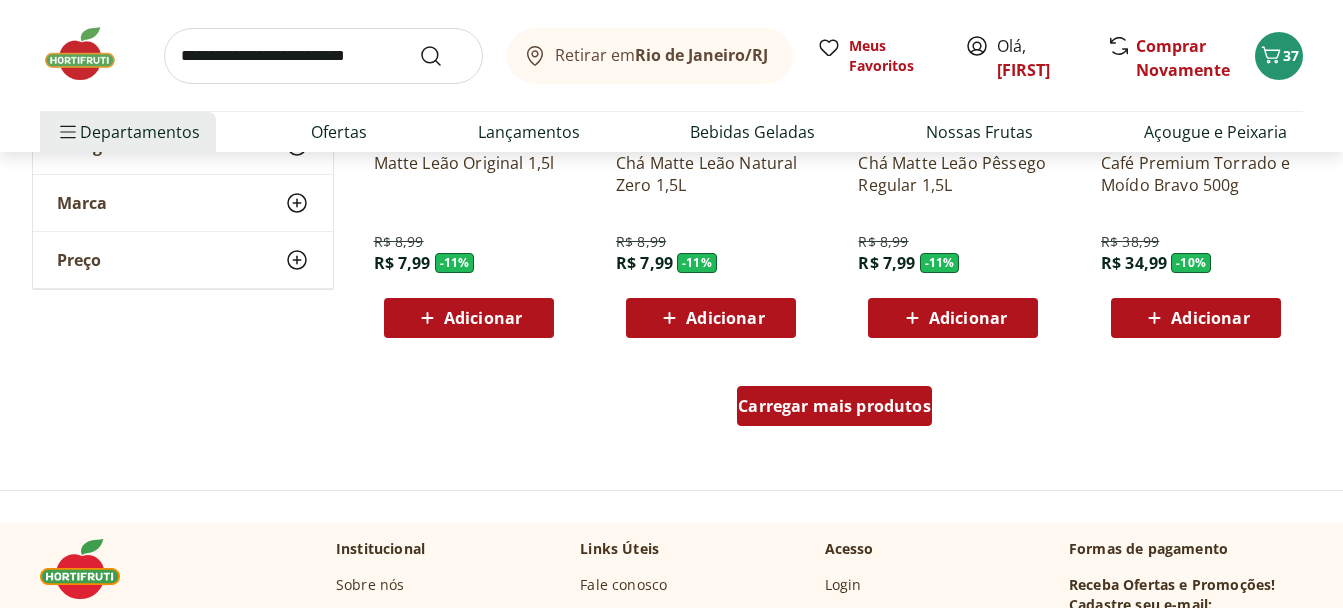 click on "Carregar mais produtos" at bounding box center [835, 410] 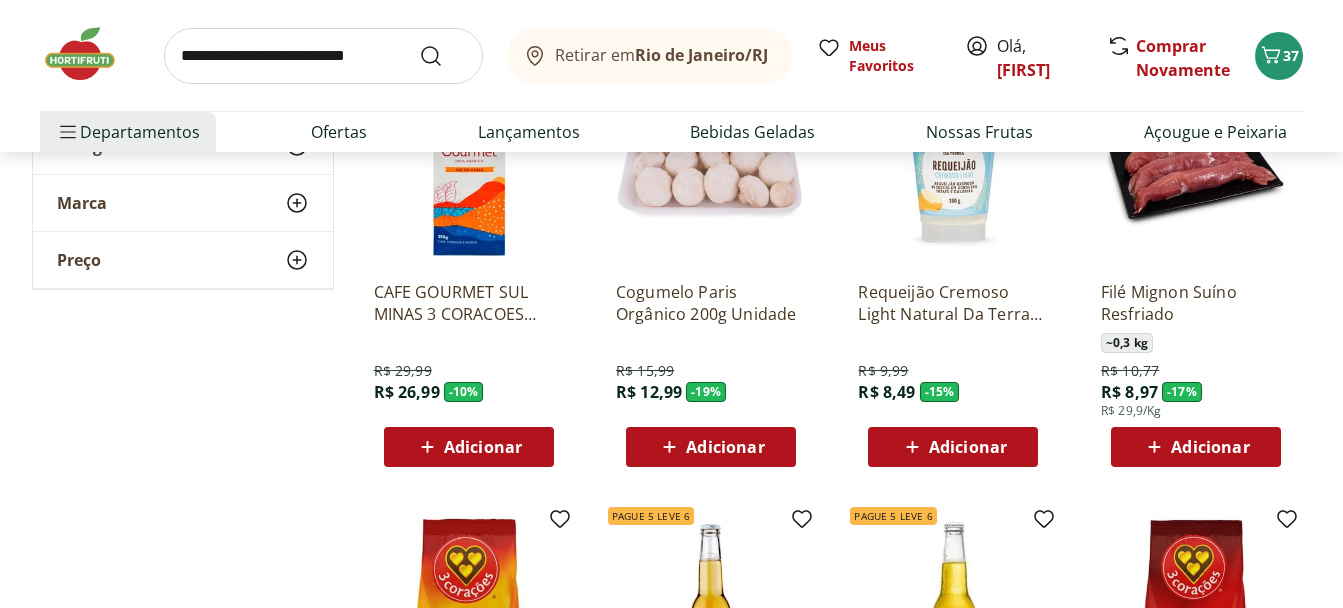 scroll, scrollTop: 6800, scrollLeft: 0, axis: vertical 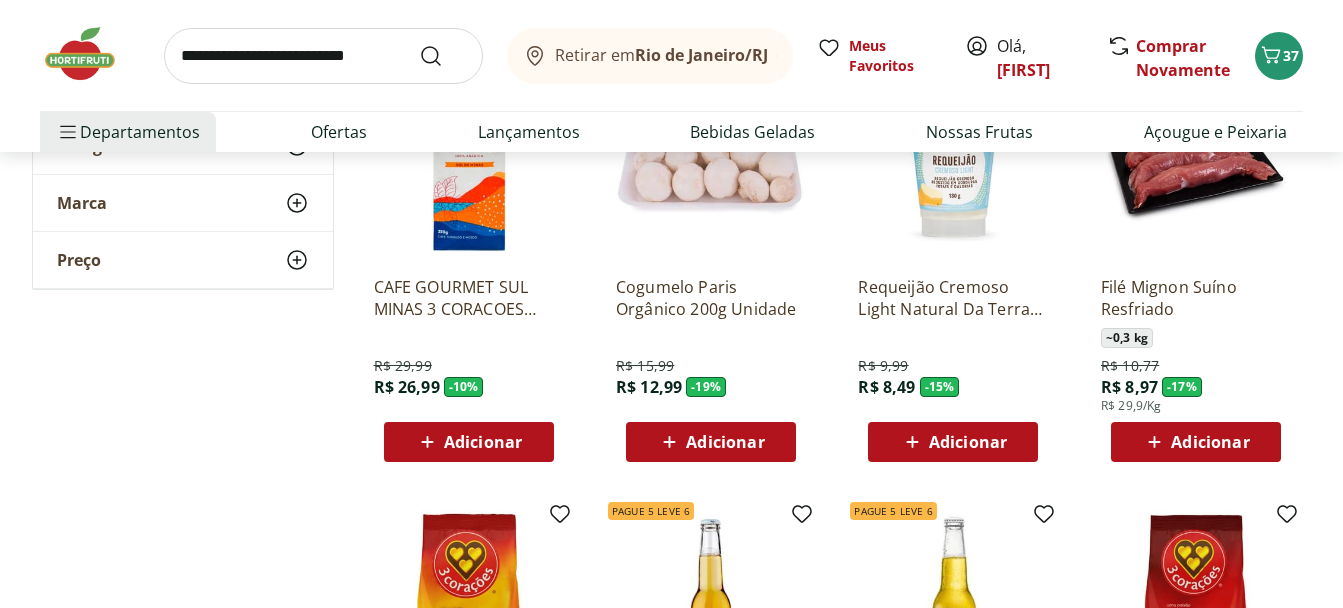 click at bounding box center [323, 56] 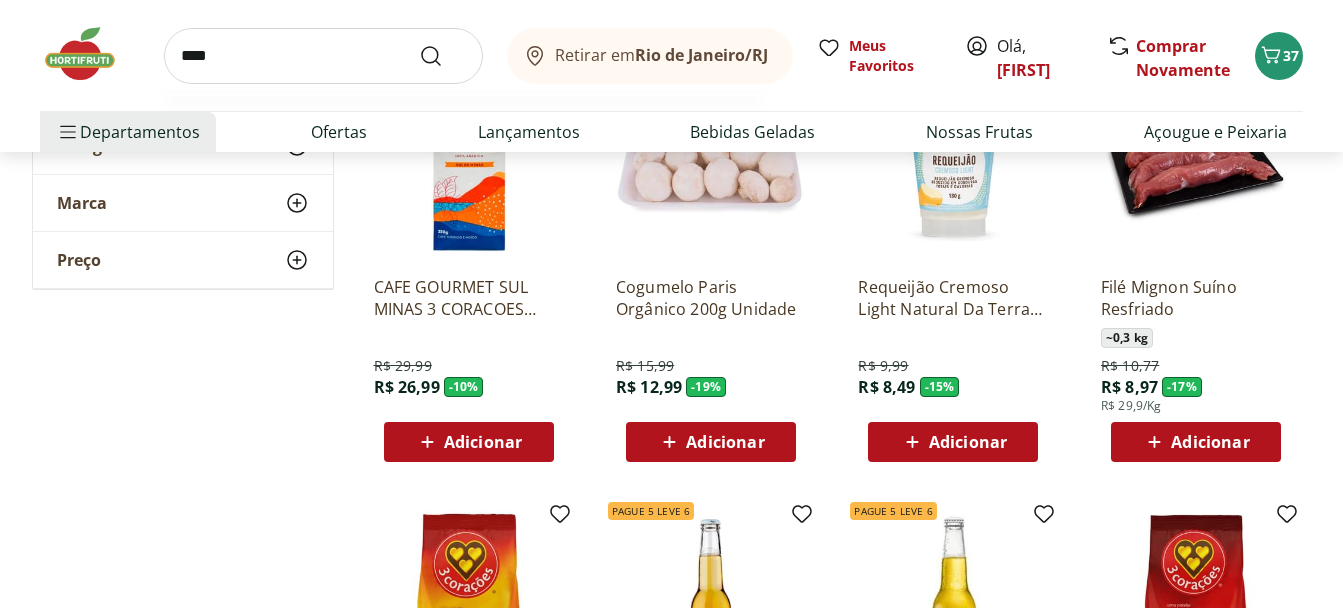 type on "****" 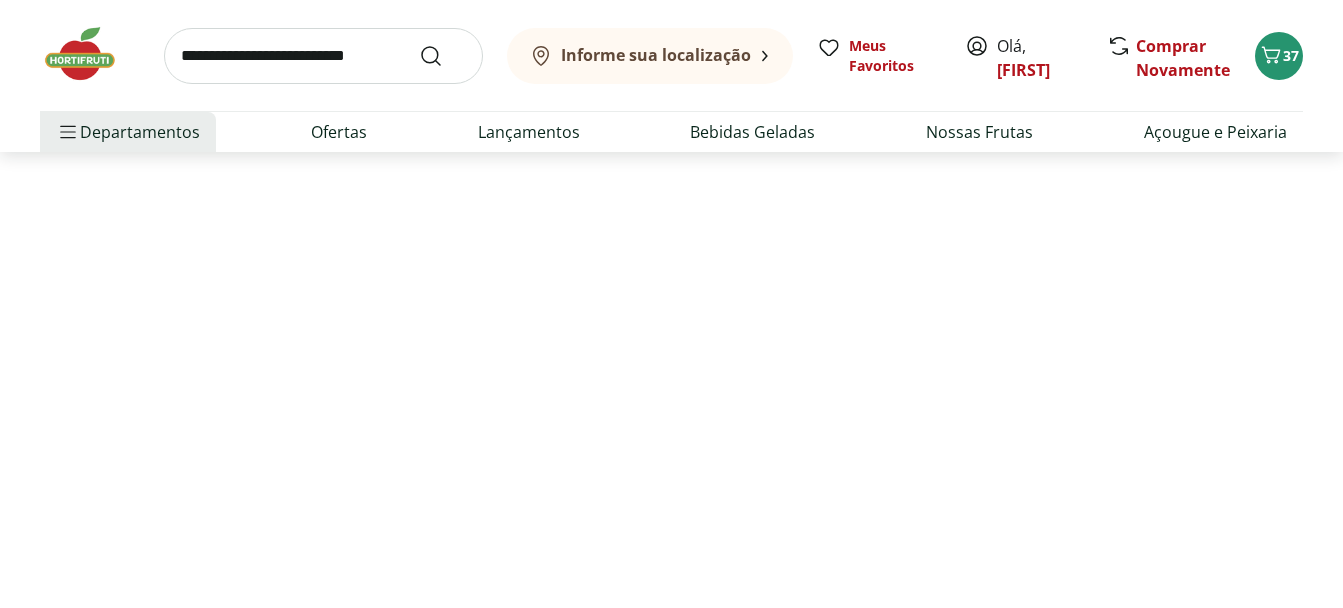scroll, scrollTop: 0, scrollLeft: 0, axis: both 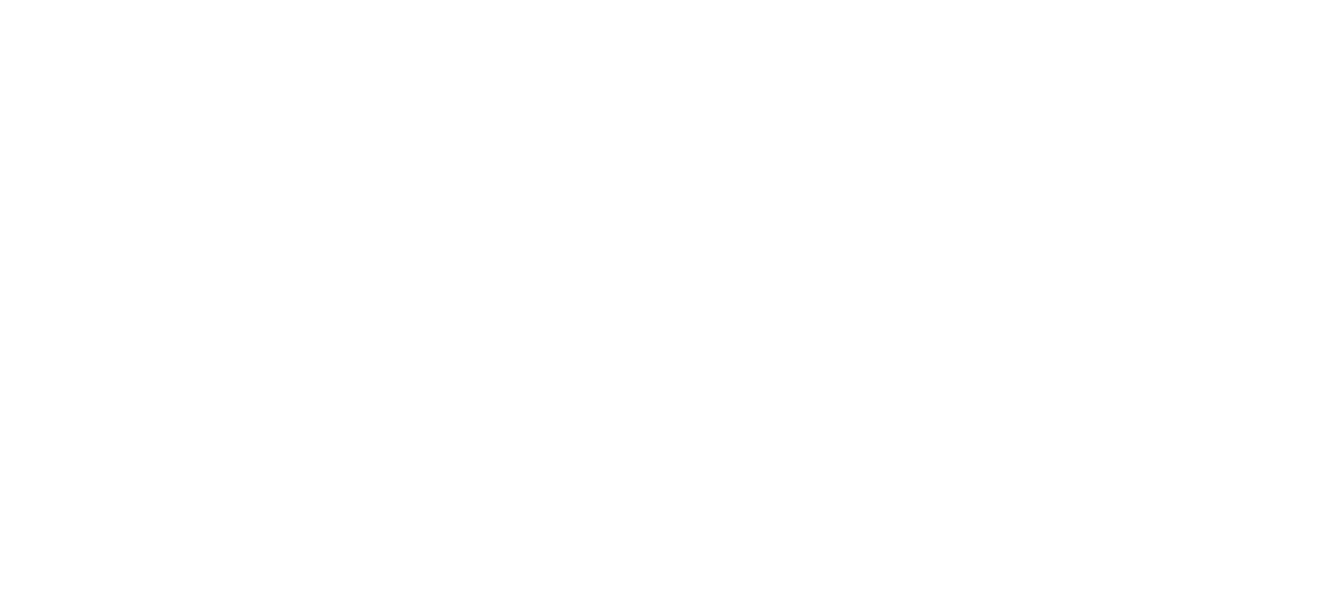 select on "**********" 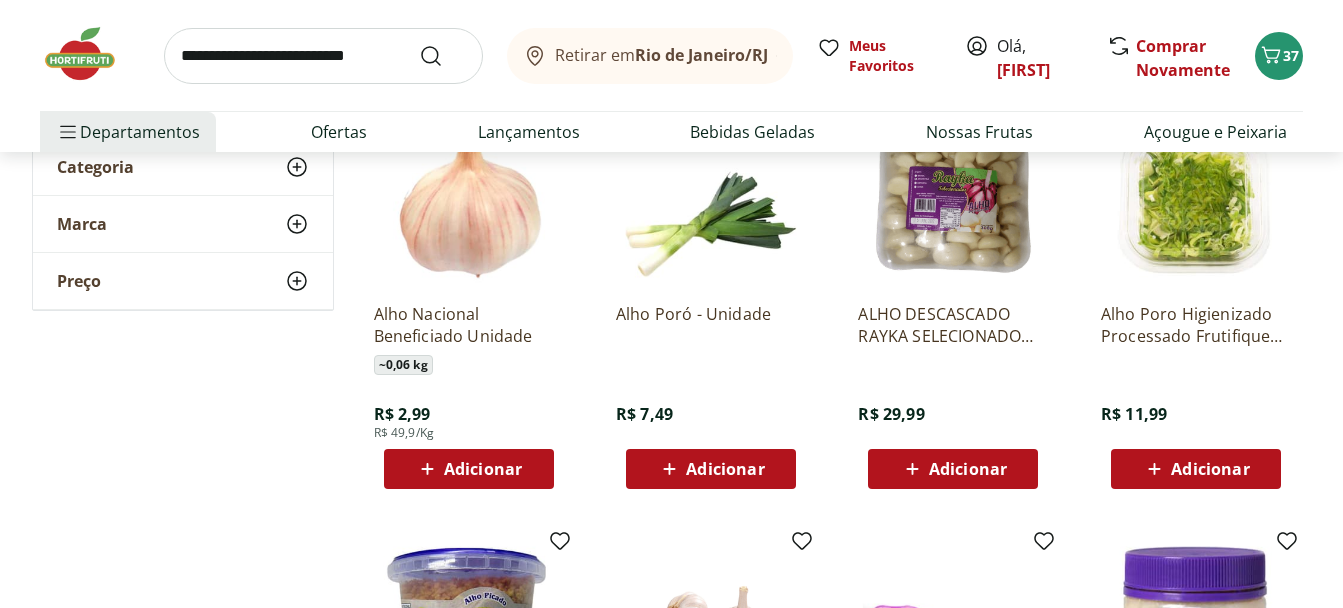 scroll, scrollTop: 400, scrollLeft: 0, axis: vertical 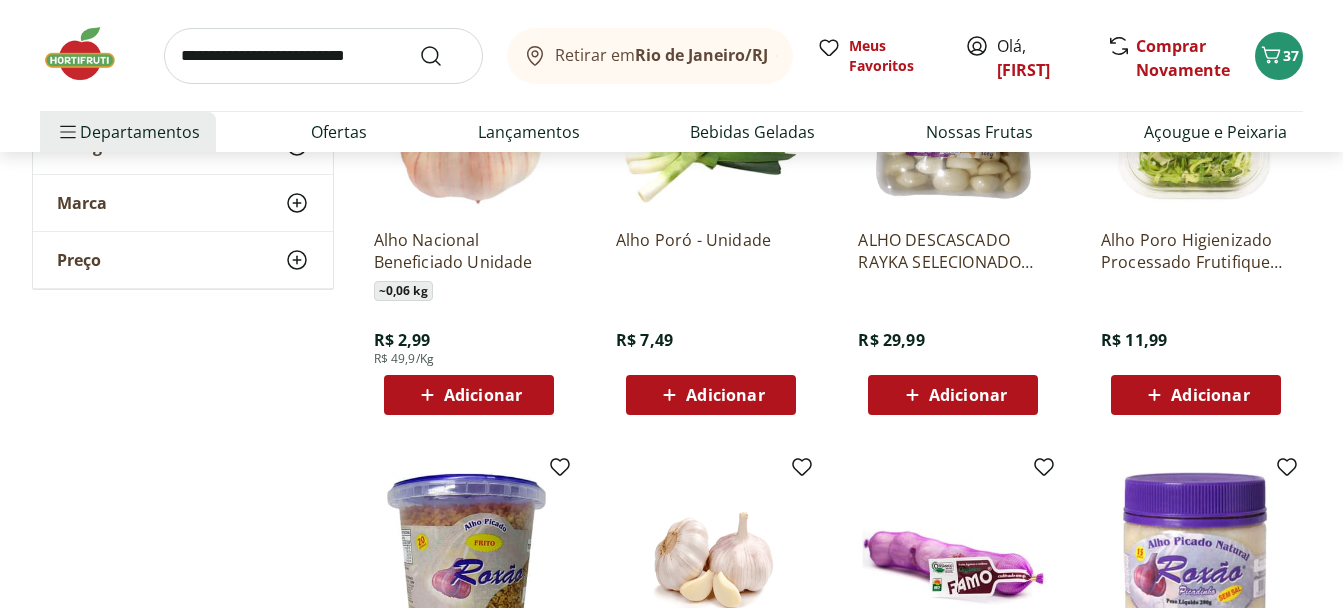click on "Adicionar" at bounding box center (483, 395) 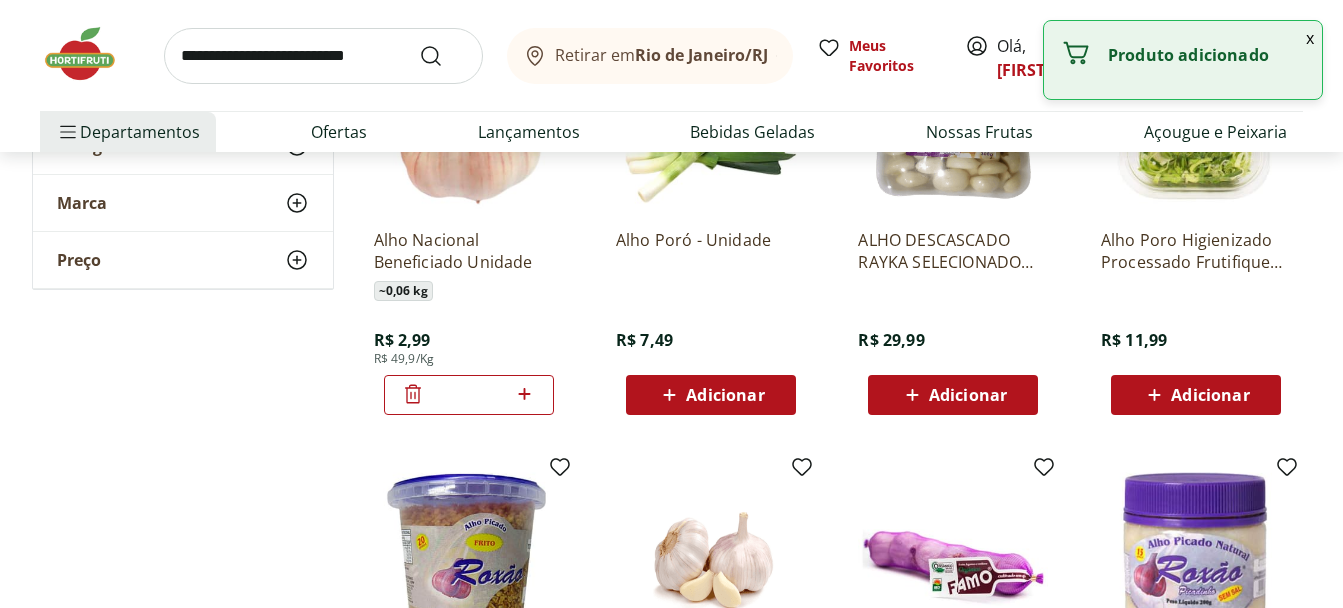 click 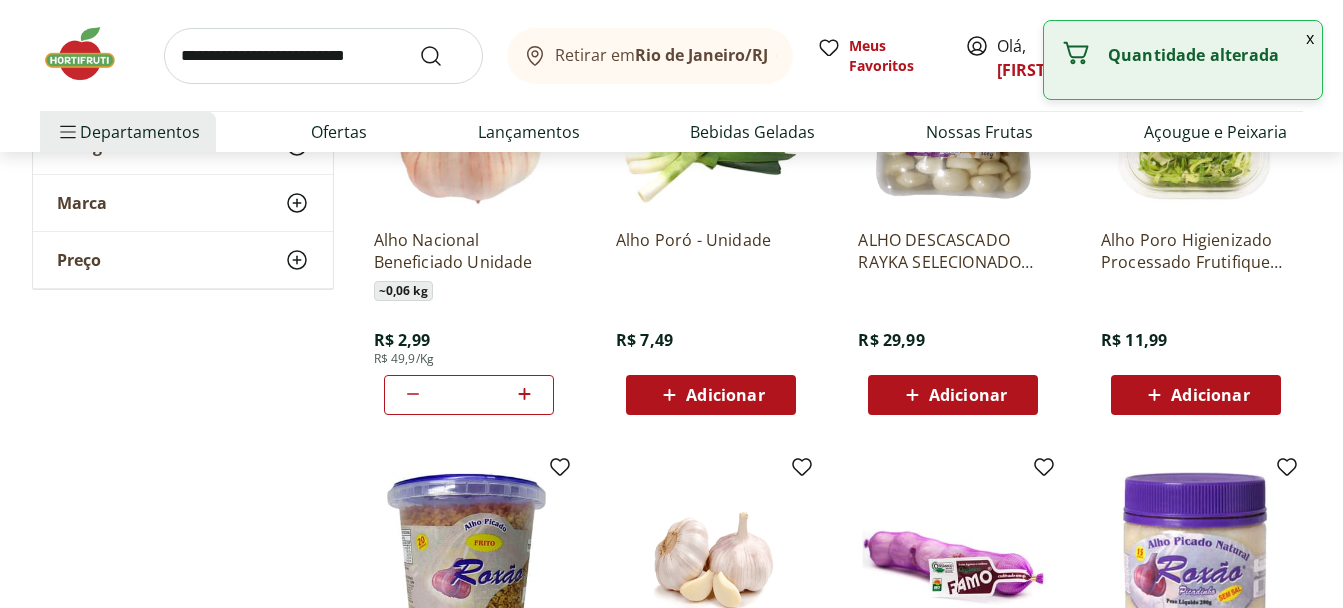 click 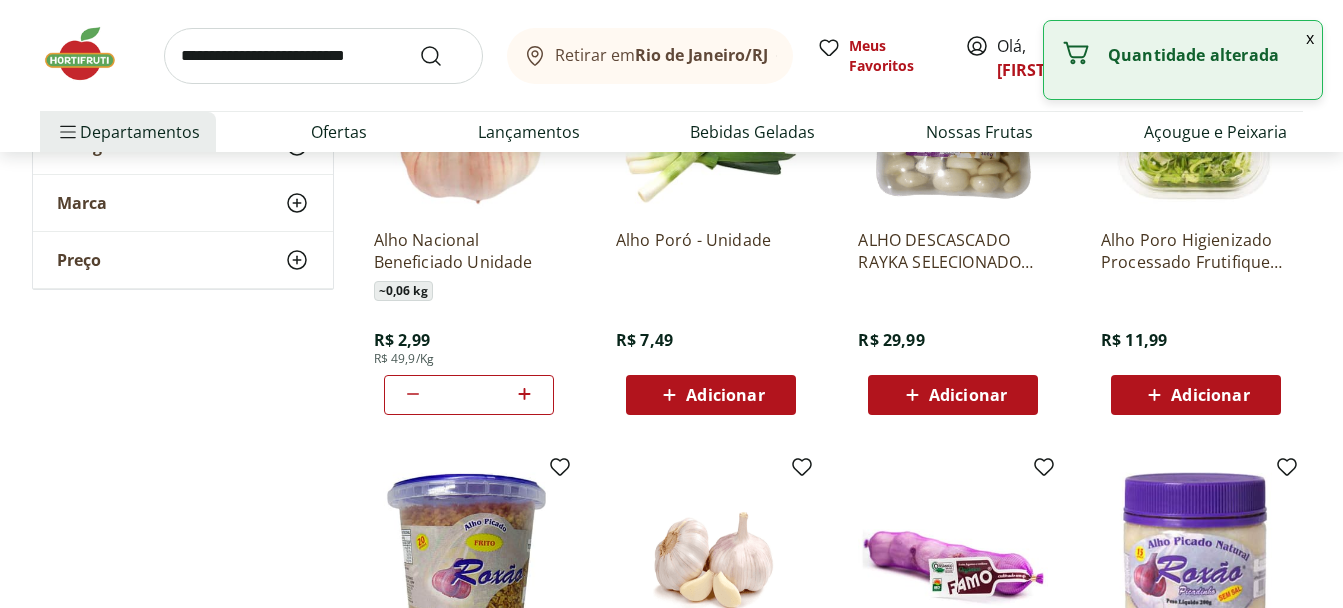 click 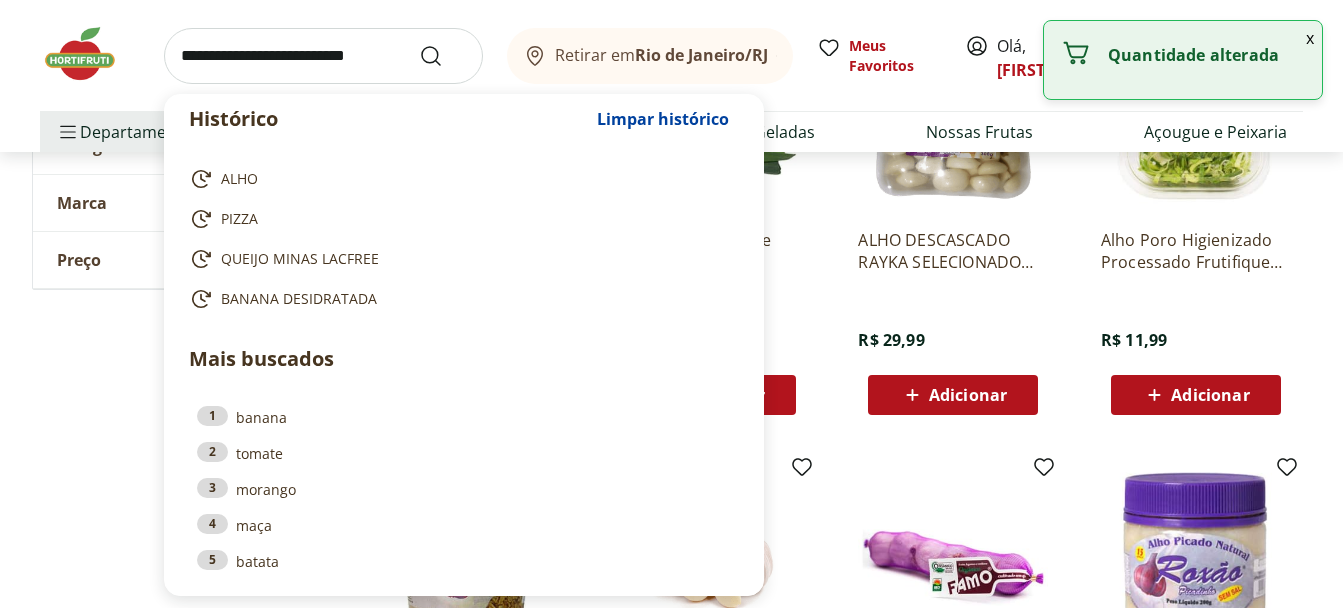 click at bounding box center [323, 56] 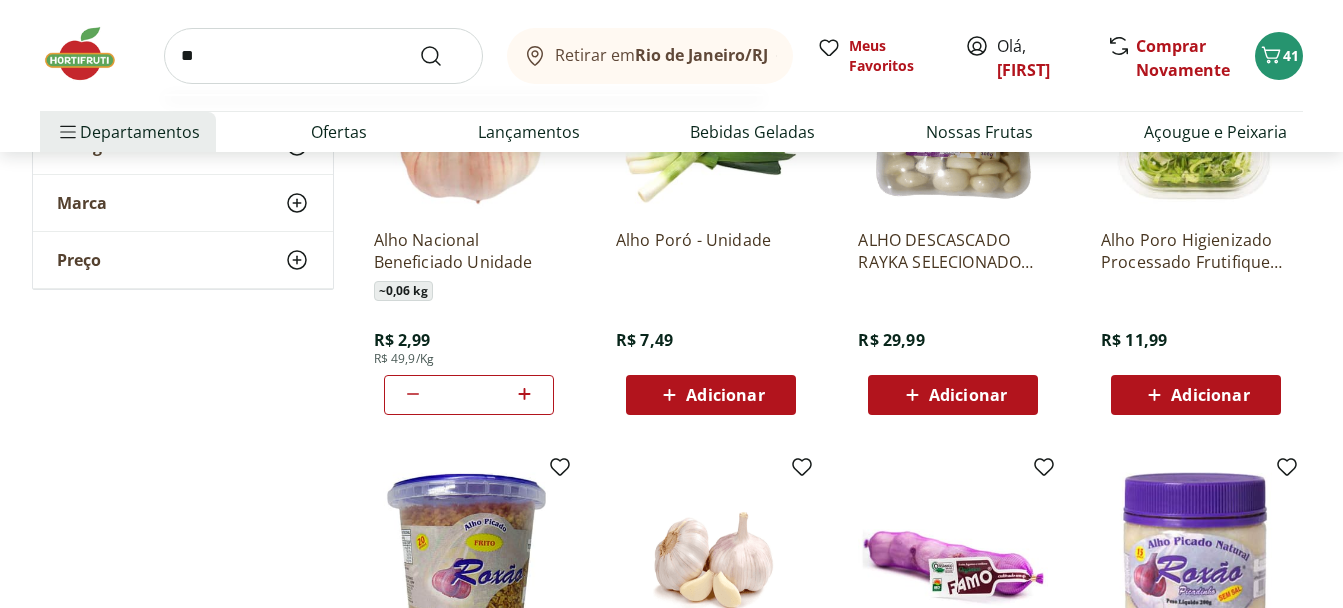type on "*" 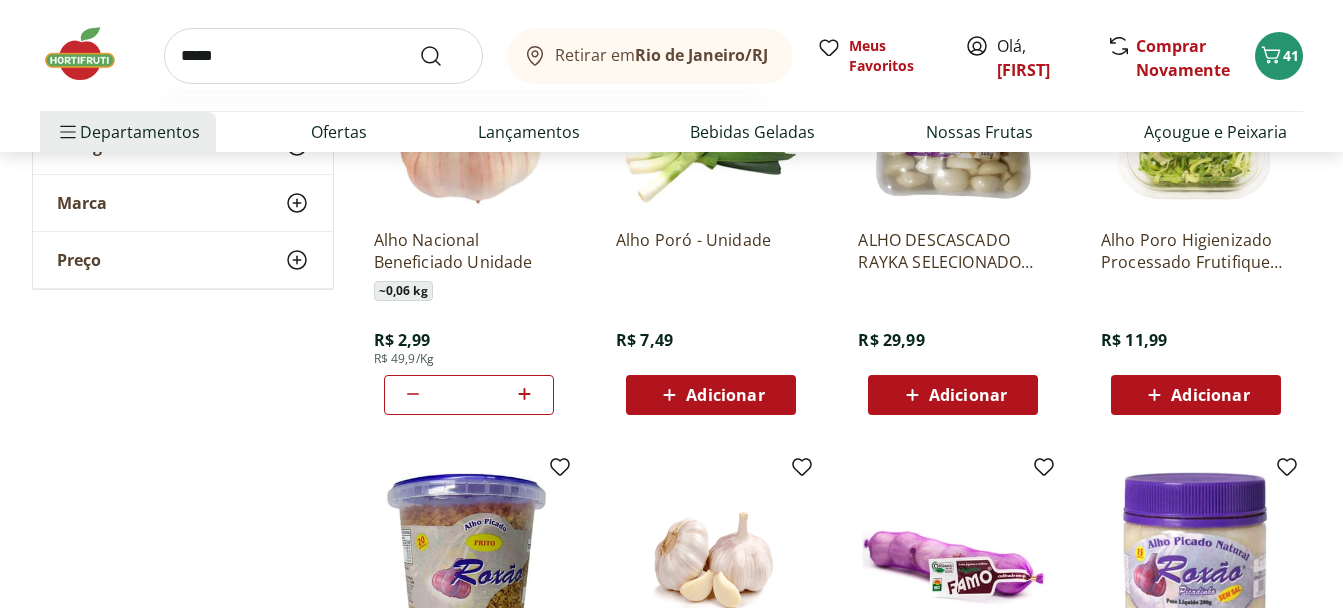 type on "*****" 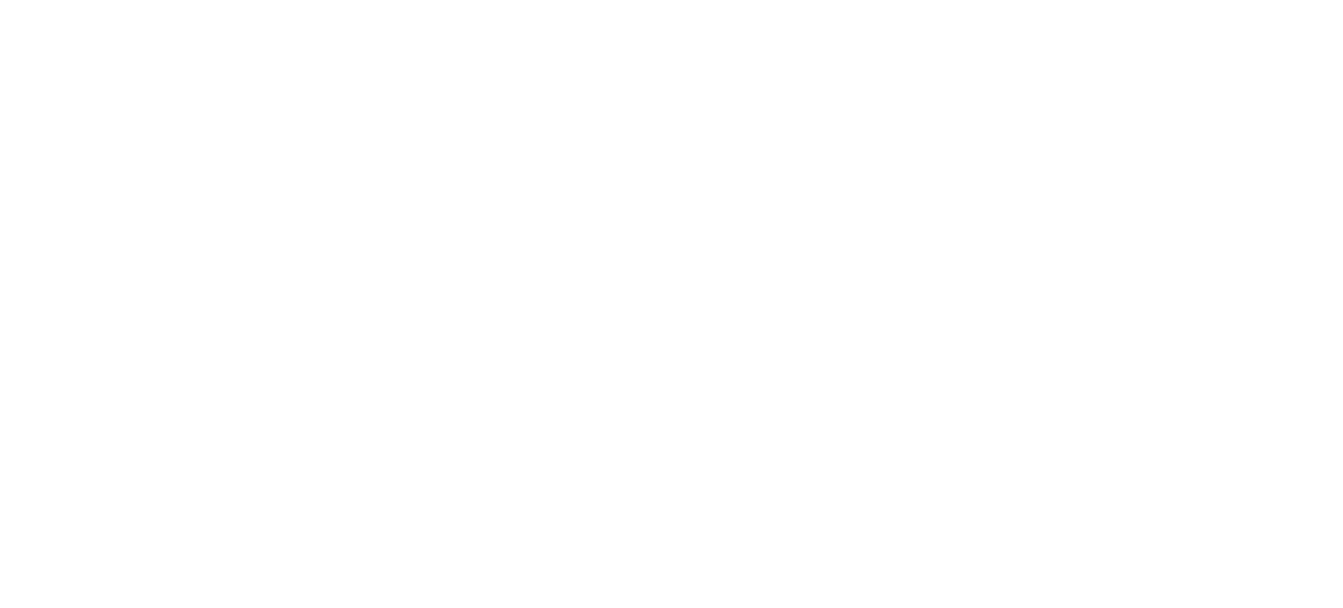 scroll, scrollTop: 0, scrollLeft: 0, axis: both 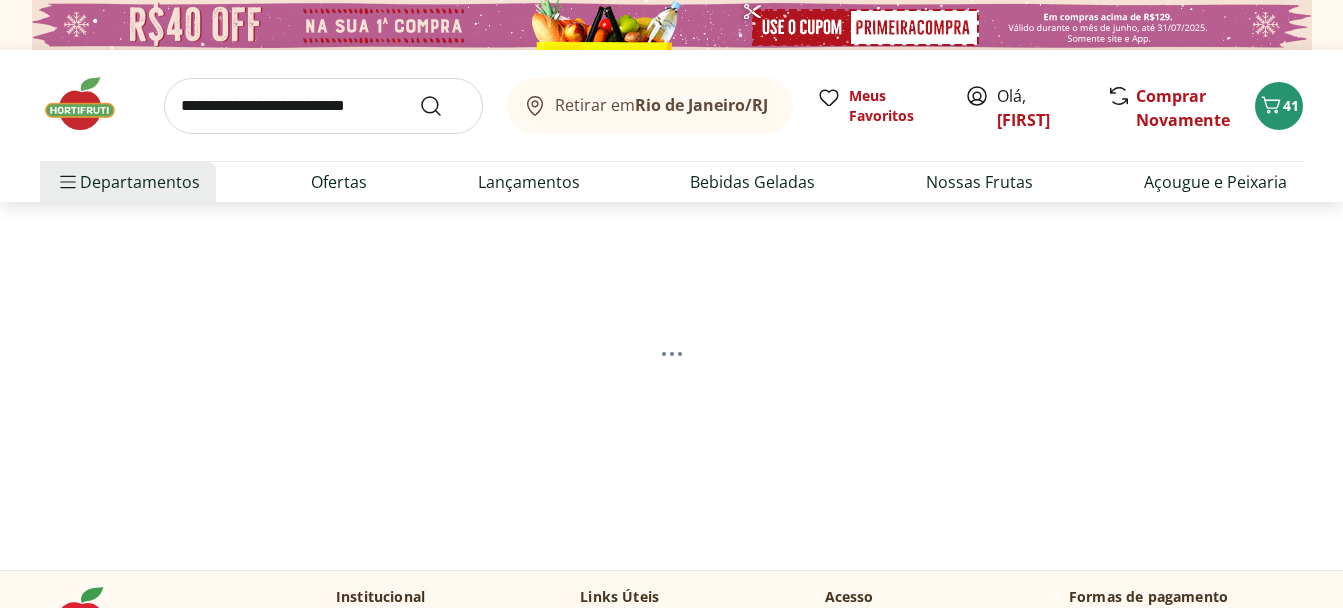 select on "**********" 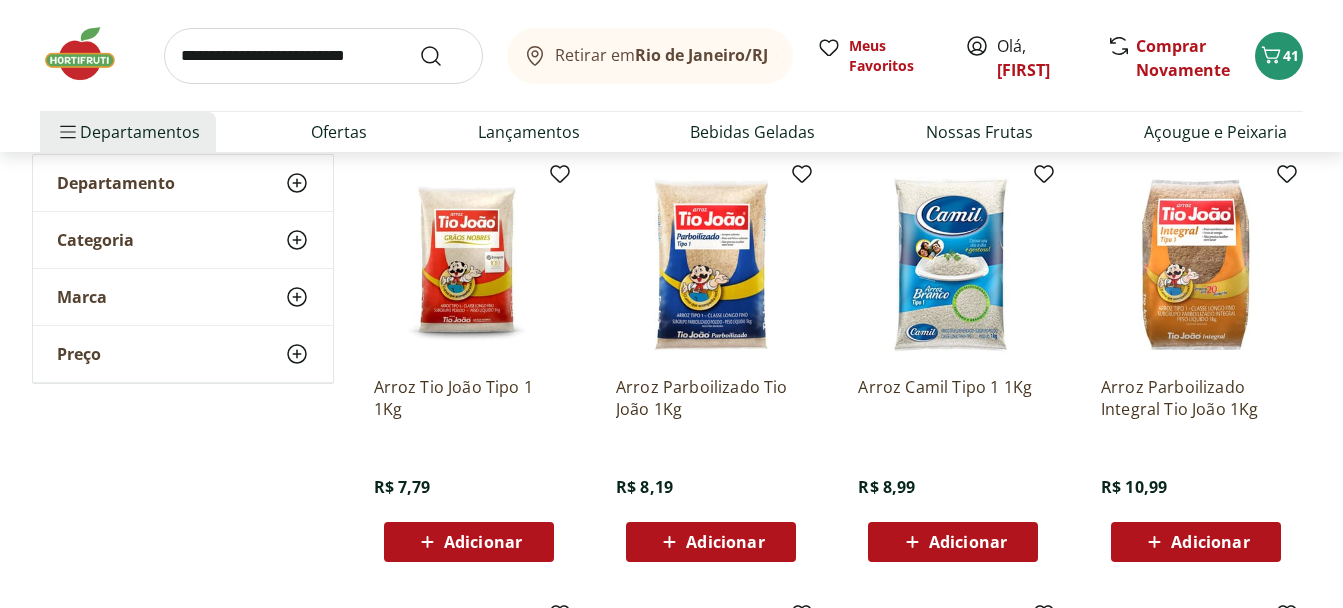 scroll, scrollTop: 300, scrollLeft: 0, axis: vertical 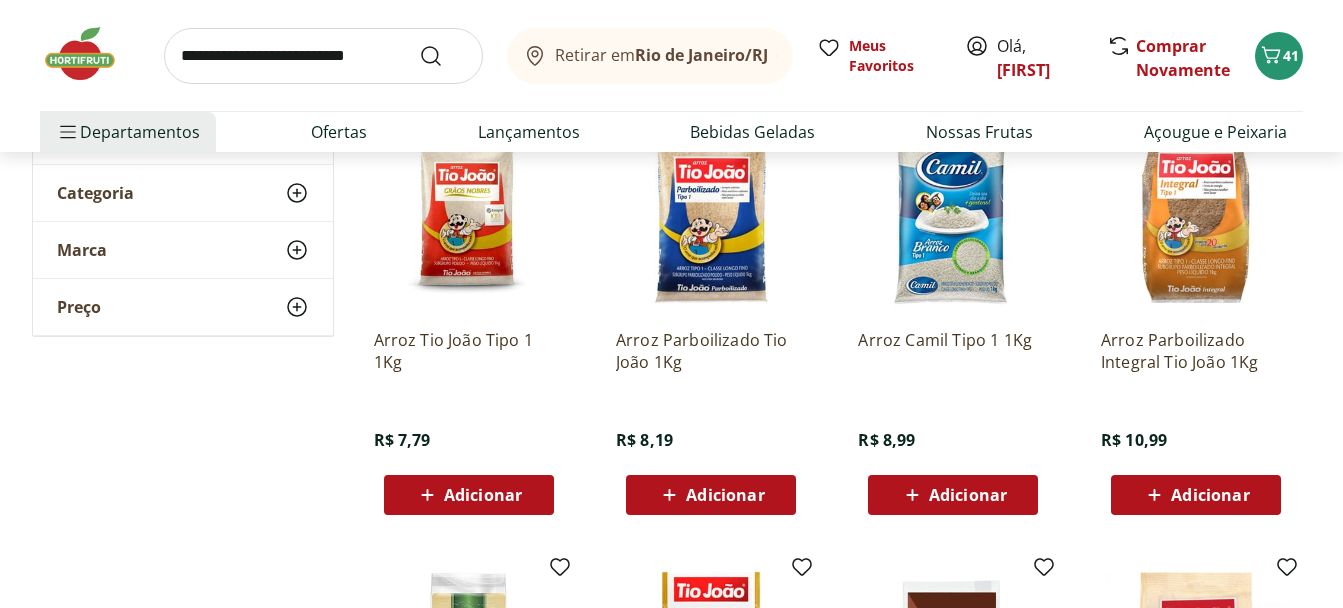 click on "Adicionar" at bounding box center (469, 495) 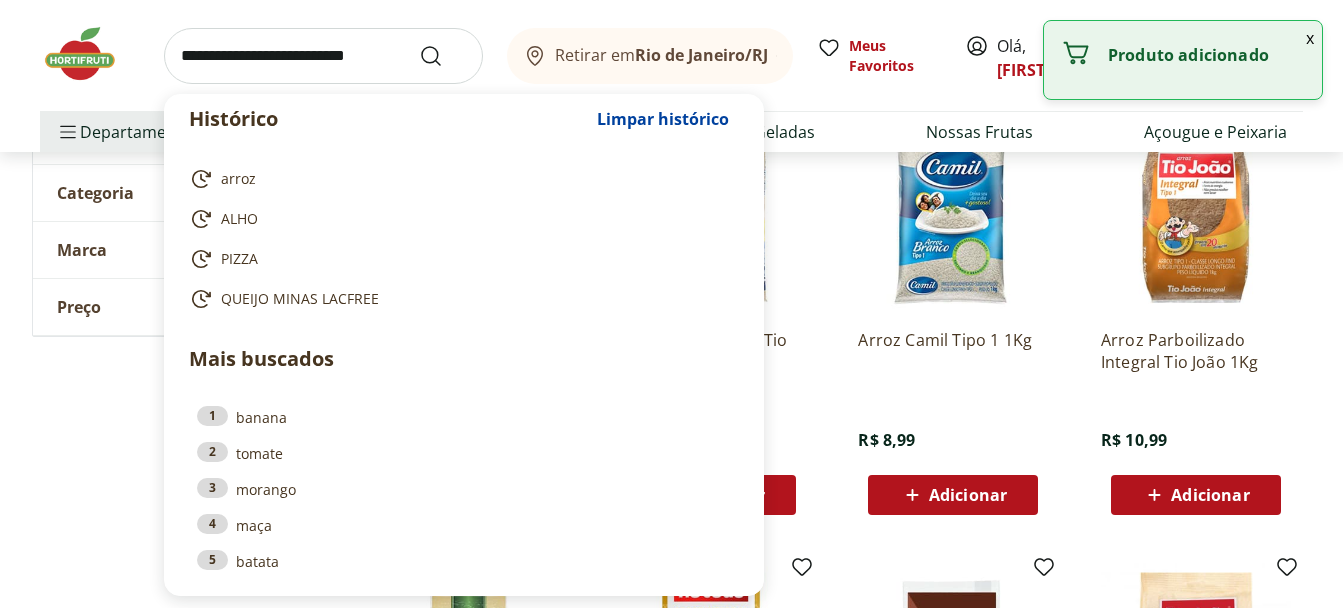 click at bounding box center (323, 56) 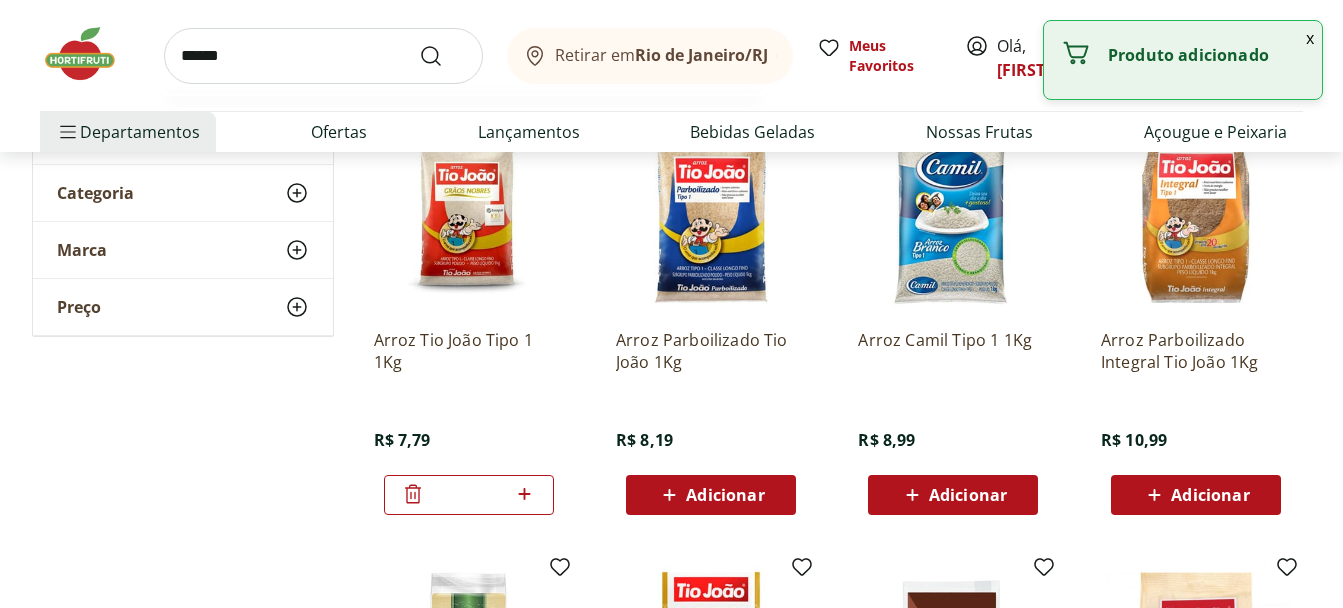 type on "******" 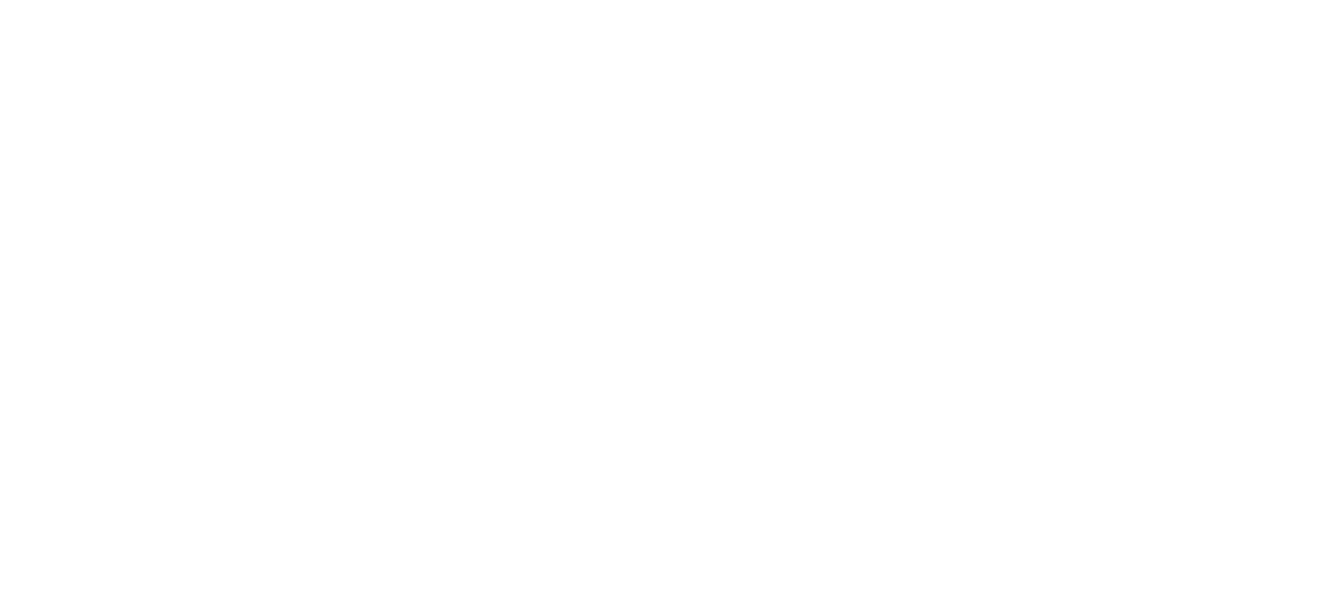 scroll, scrollTop: 0, scrollLeft: 0, axis: both 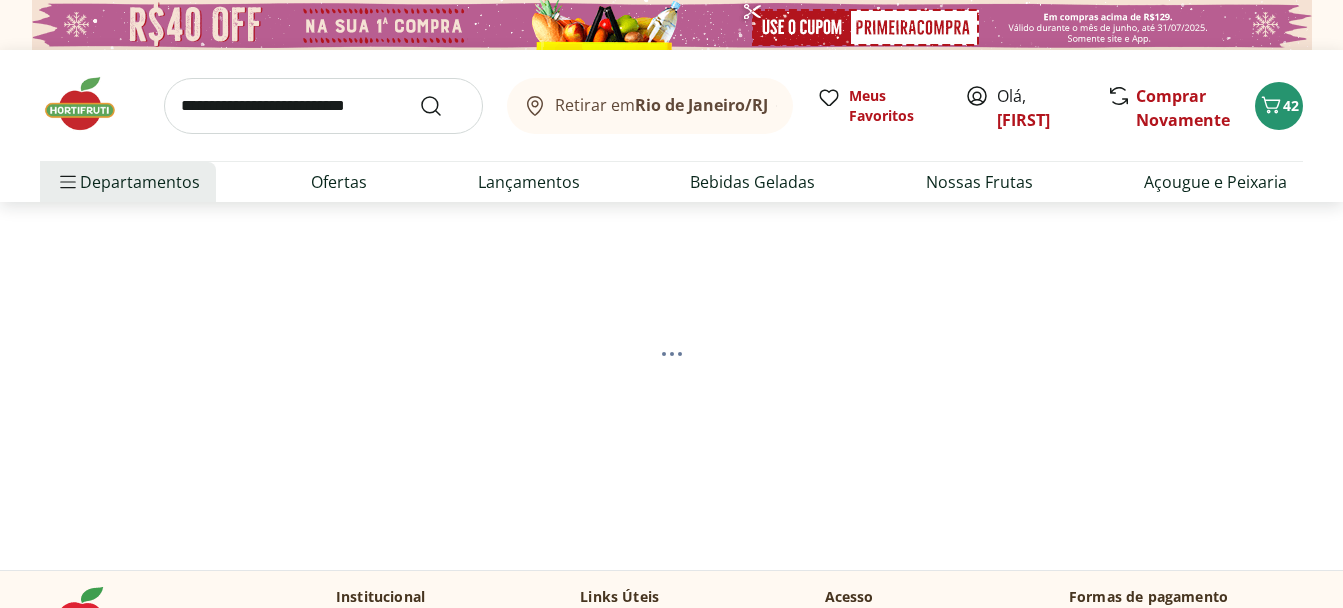 select on "**********" 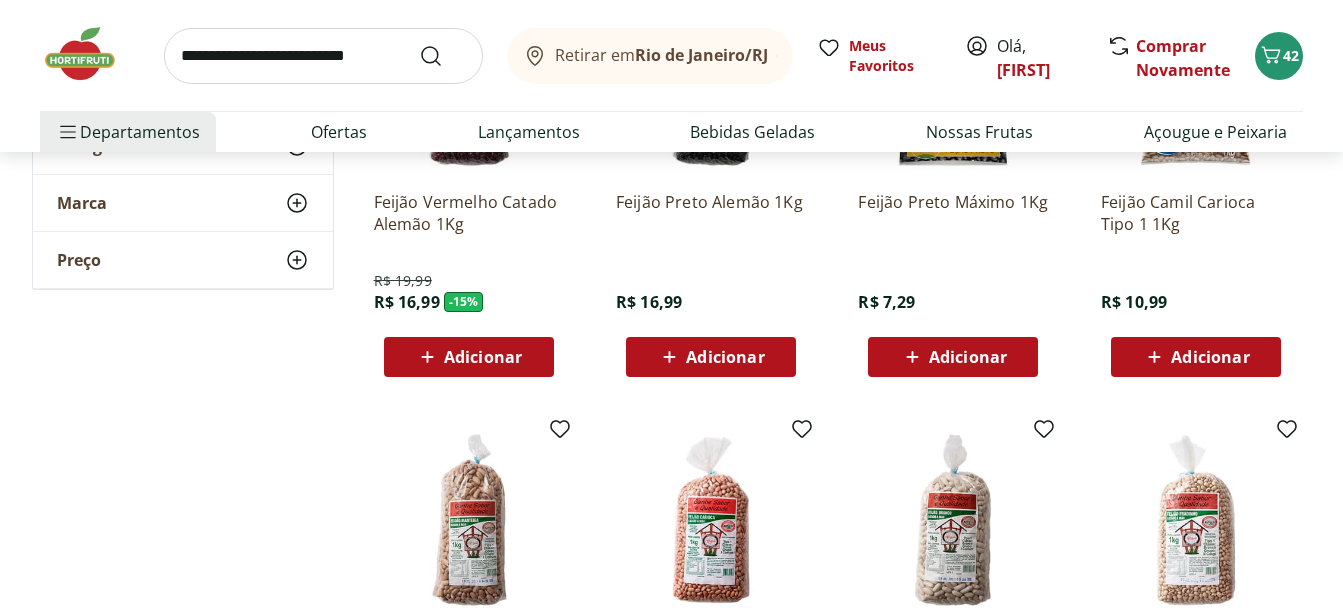 scroll, scrollTop: 300, scrollLeft: 0, axis: vertical 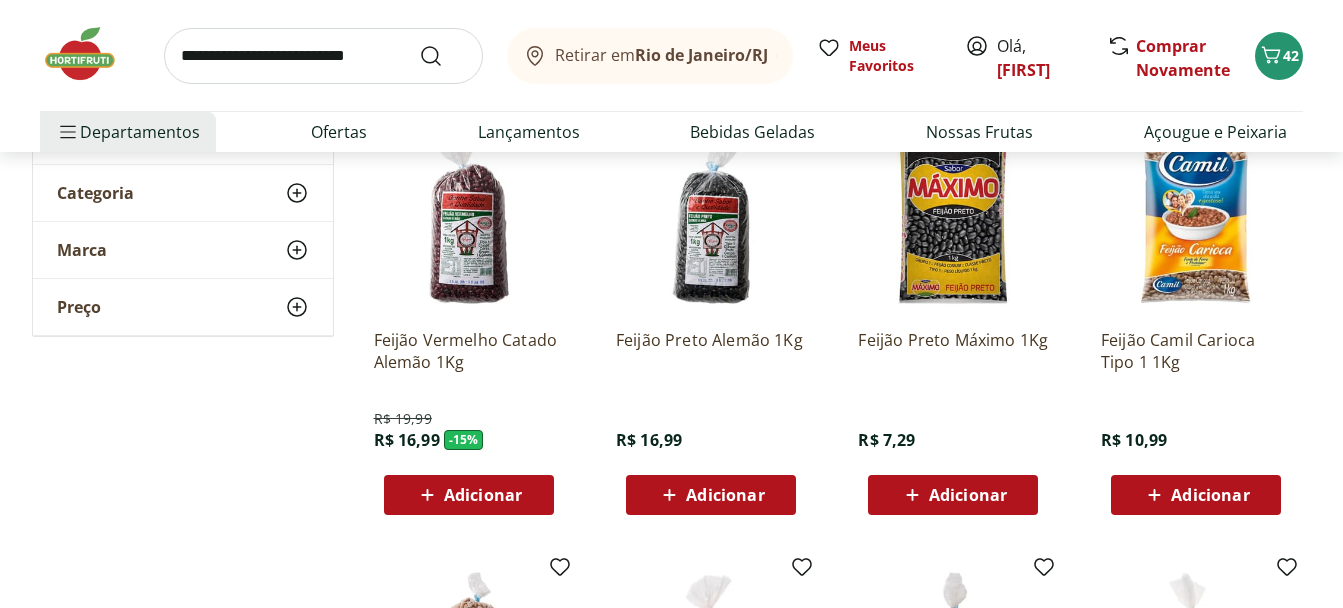 click on "Adicionar" at bounding box center [968, 495] 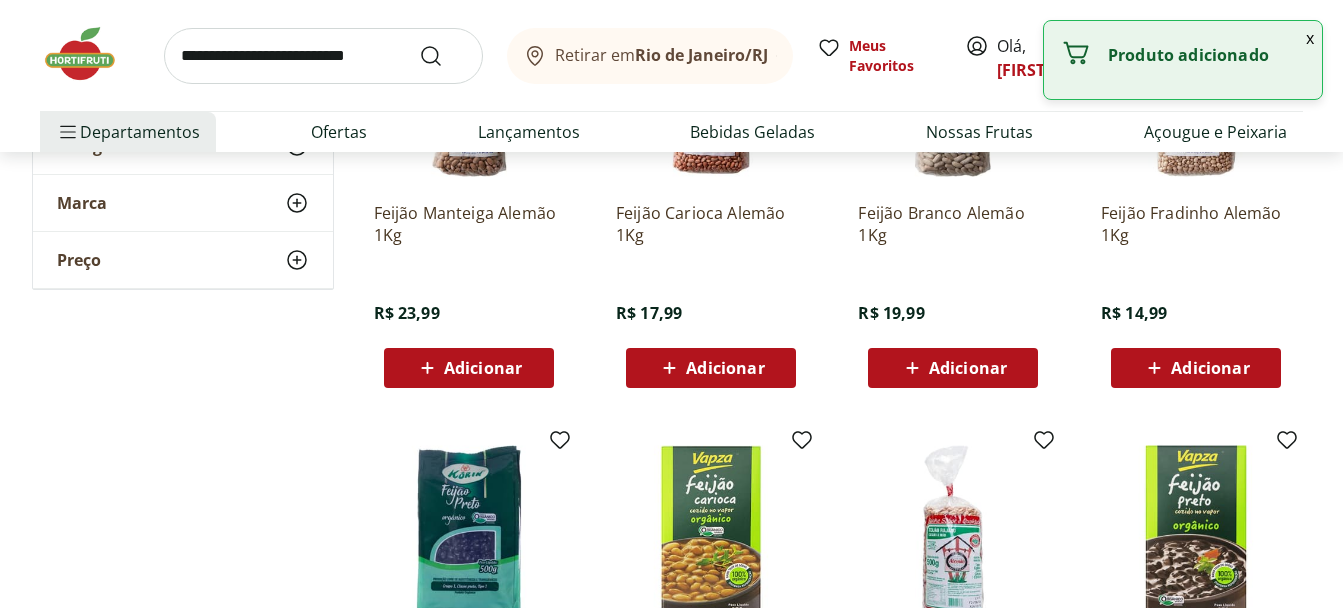 scroll, scrollTop: 1100, scrollLeft: 0, axis: vertical 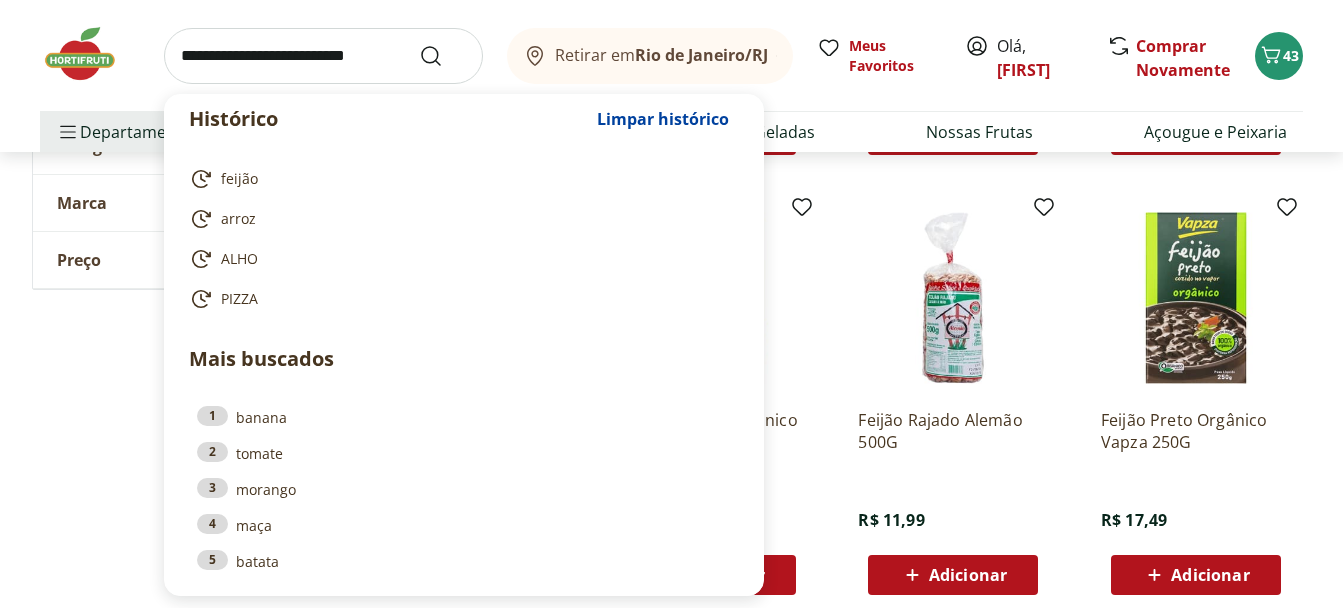 click at bounding box center (323, 56) 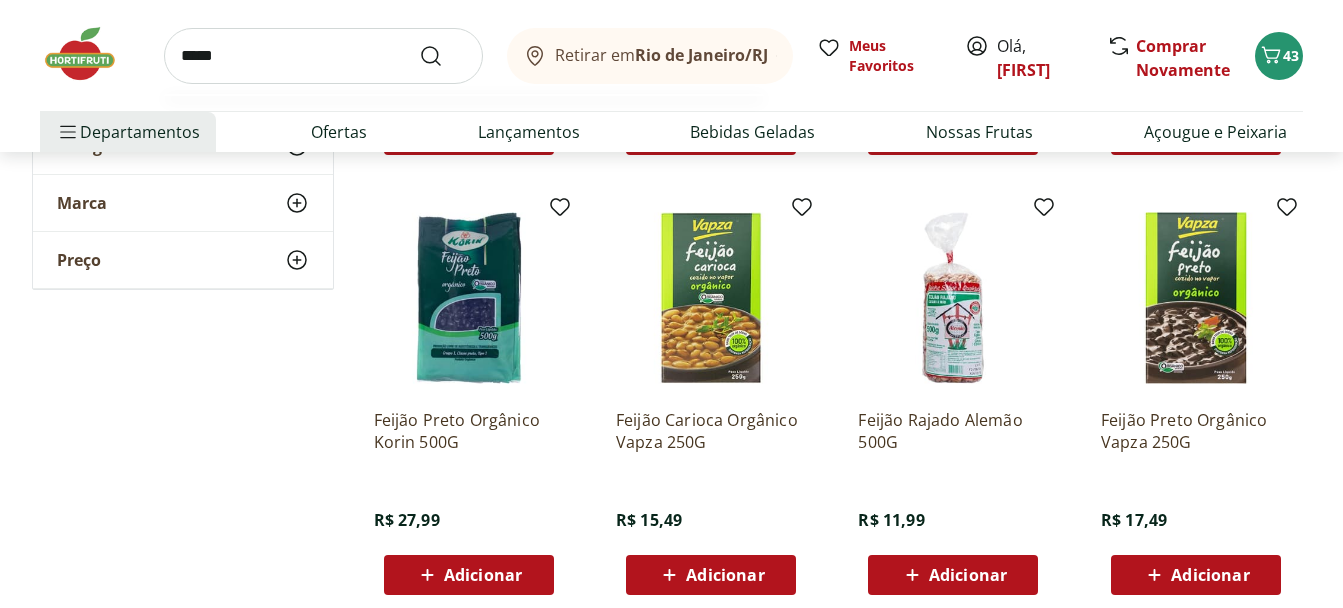type on "*****" 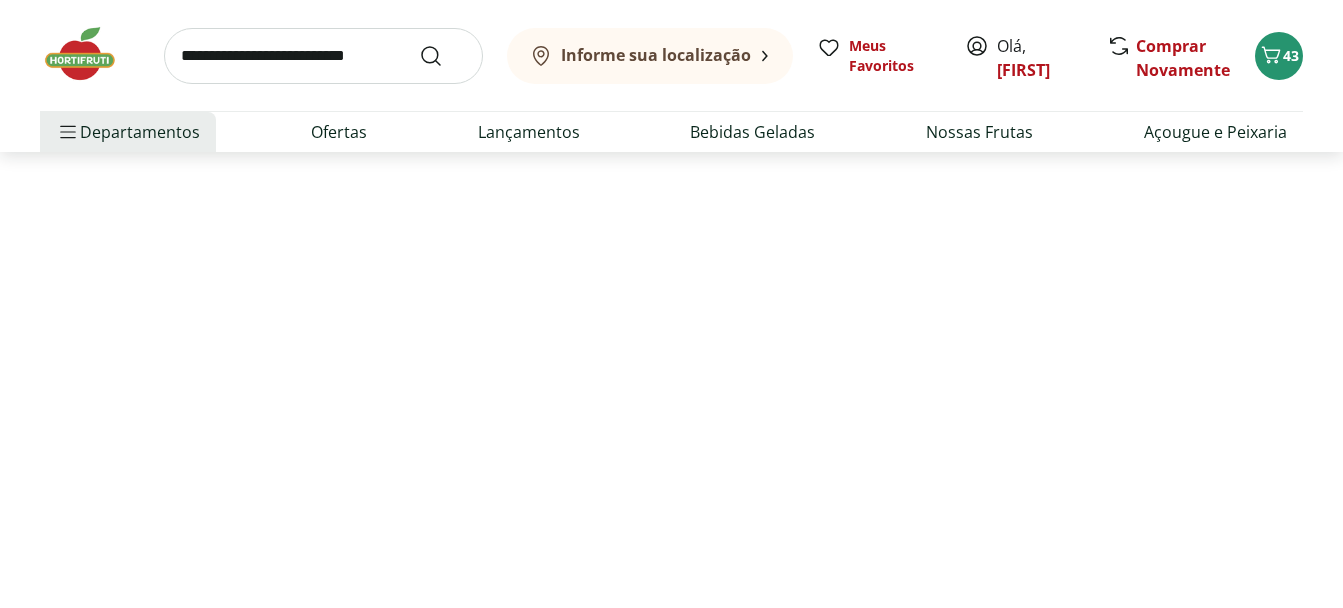 scroll, scrollTop: 0, scrollLeft: 0, axis: both 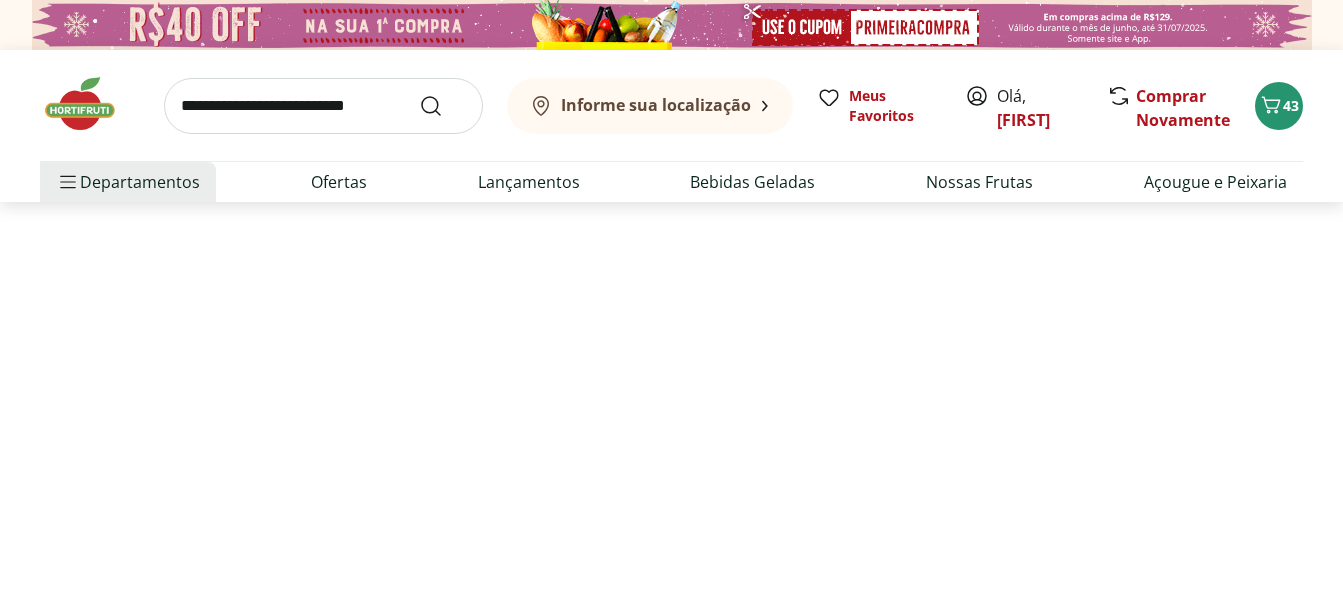 select on "**********" 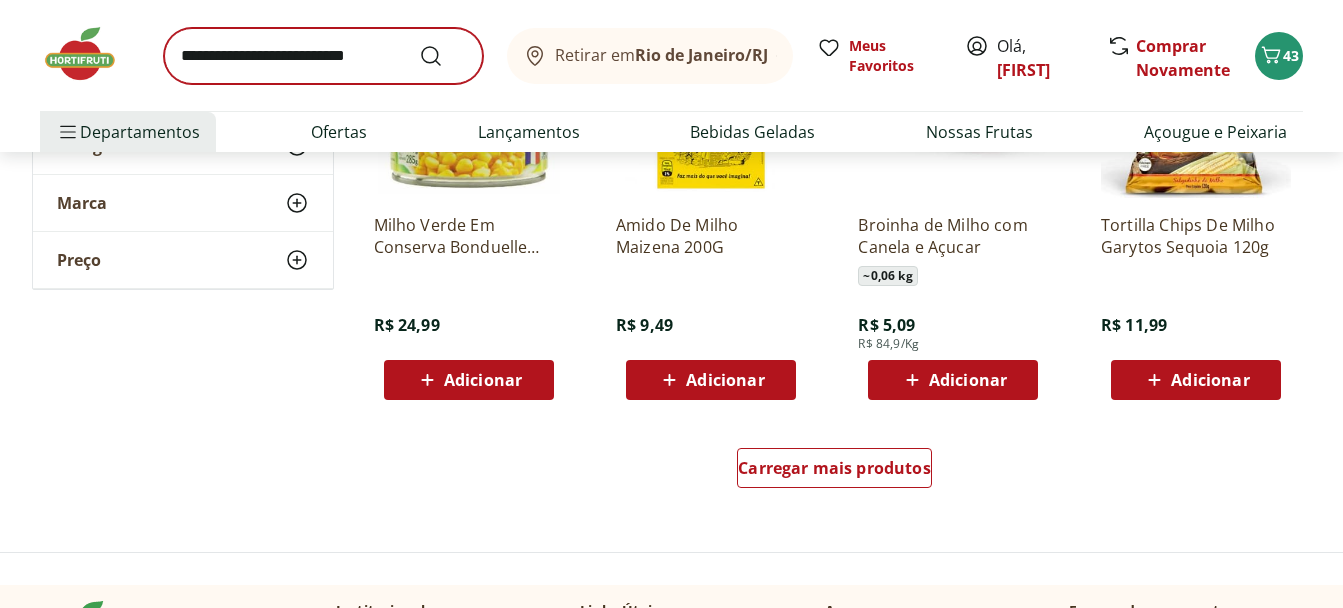 scroll, scrollTop: 1100, scrollLeft: 0, axis: vertical 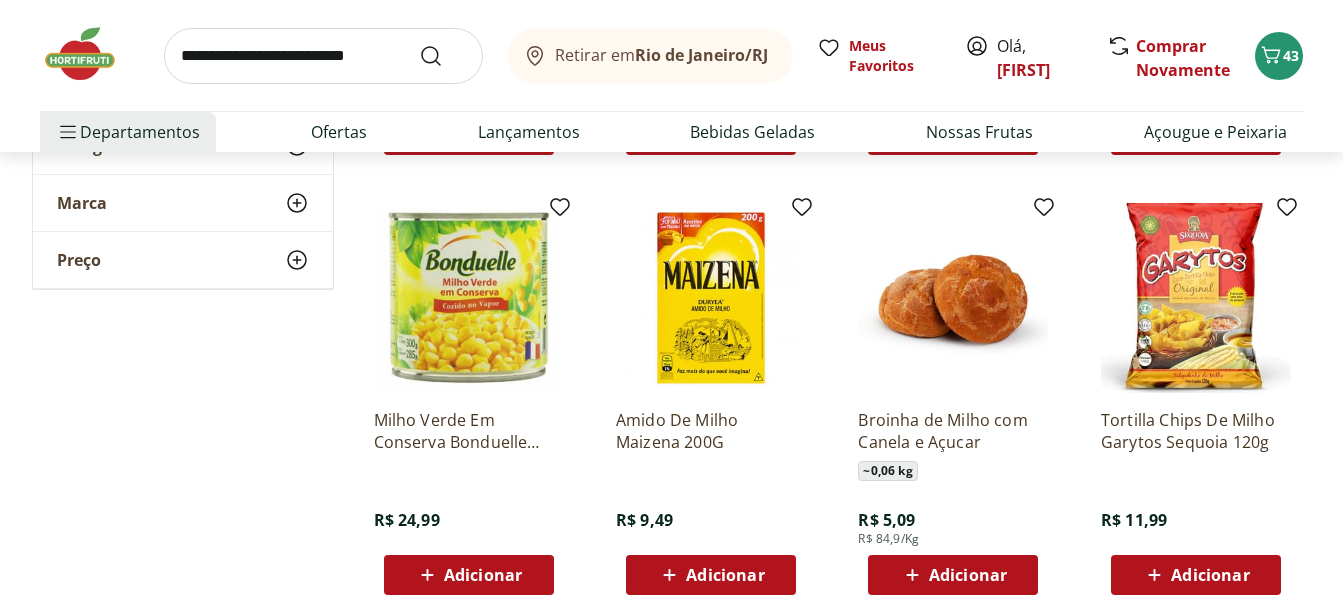 click at bounding box center (323, 56) 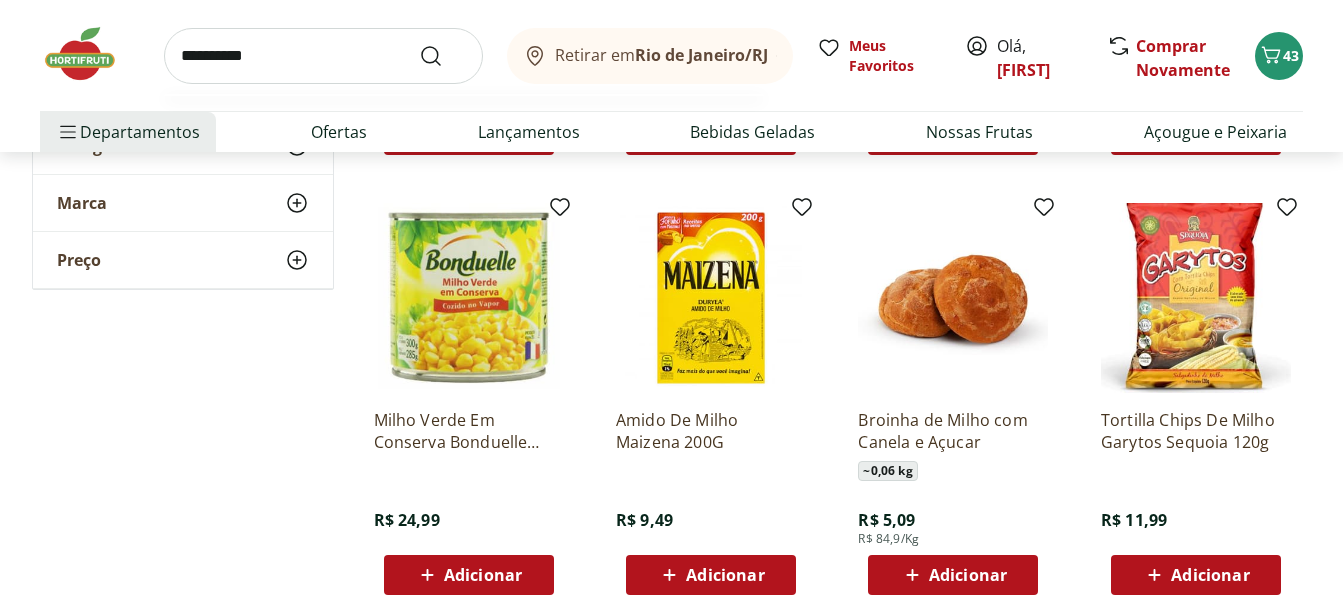 type on "**********" 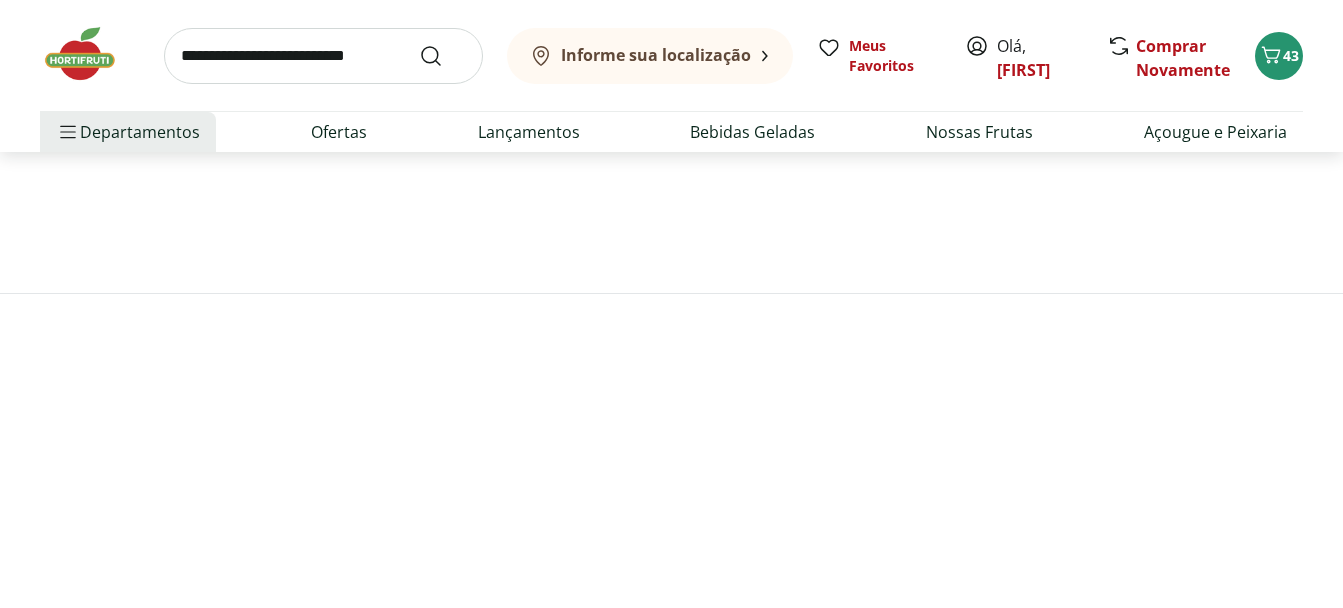 scroll, scrollTop: 0, scrollLeft: 0, axis: both 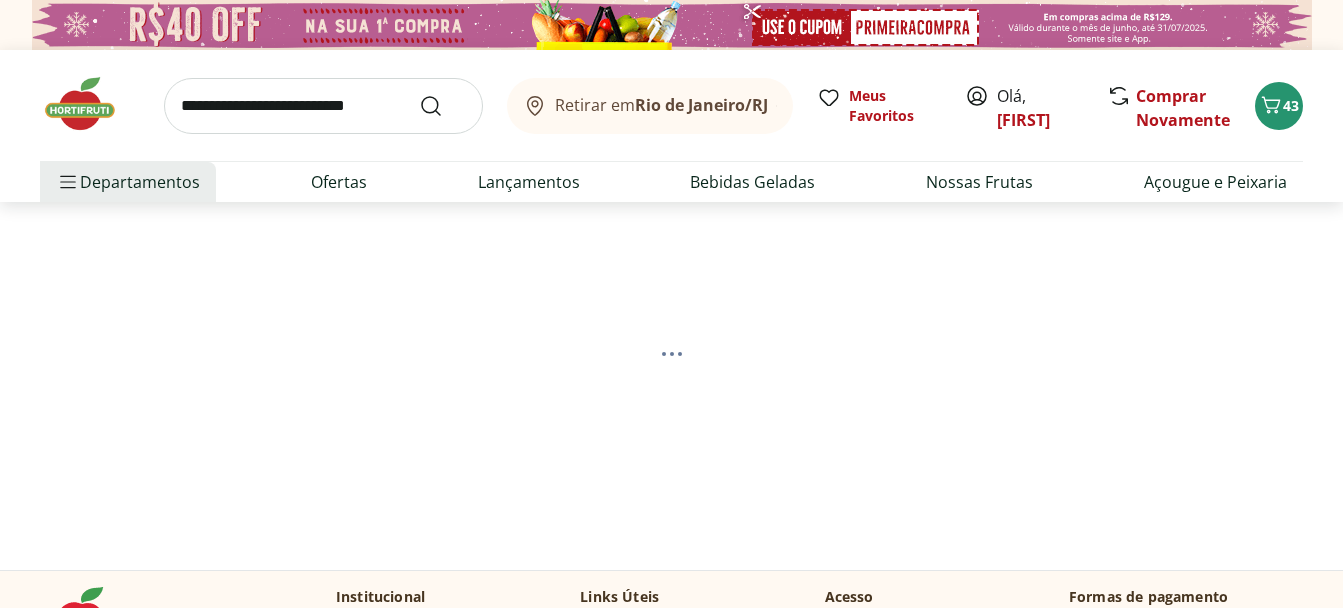 select on "**********" 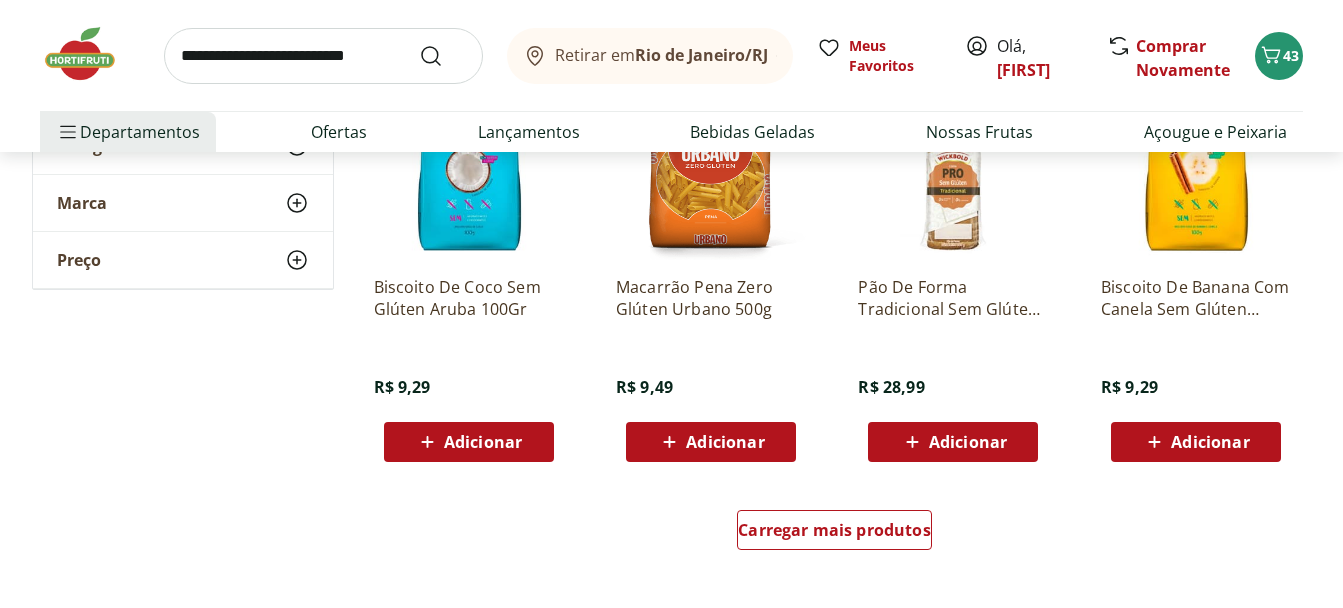 scroll, scrollTop: 1300, scrollLeft: 0, axis: vertical 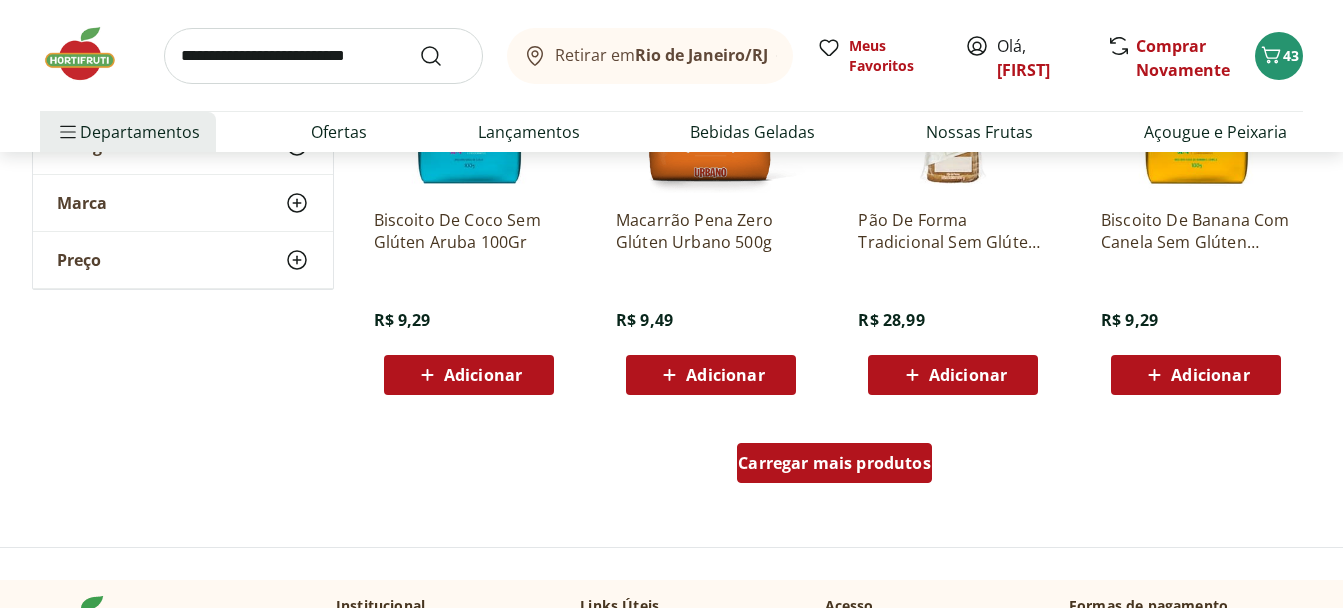 click on "Carregar mais produtos" at bounding box center [834, 463] 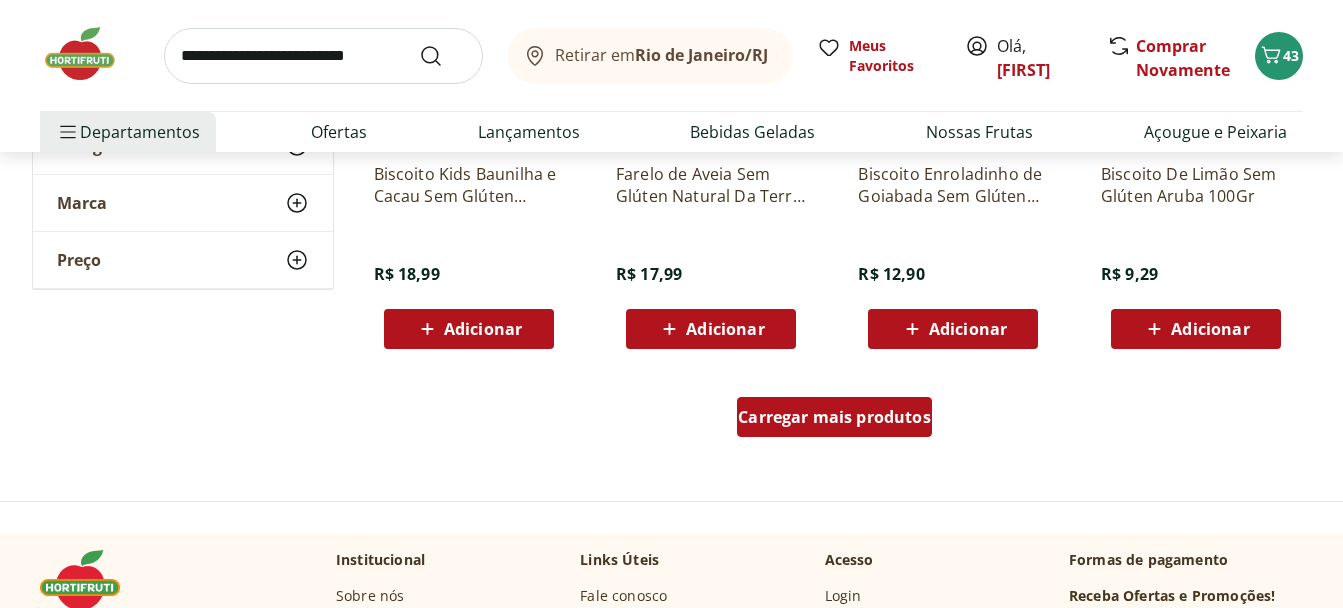 scroll, scrollTop: 2700, scrollLeft: 0, axis: vertical 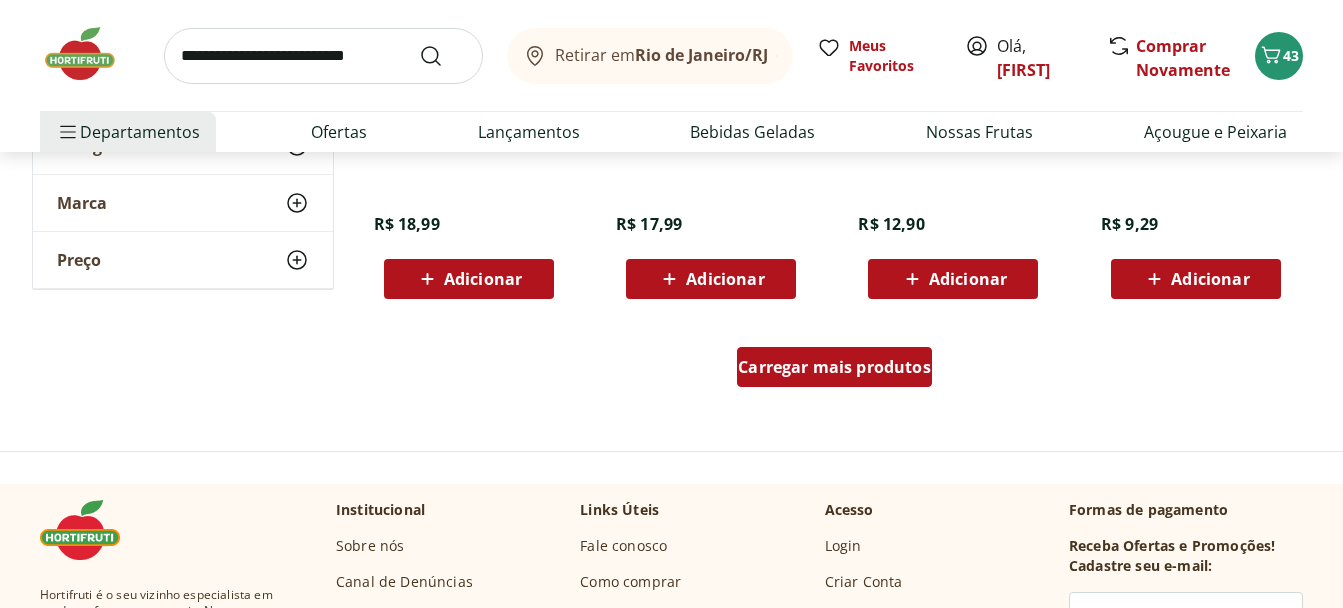click on "Carregar mais produtos" at bounding box center [834, 367] 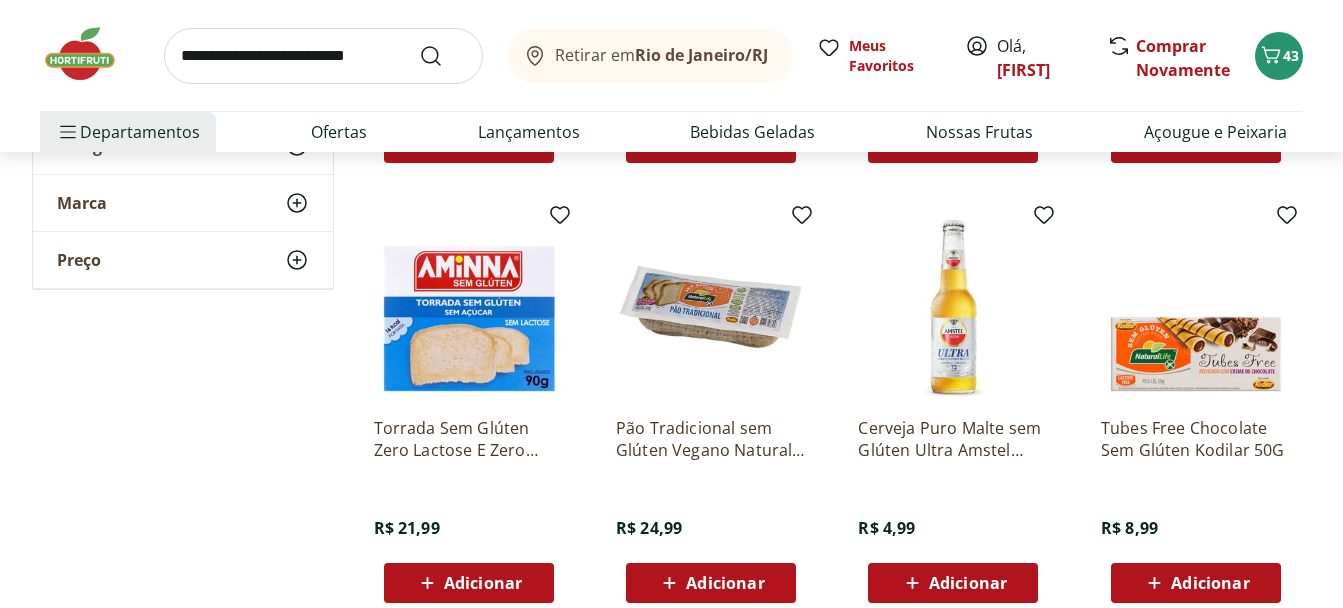 scroll, scrollTop: 4100, scrollLeft: 0, axis: vertical 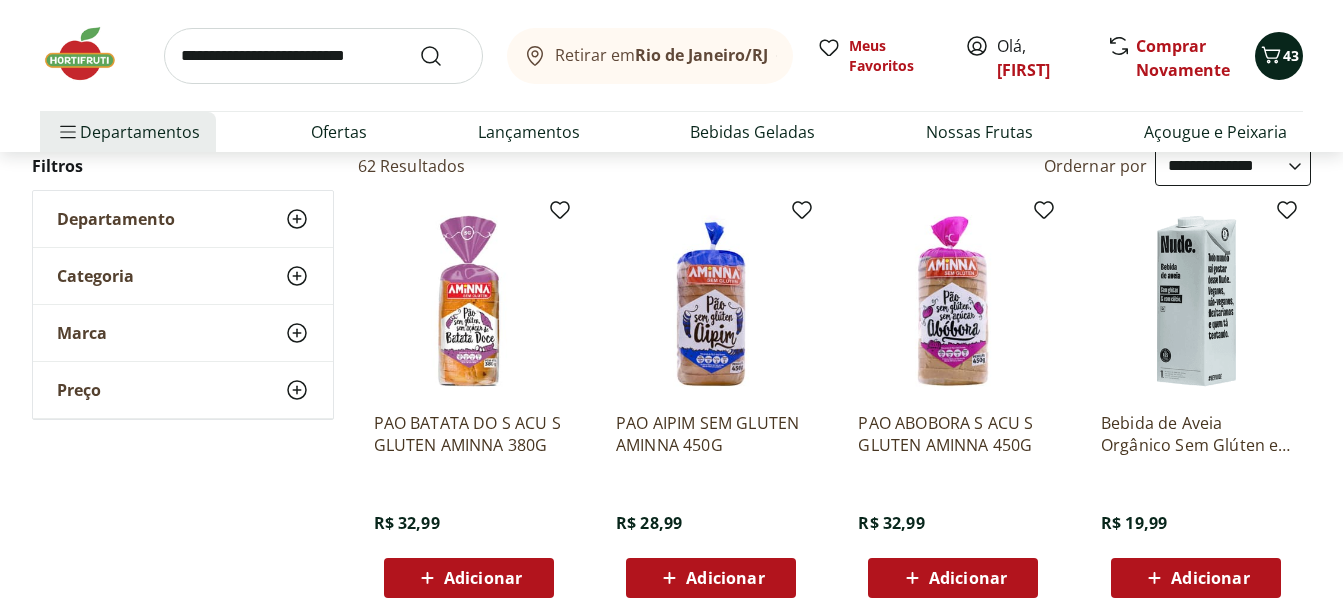 click on "43" at bounding box center (1291, 55) 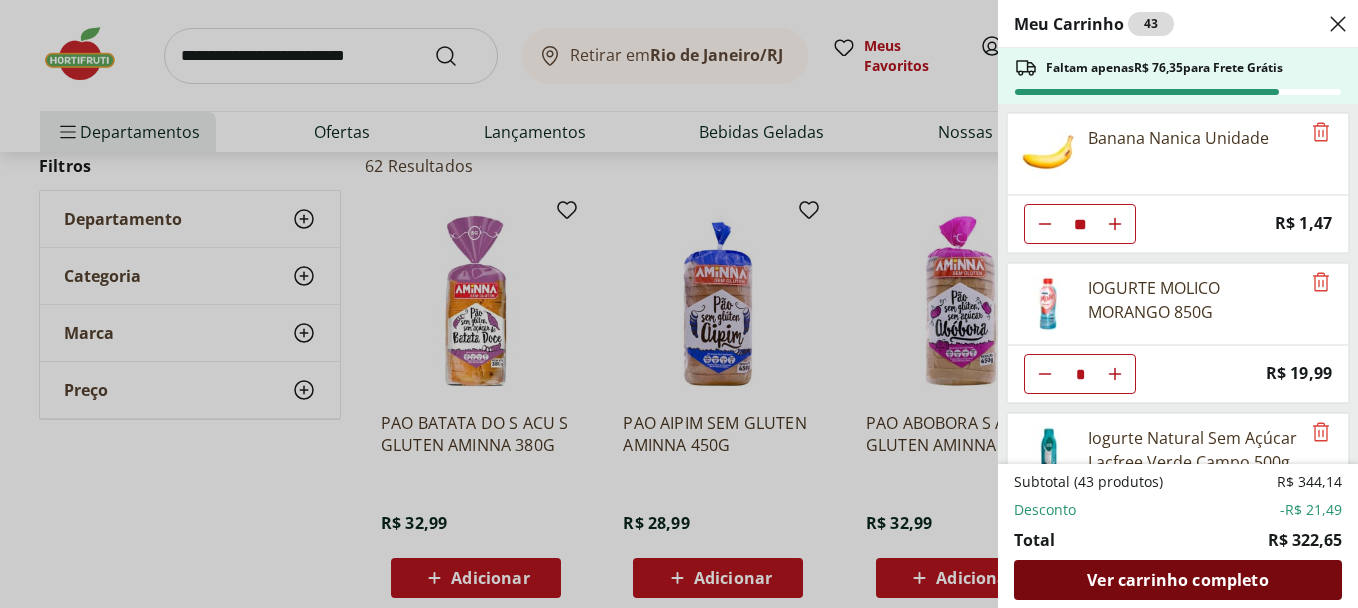click on "Ver carrinho completo" at bounding box center (1177, 580) 